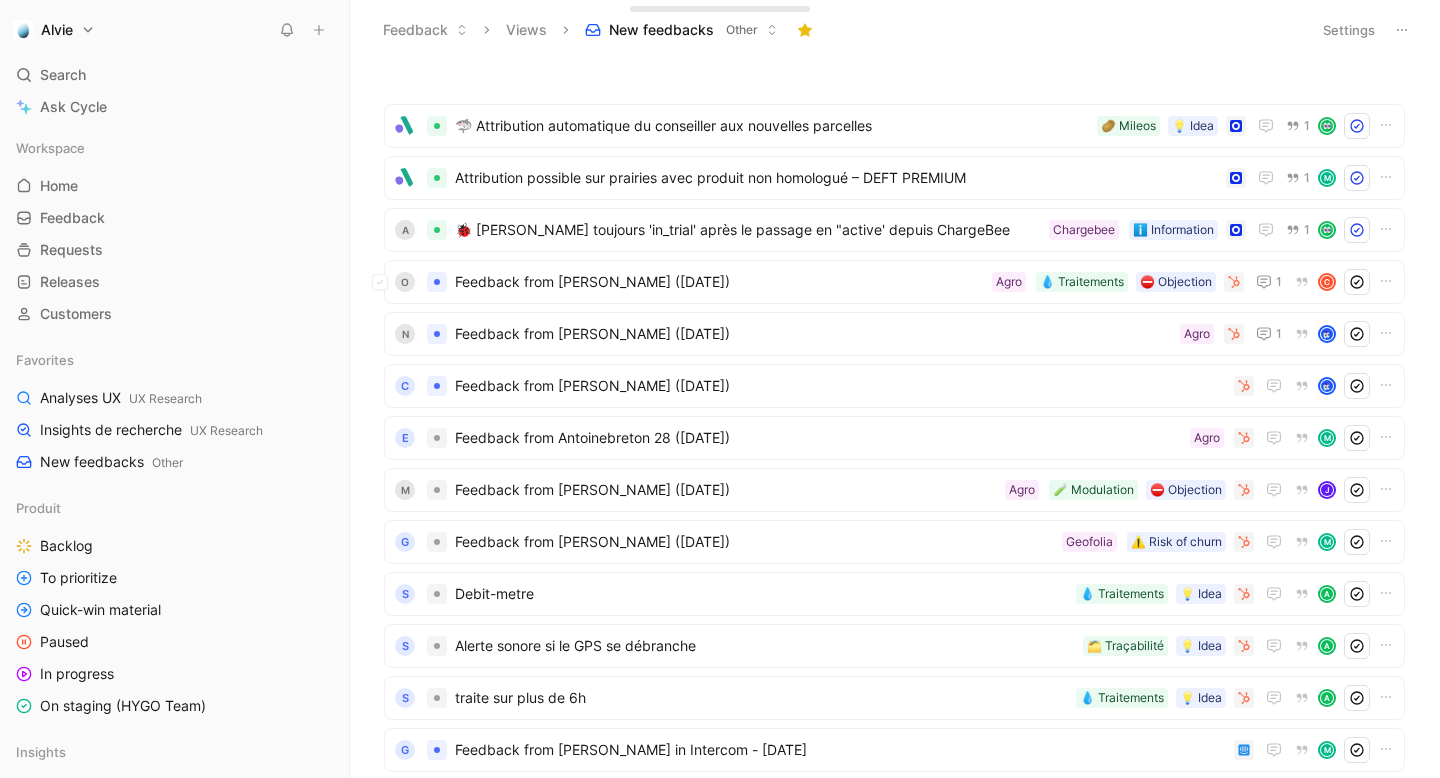 scroll, scrollTop: 0, scrollLeft: 0, axis: both 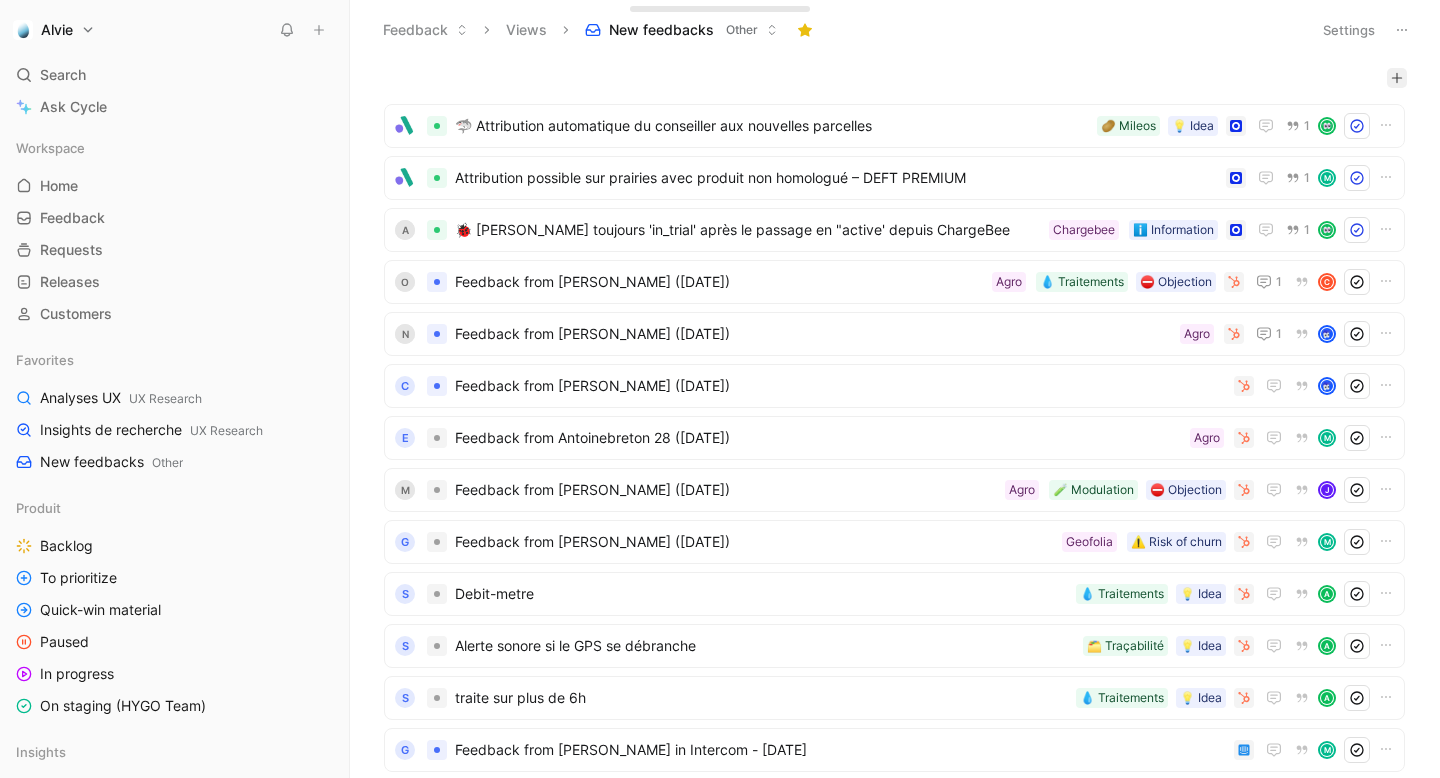 click 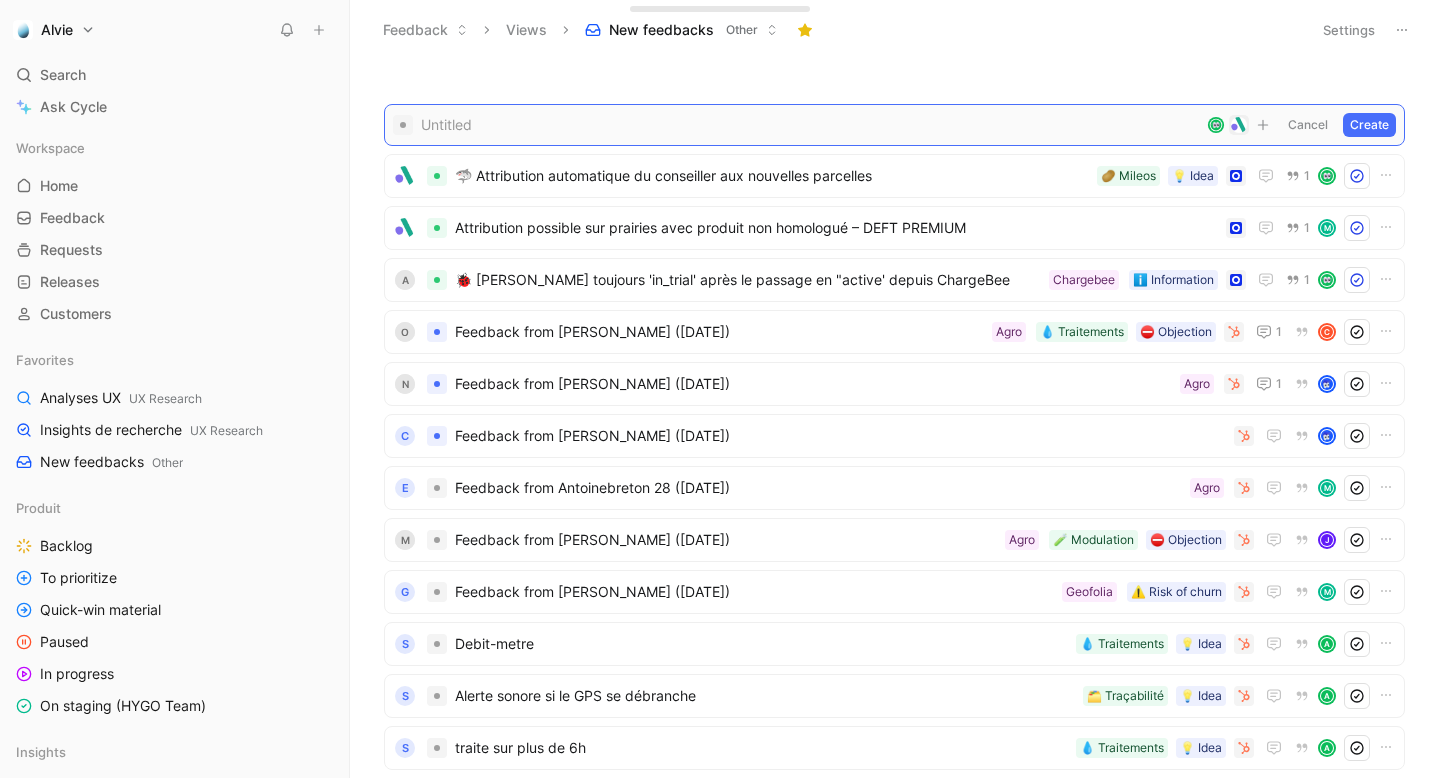 click at bounding box center [810, 125] 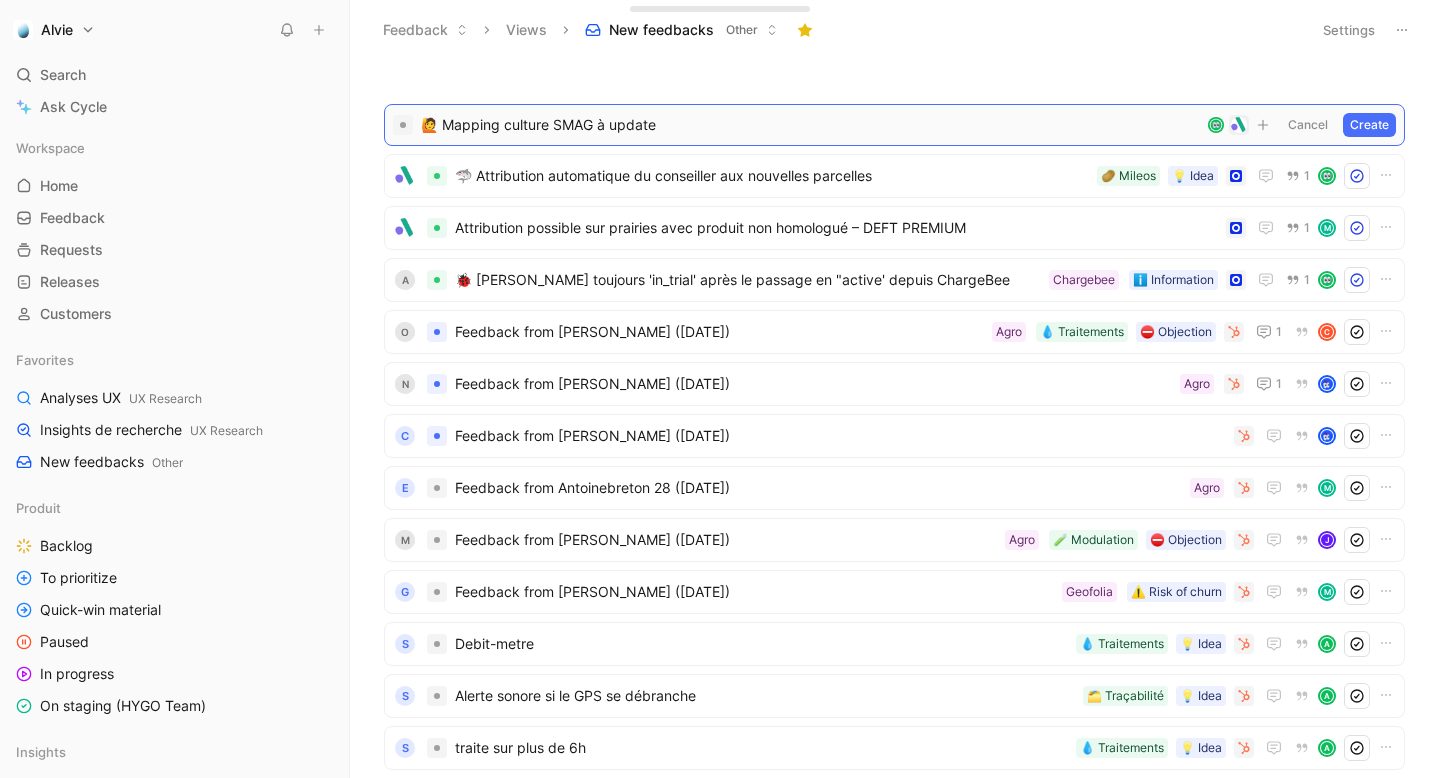 click on "Create" at bounding box center [1369, 125] 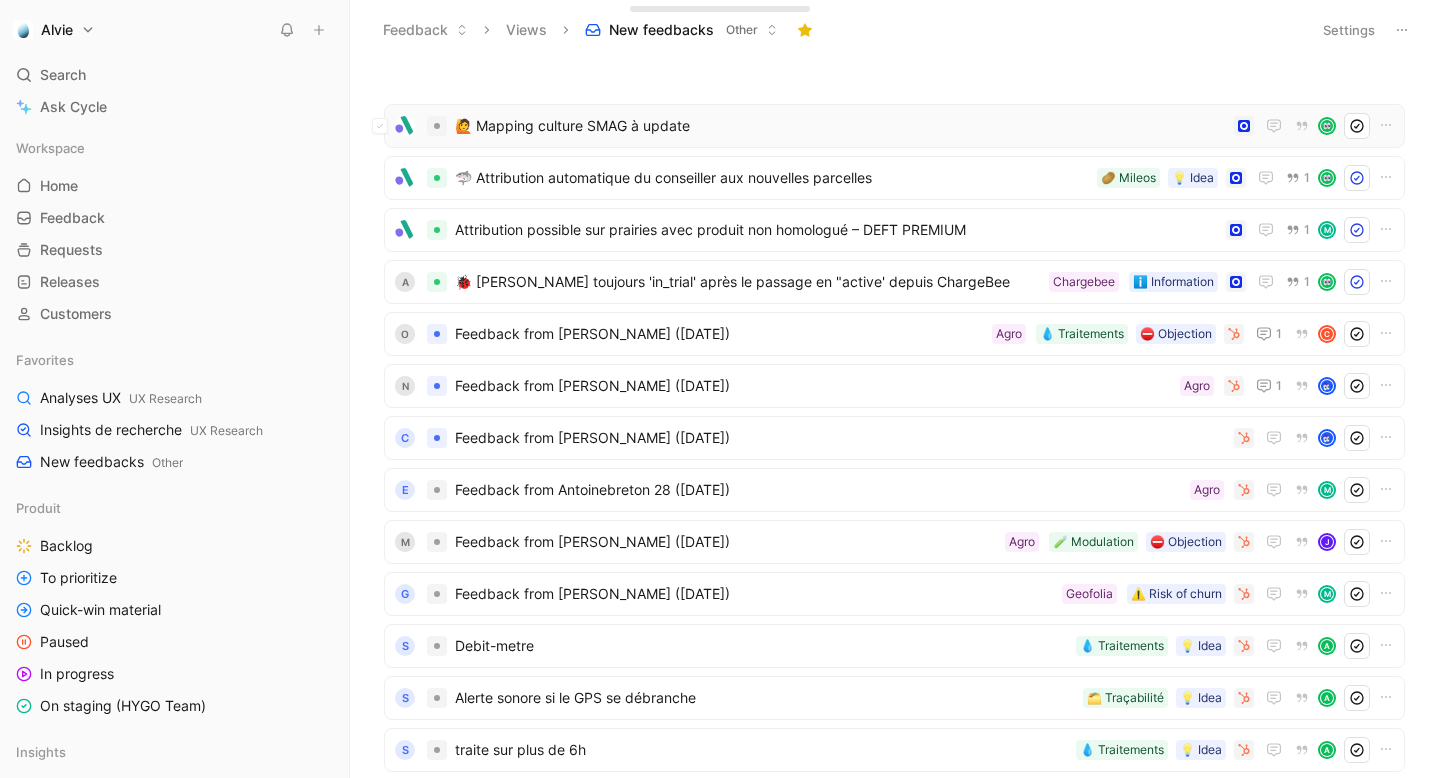 click on "🙋 Mapping culture SMAG à update" at bounding box center [840, 126] 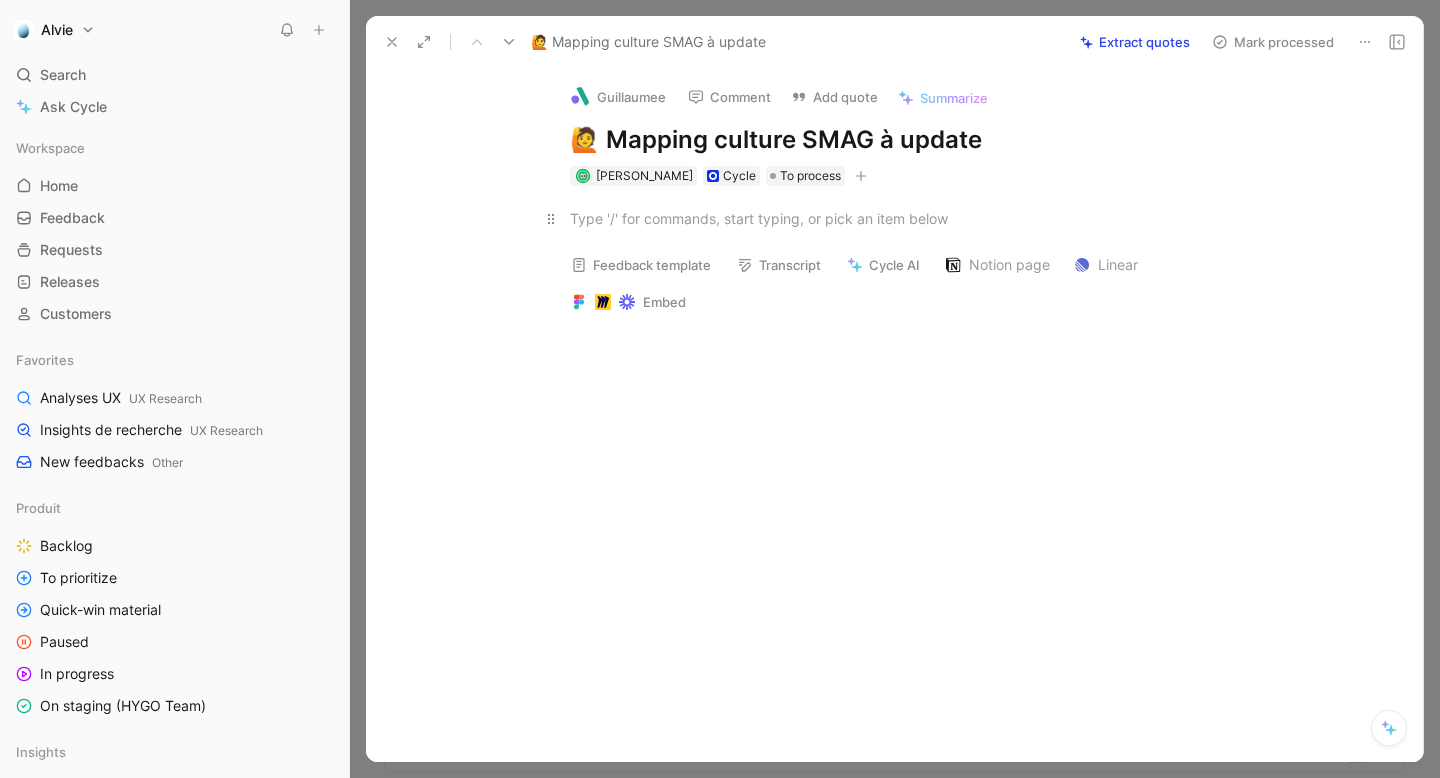 click at bounding box center (916, 218) 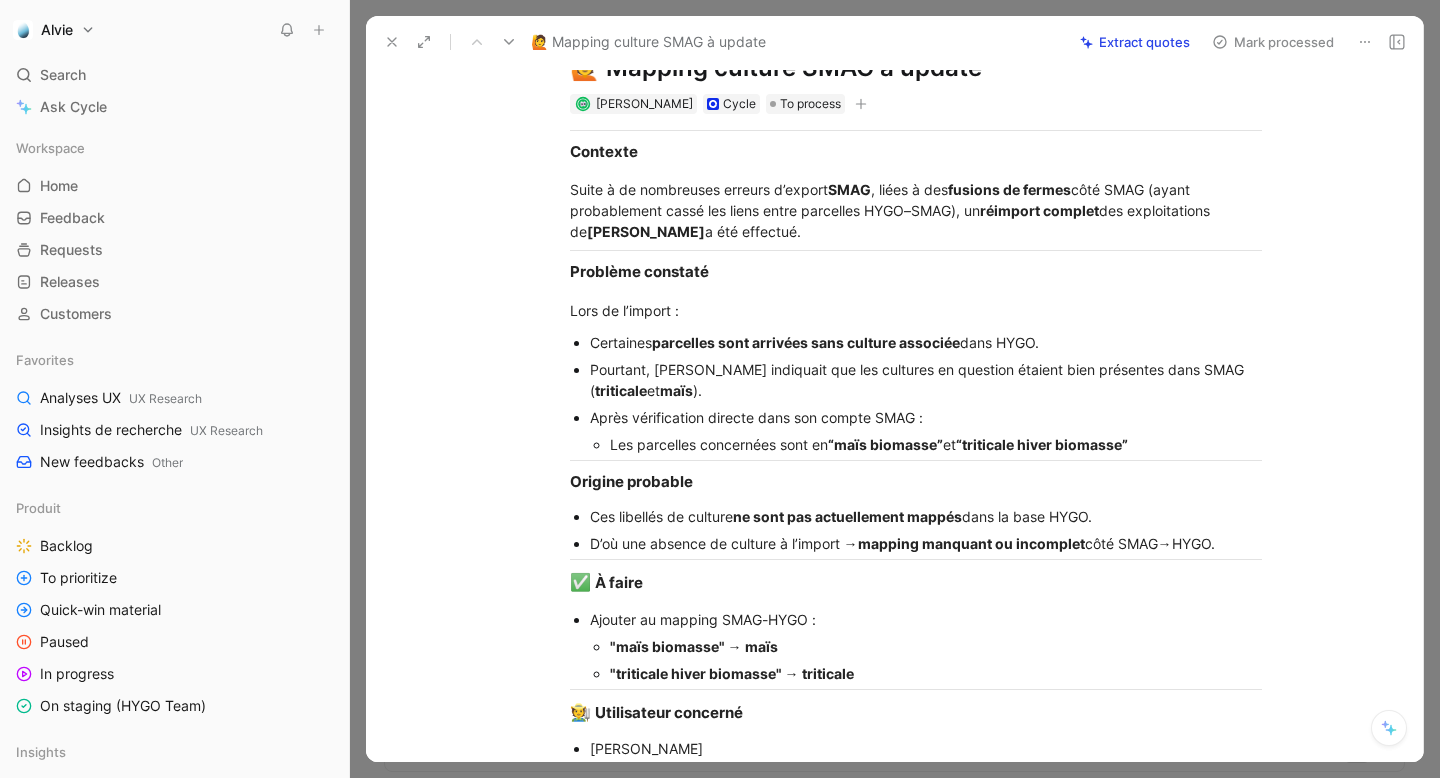scroll, scrollTop: 0, scrollLeft: 0, axis: both 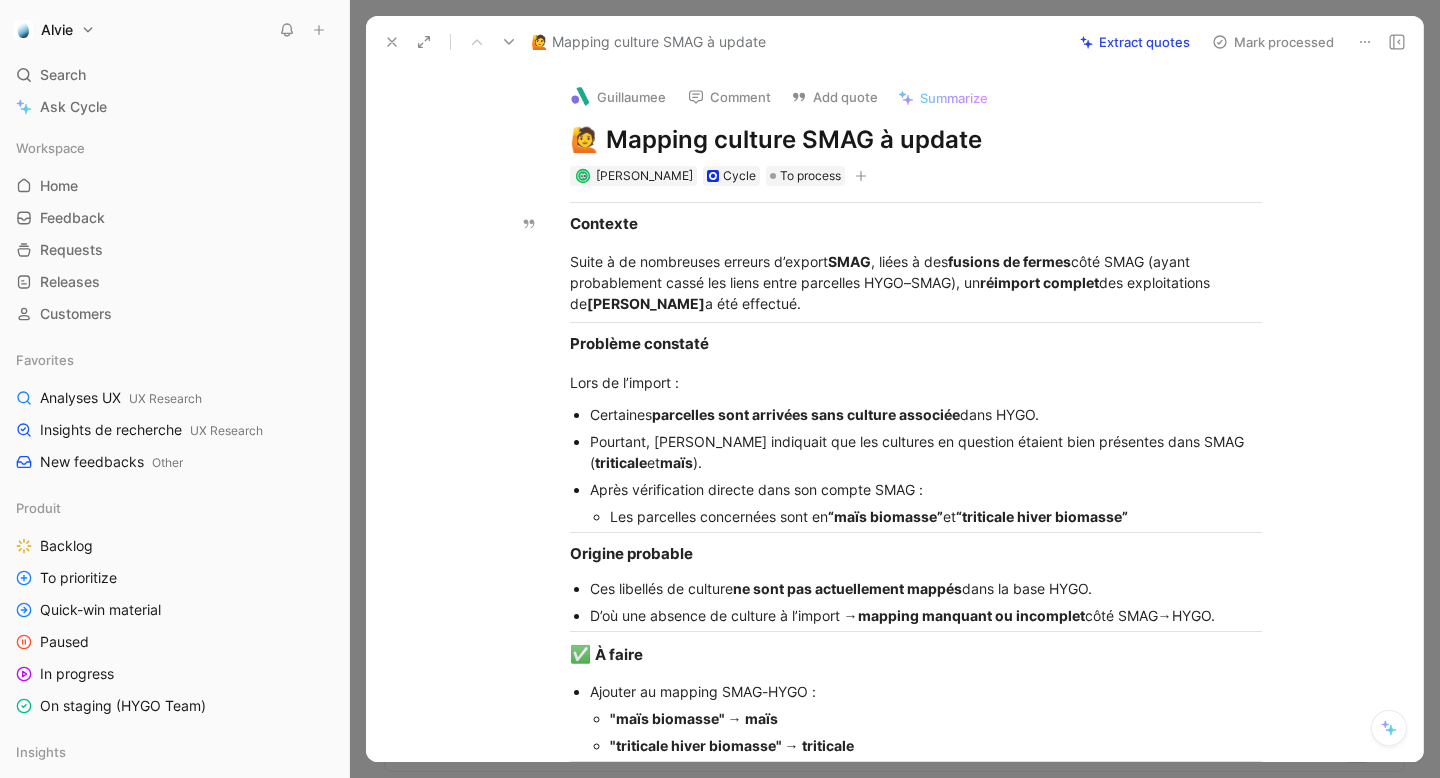 click on "🙋 Mapping culture SMAG à update" at bounding box center (916, 140) 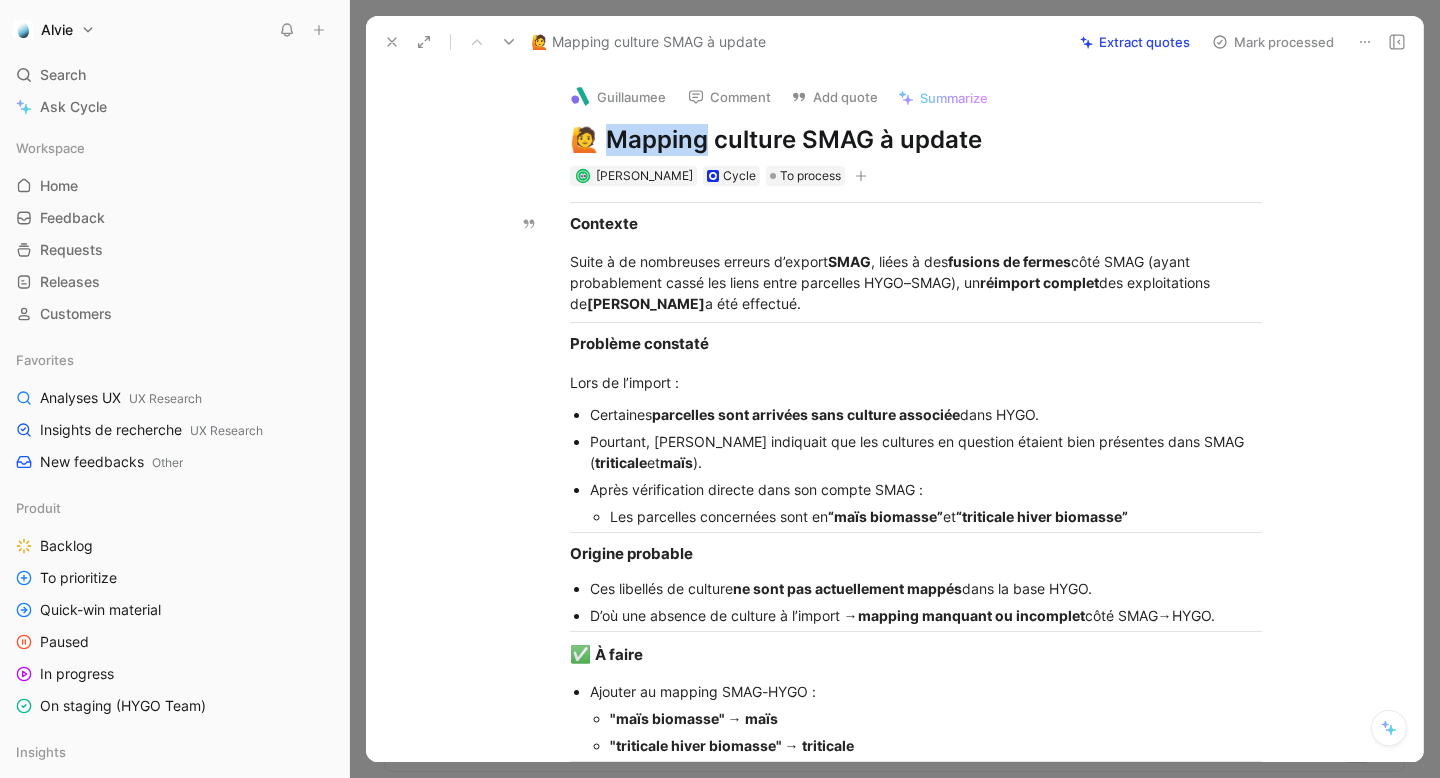 click on "🙋 Mapping culture SMAG à update" at bounding box center [916, 140] 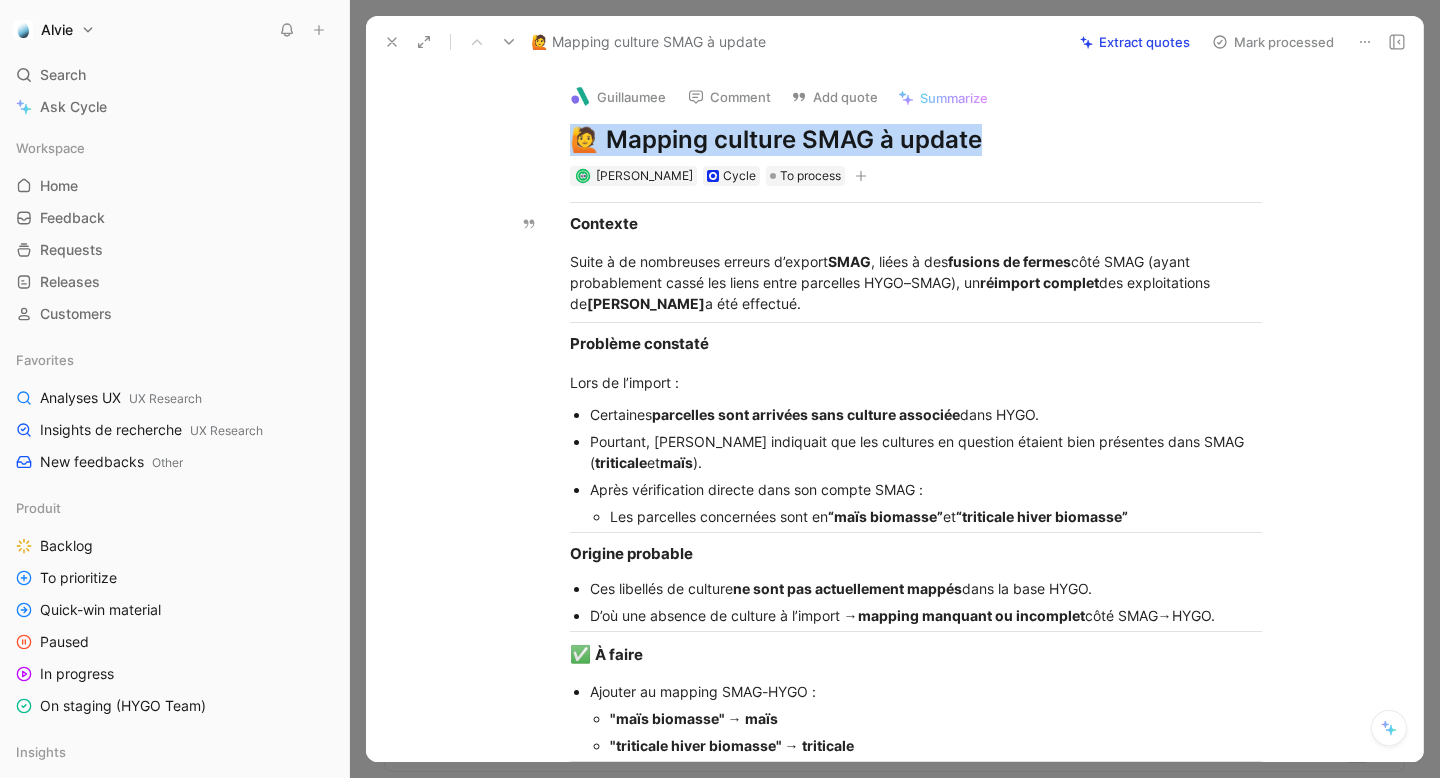 click on "🙋 Mapping culture SMAG à update" at bounding box center (916, 140) 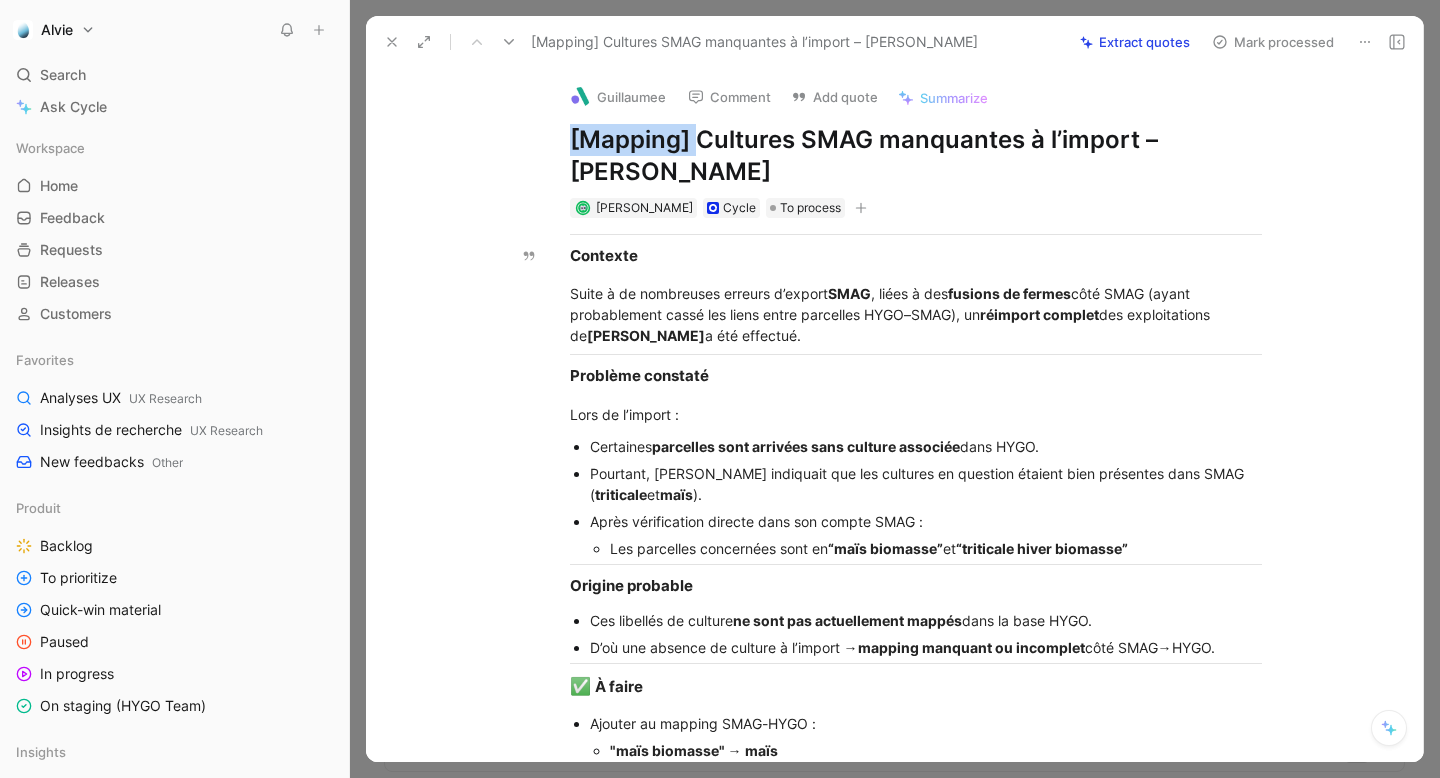 drag, startPoint x: 700, startPoint y: 144, endPoint x: 555, endPoint y: 147, distance: 145.03104 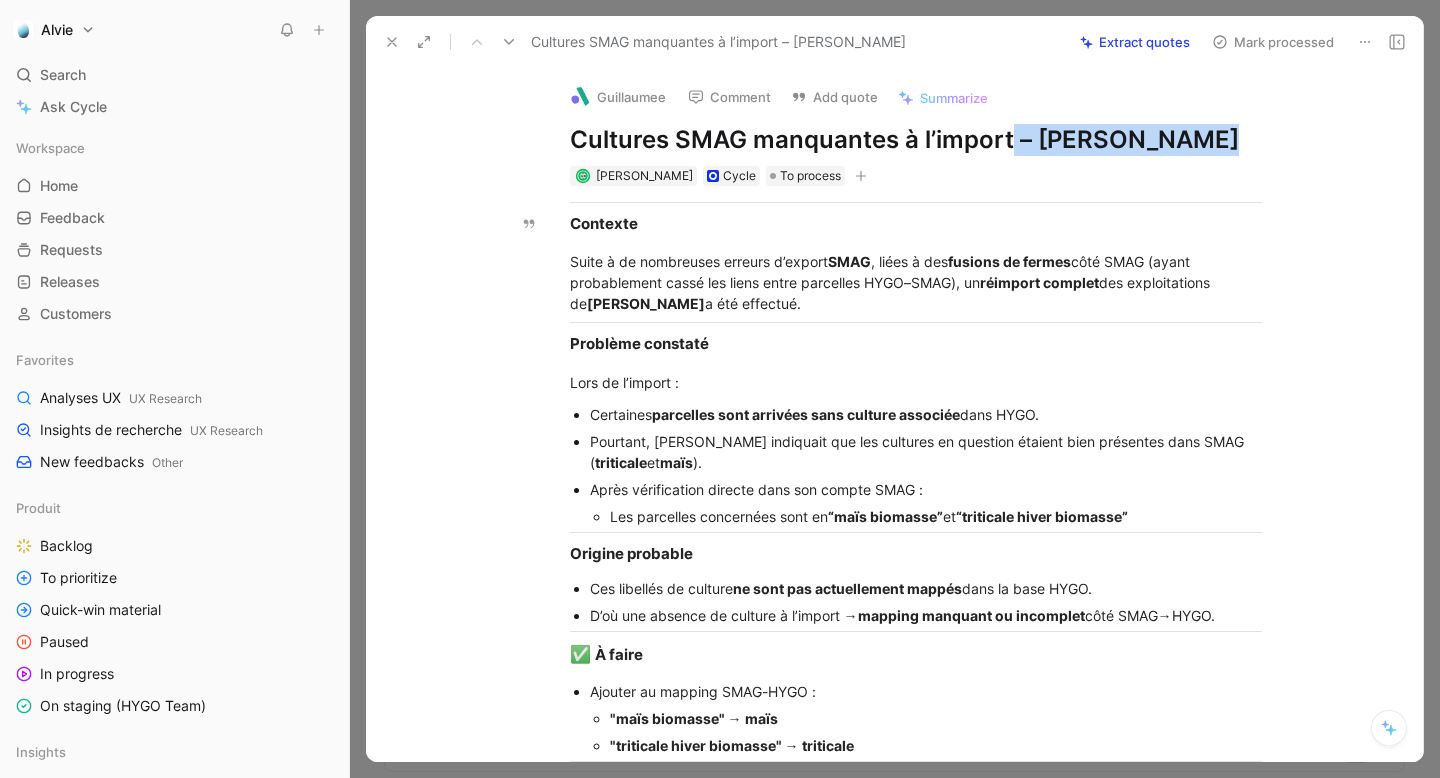 drag, startPoint x: 1011, startPoint y: 140, endPoint x: 1439, endPoint y: 130, distance: 428.11682 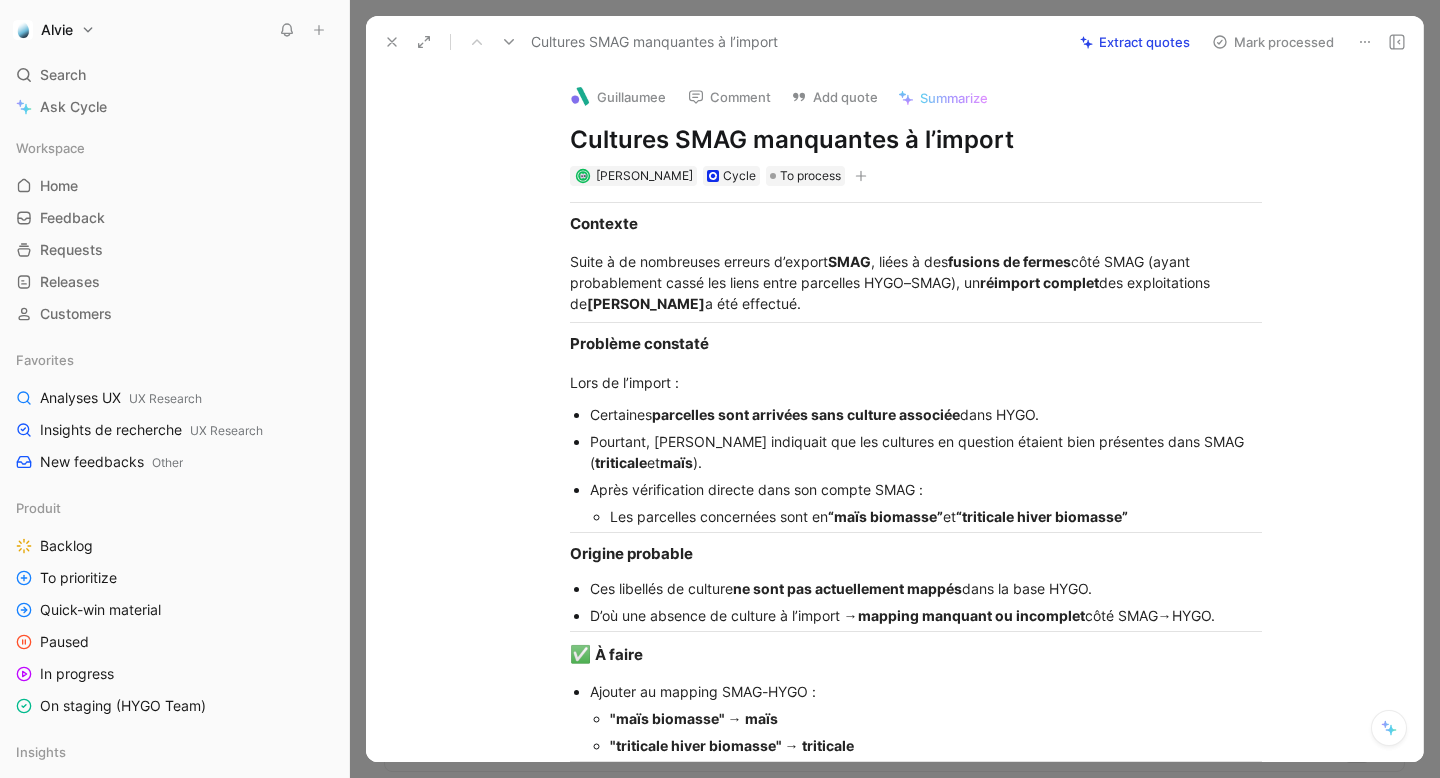 click on "Guillaumee" at bounding box center (618, 97) 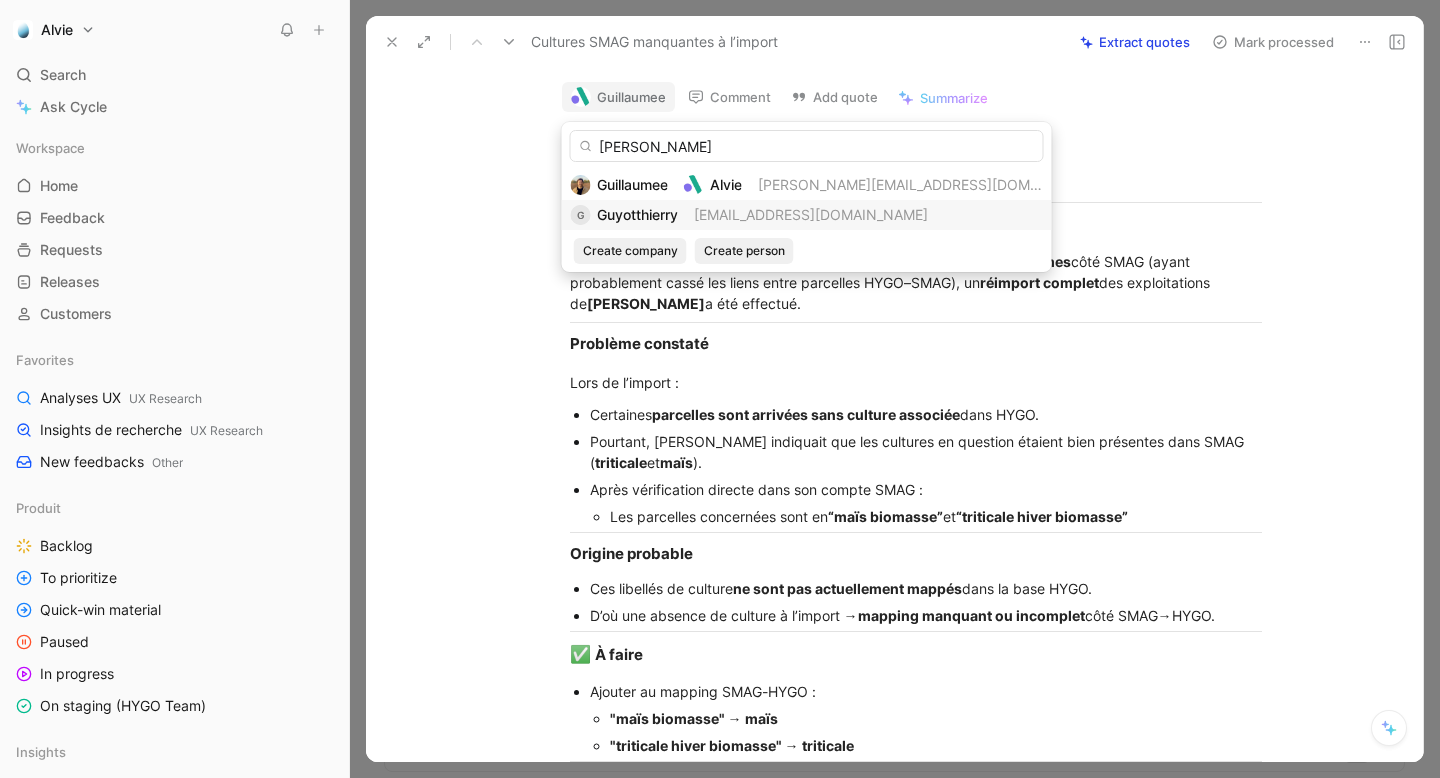 type on "[PERSON_NAME]" 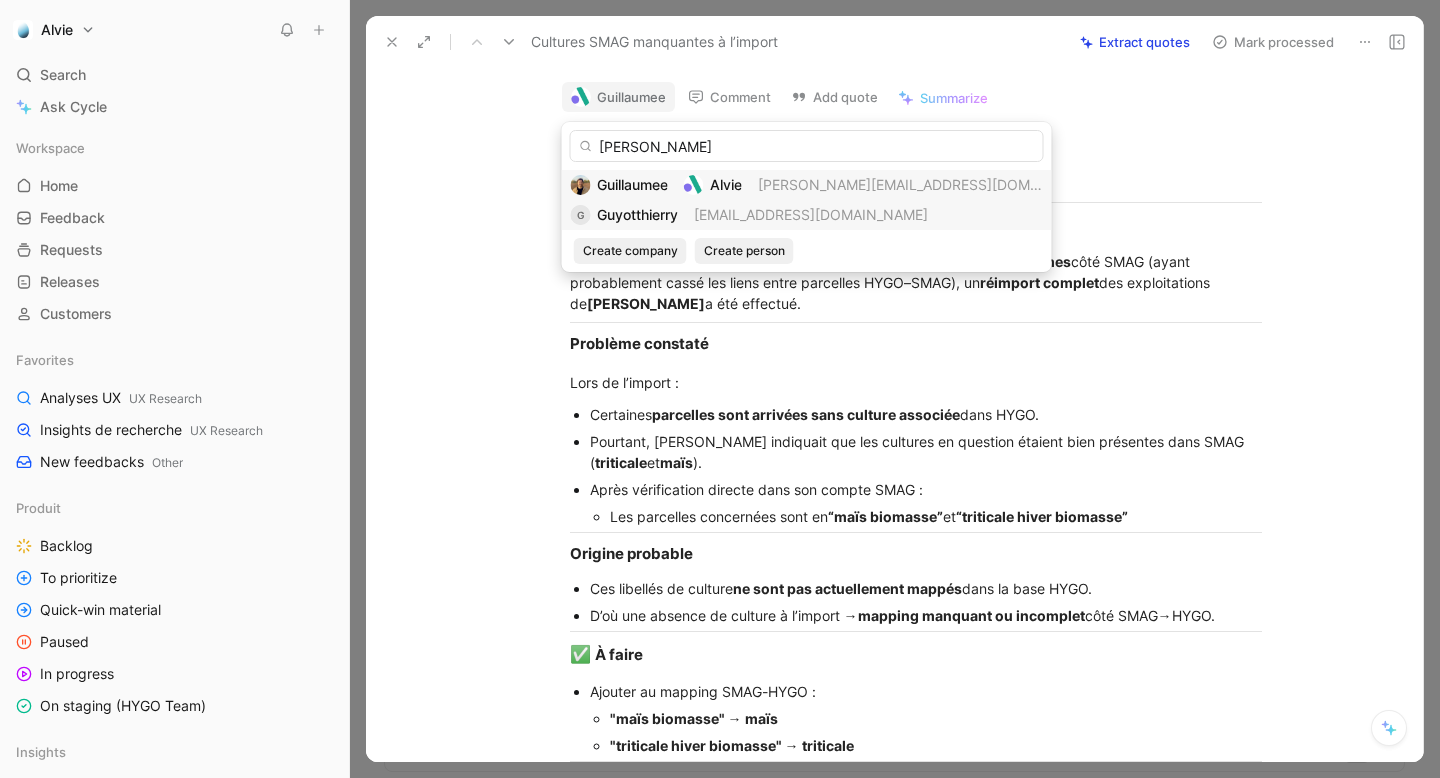click on "Guyotthierry" at bounding box center (637, 214) 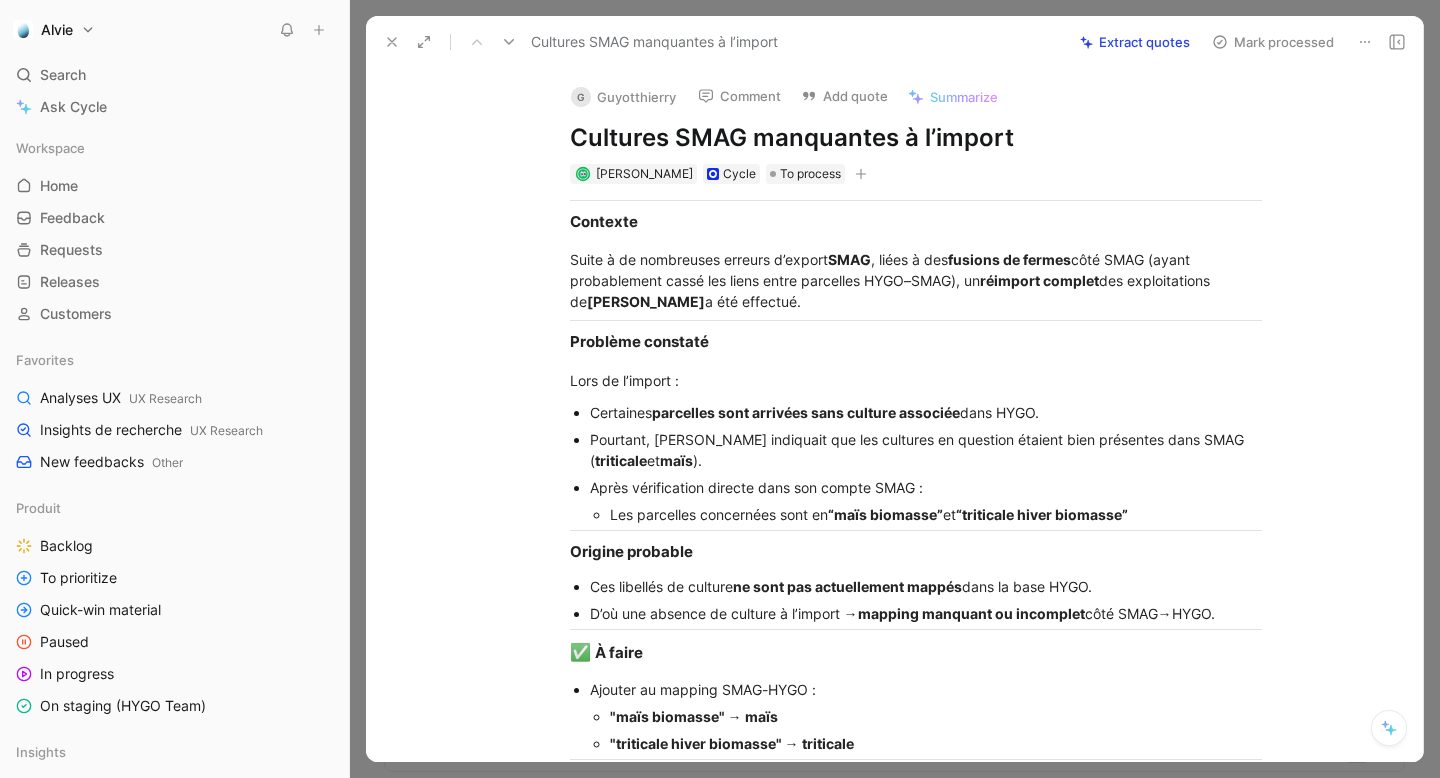 click on "Add quote" at bounding box center [844, 96] 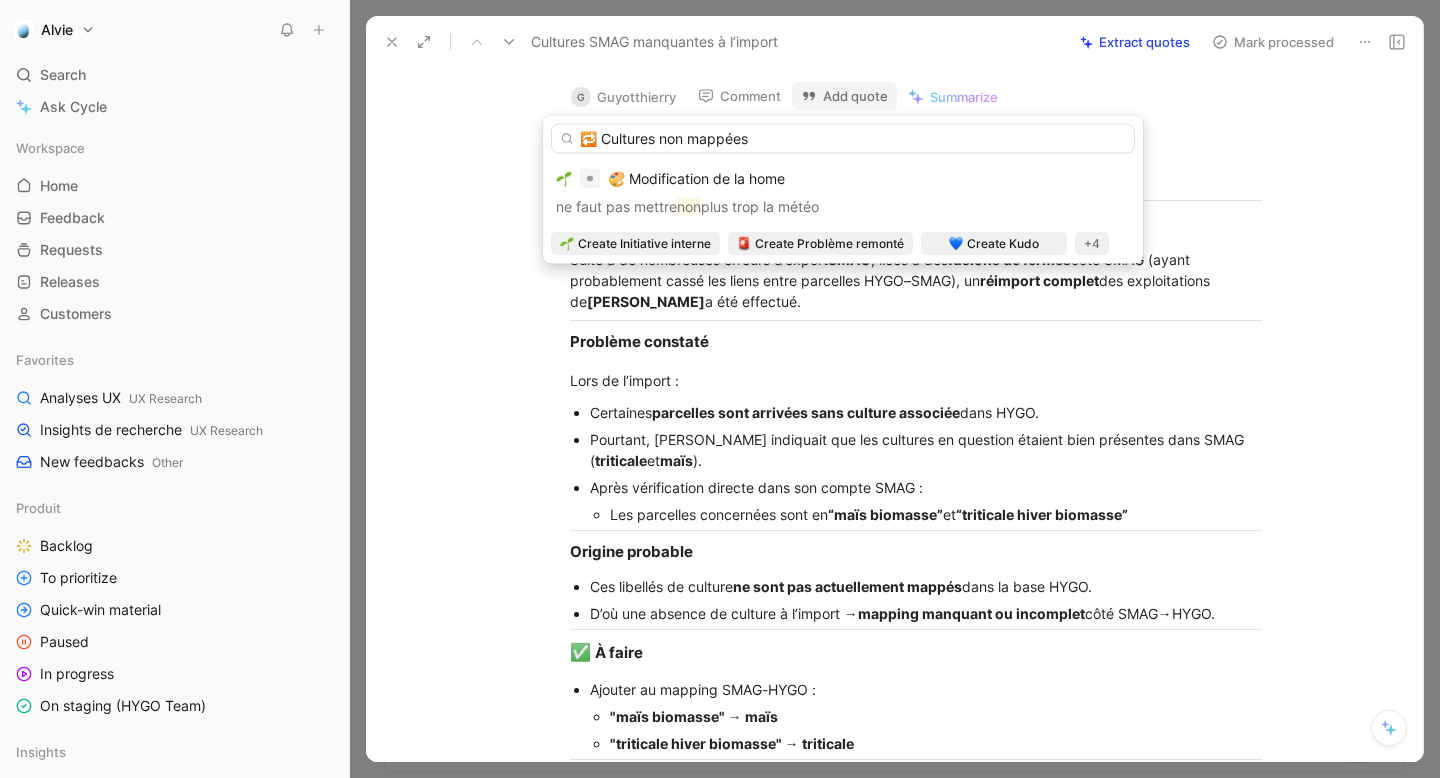 drag, startPoint x: 722, startPoint y: 142, endPoint x: 739, endPoint y: 147, distance: 17.720045 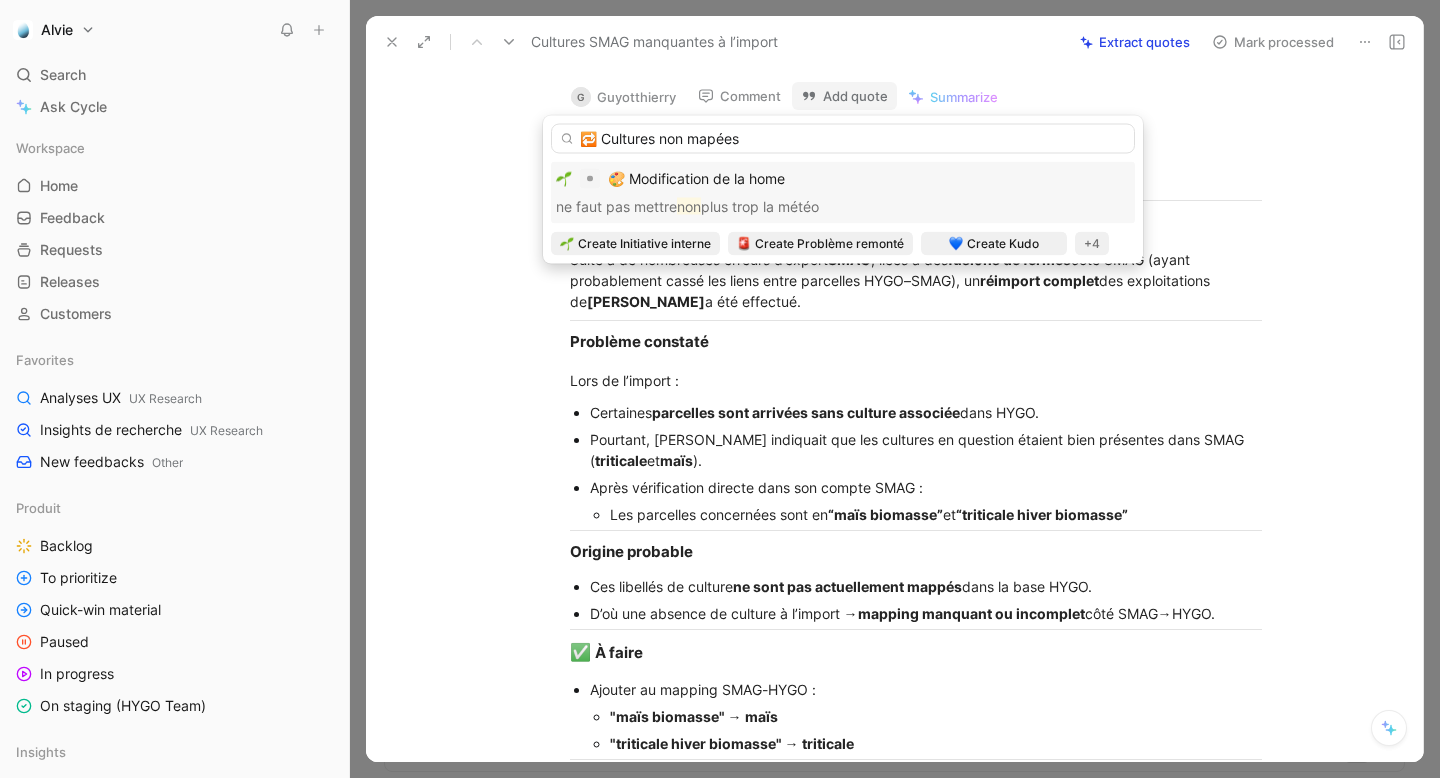 click on "🔁 Cultures non mapées" at bounding box center (843, 139) 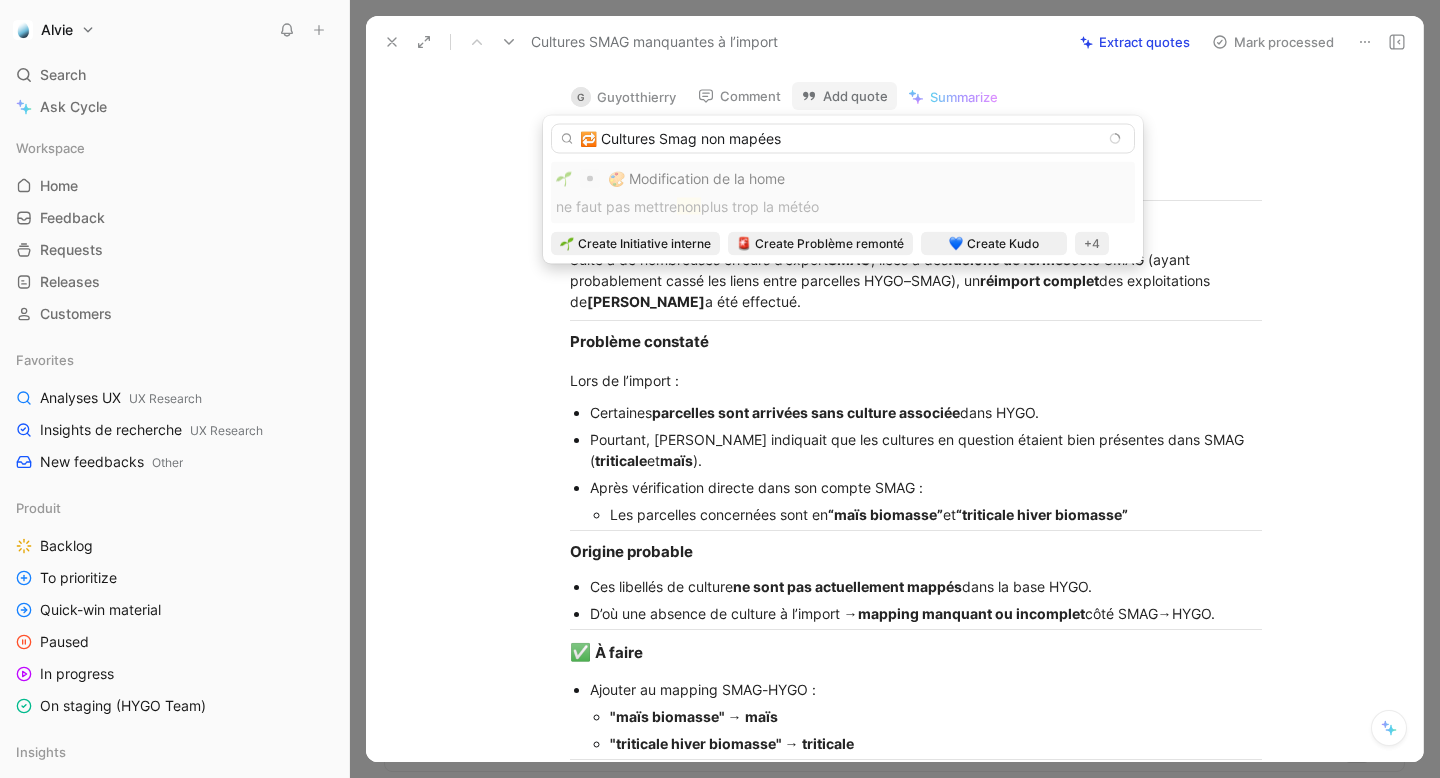 click on "🔁 Cultures Smag non mapées" at bounding box center (843, 139) 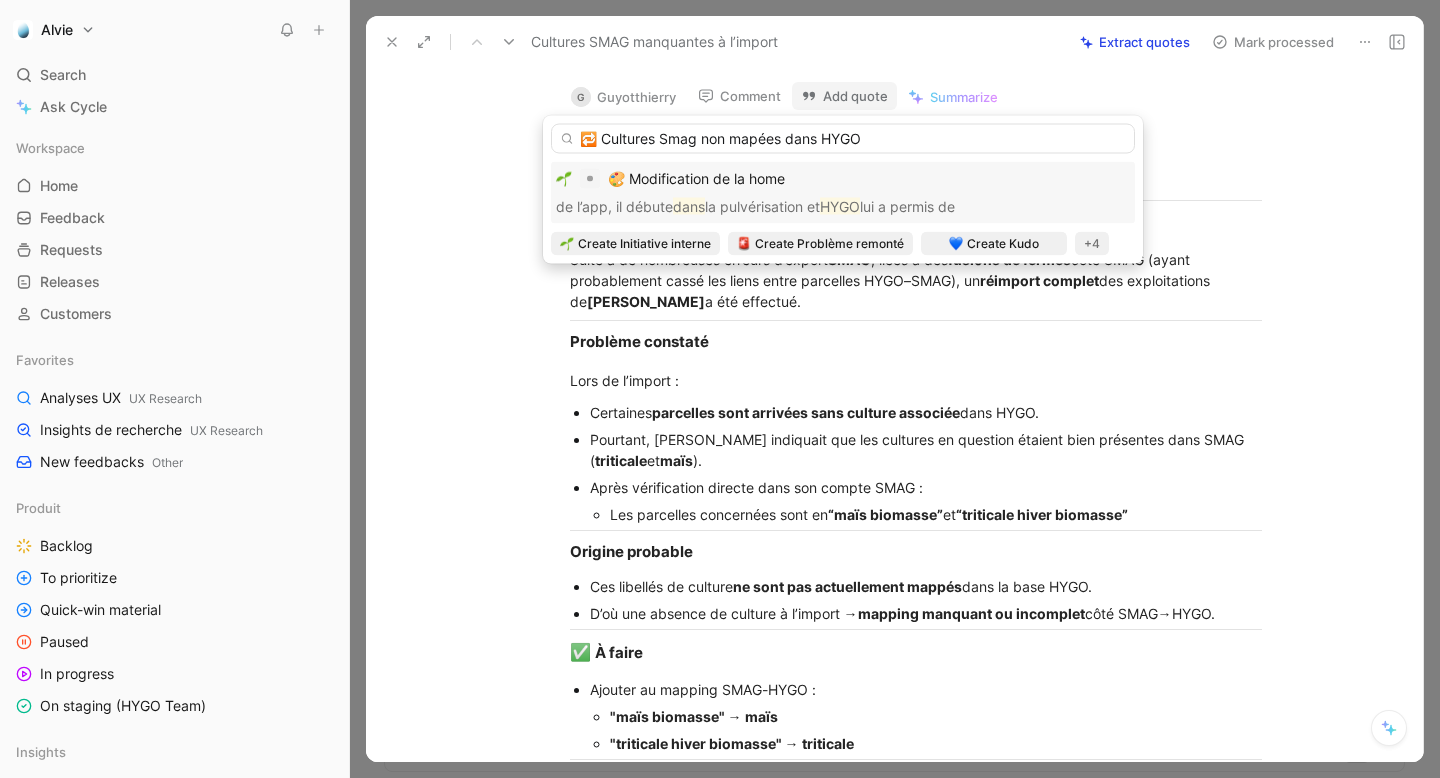 click on "🔁 Cultures Smag non mapées dans HYGO" at bounding box center (843, 139) 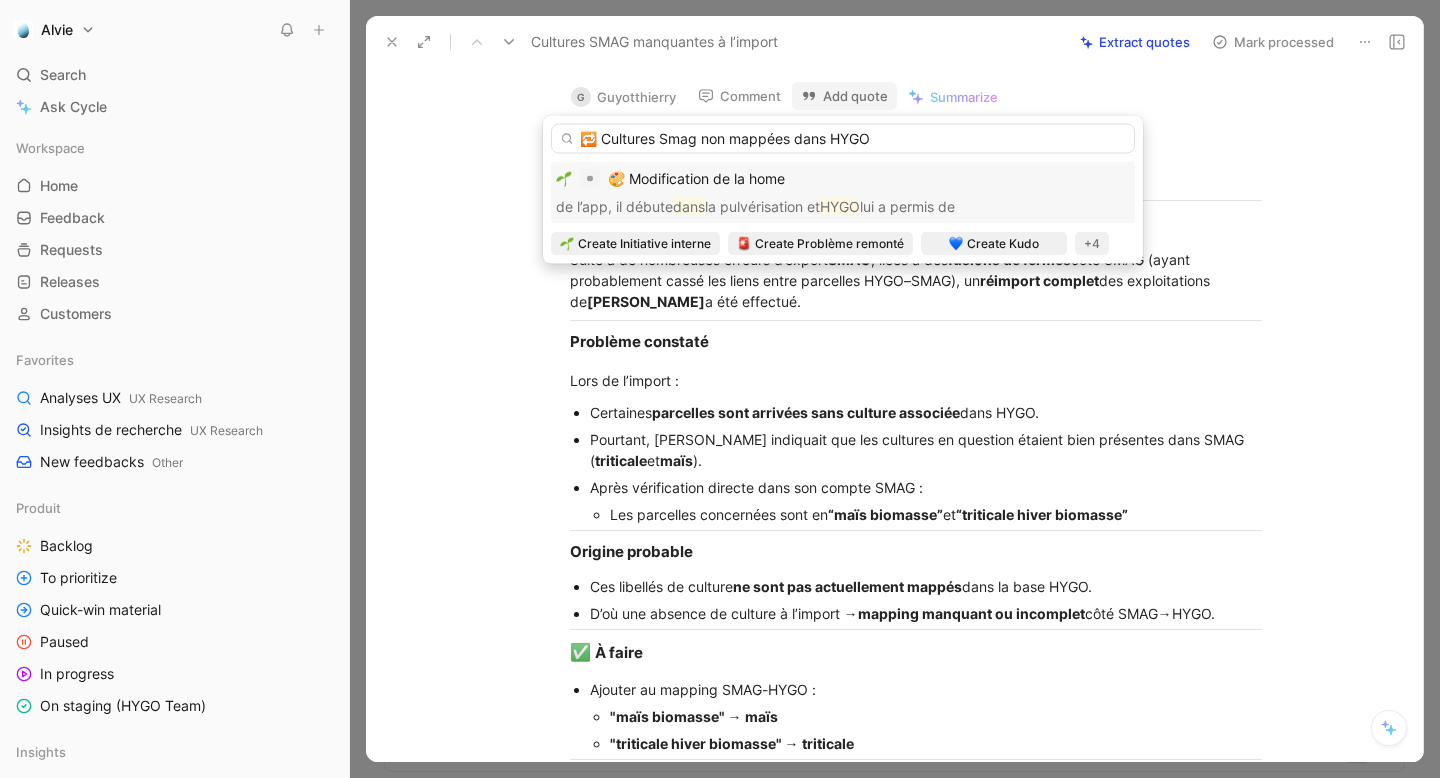 click on "🔁 Cultures Smag non mappées dans HYGO" at bounding box center [843, 139] 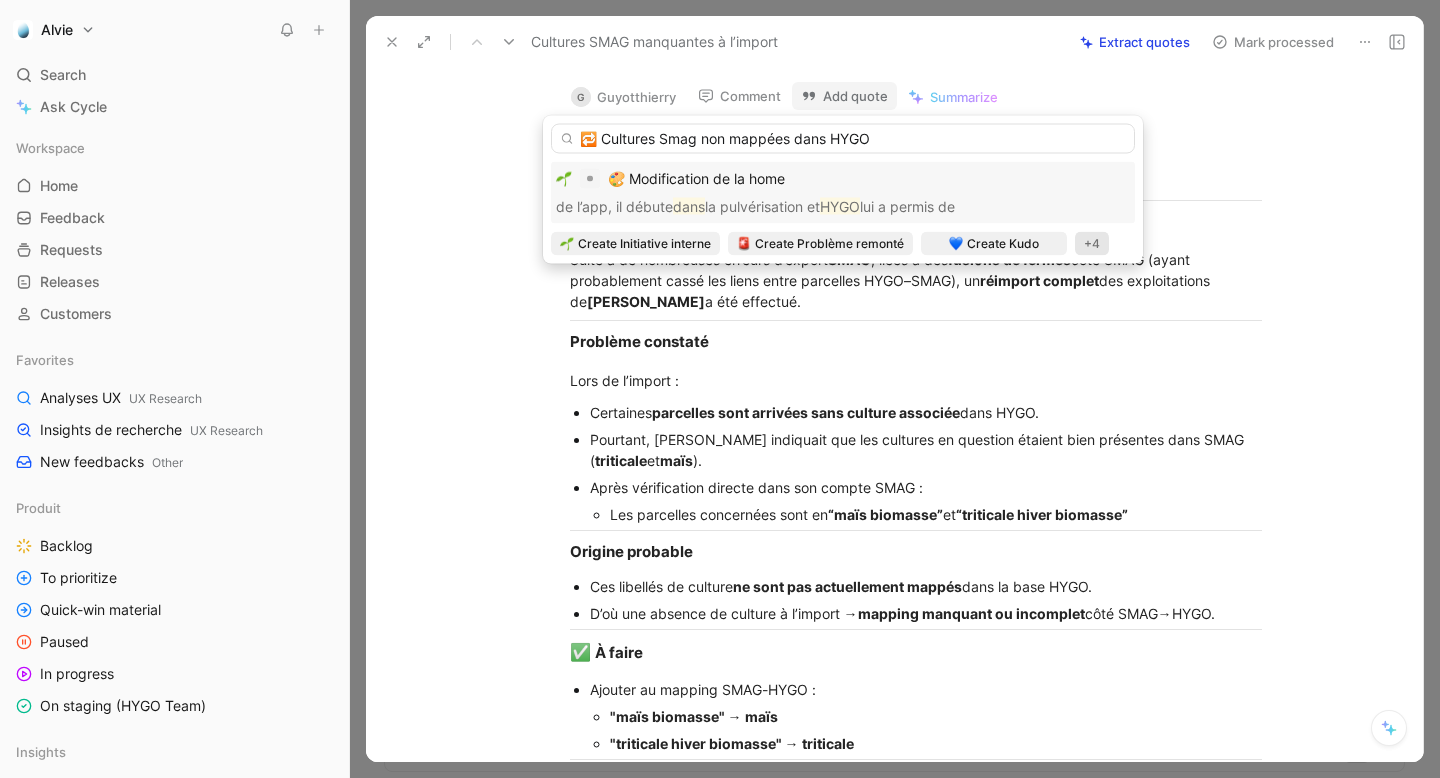 type on "🔁 Cultures Smag non mappées dans HYGO" 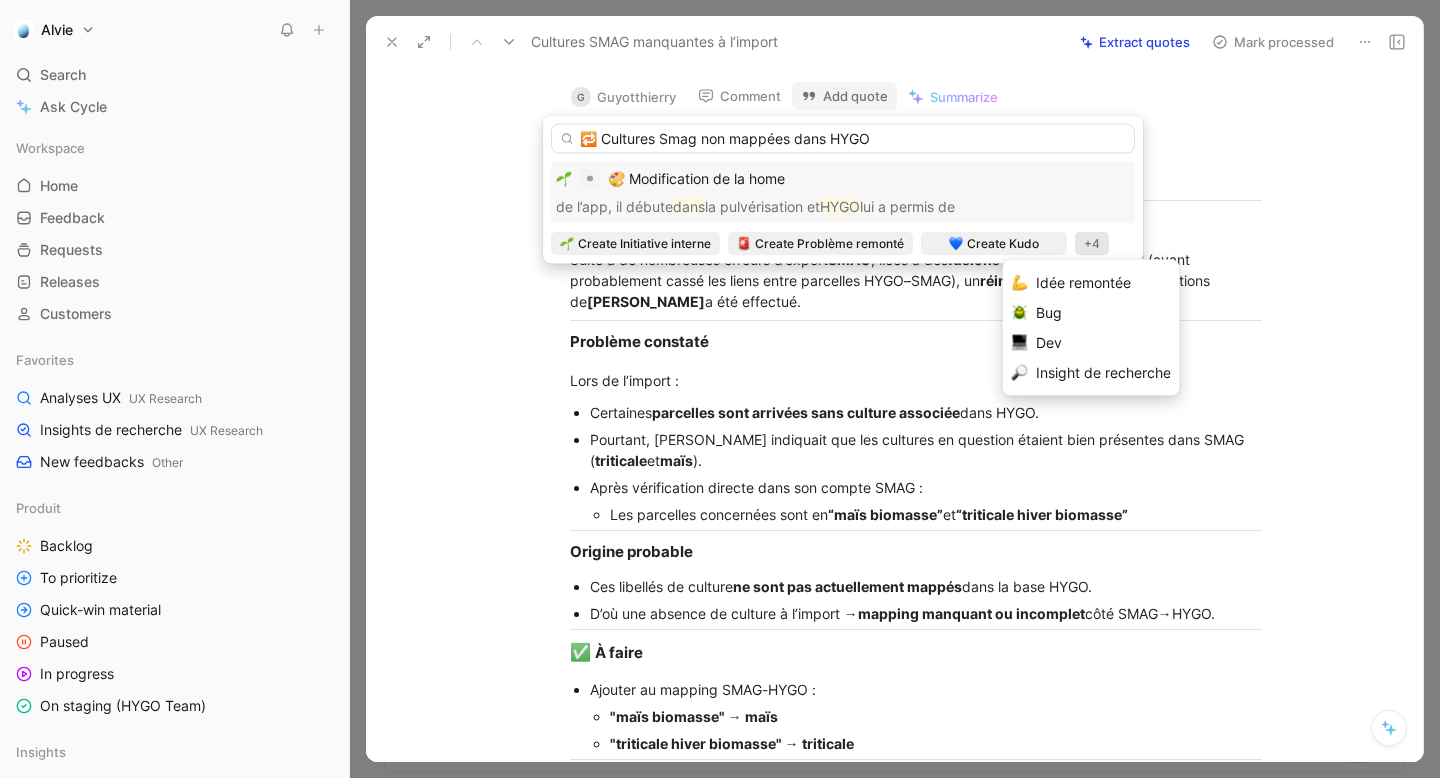 click on "+4" at bounding box center [1092, 244] 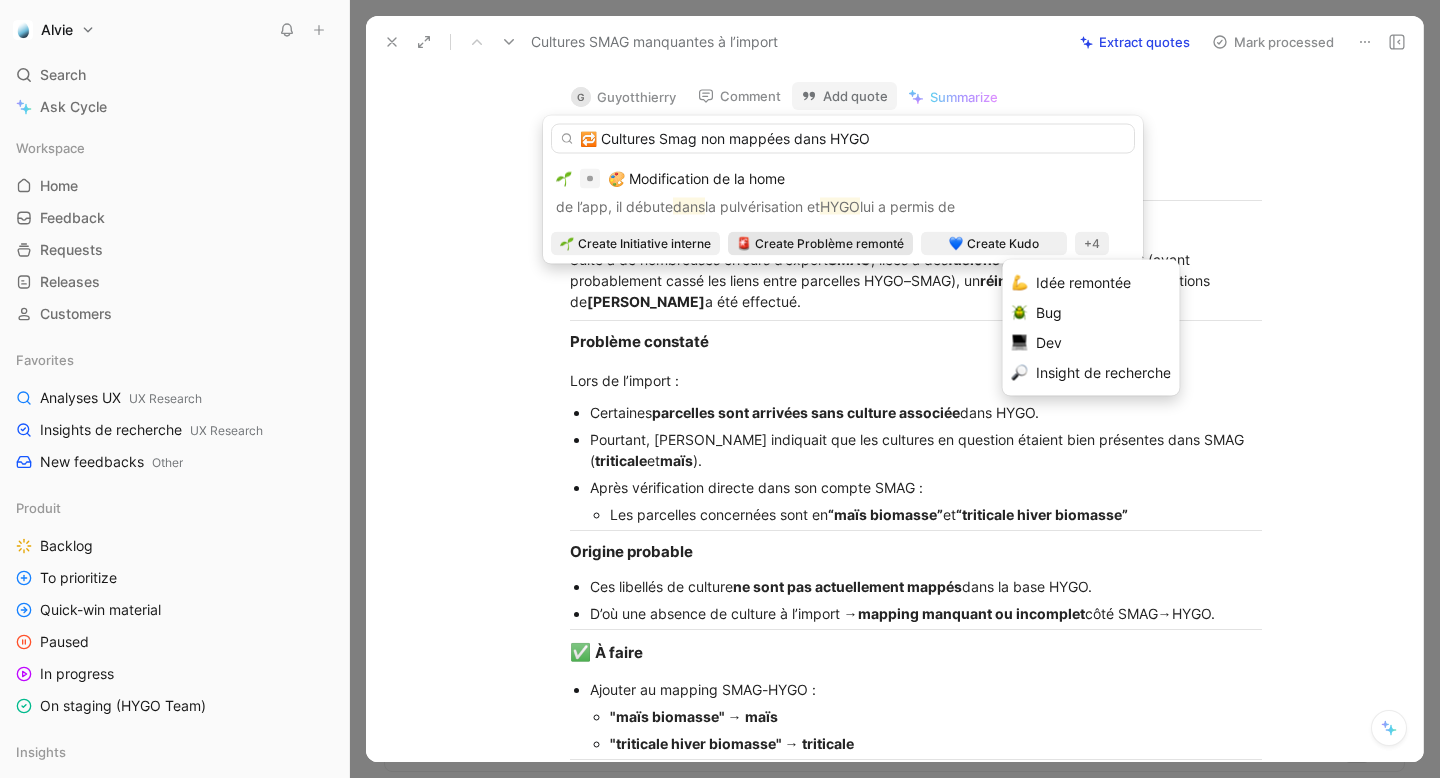 click on "Create Problème remonté" at bounding box center [829, 244] 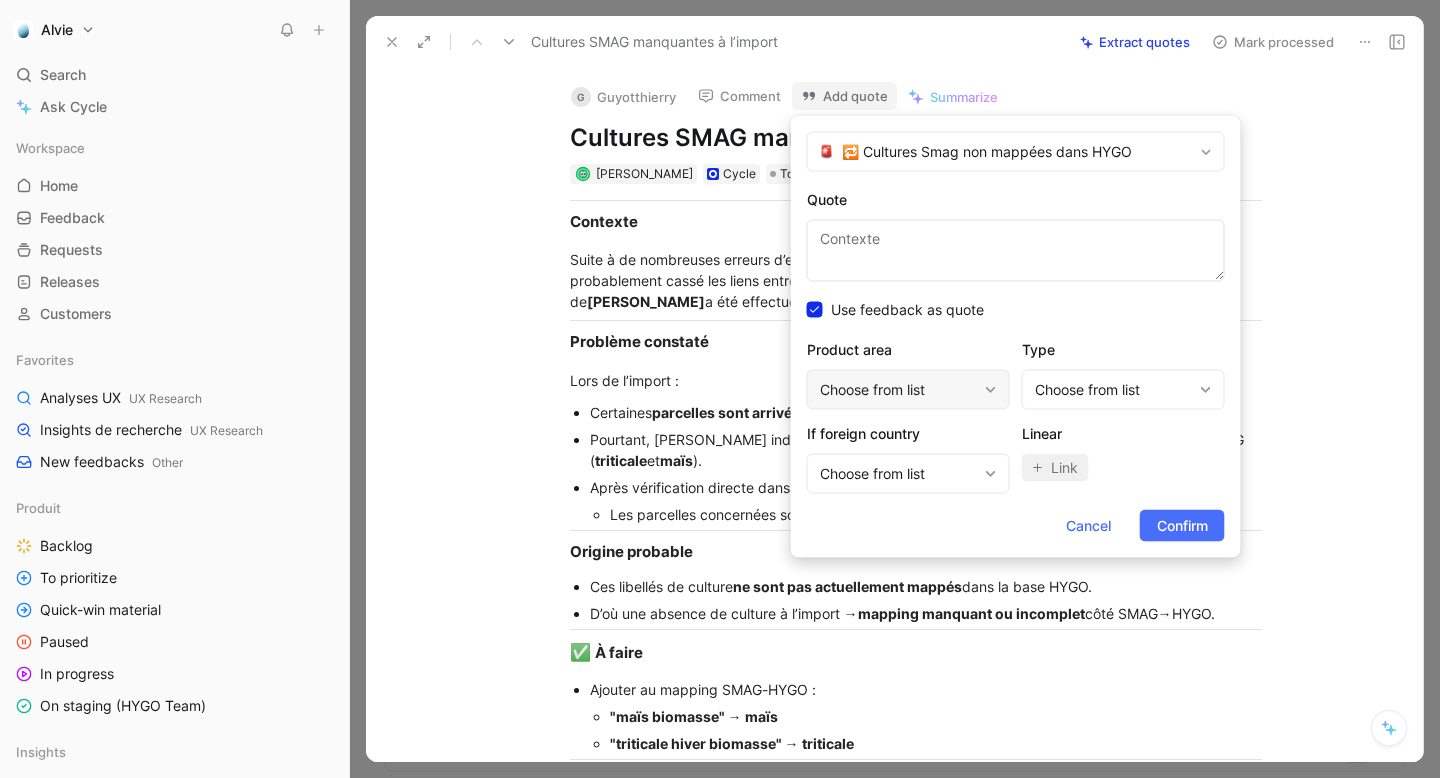 click on "Choose from list" at bounding box center [898, 390] 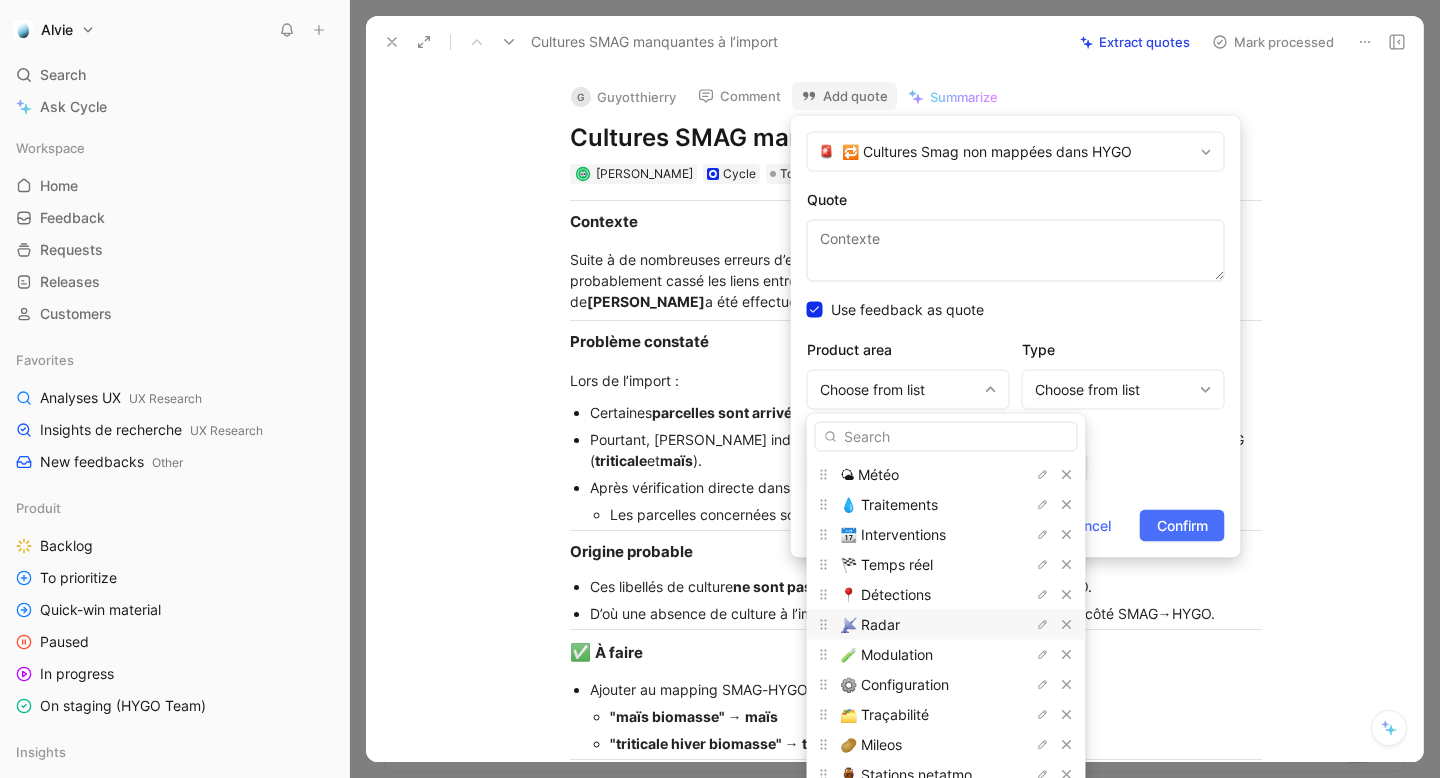 scroll, scrollTop: 63, scrollLeft: 0, axis: vertical 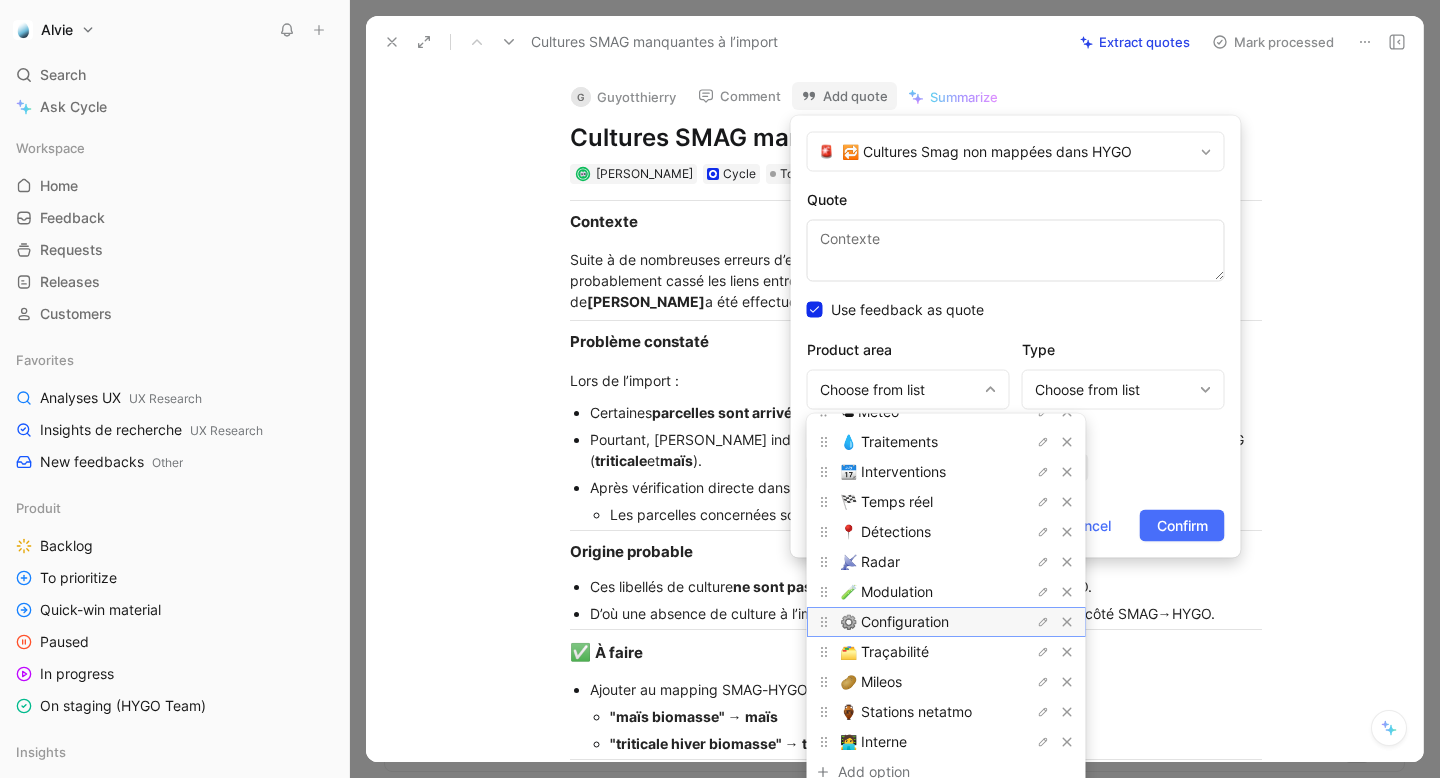 click on "⚙️ Configuration" at bounding box center (894, 621) 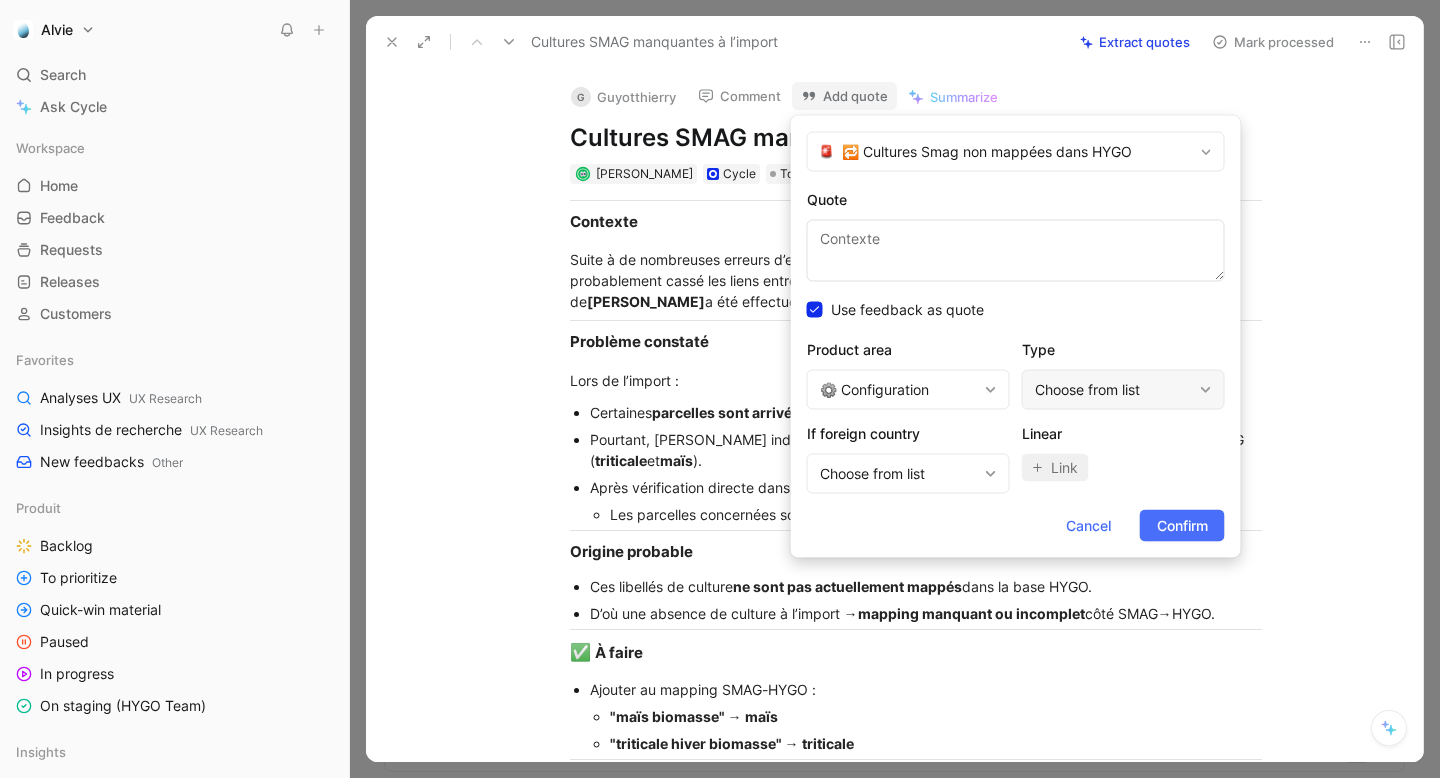 click on "Choose from list" at bounding box center [1113, 390] 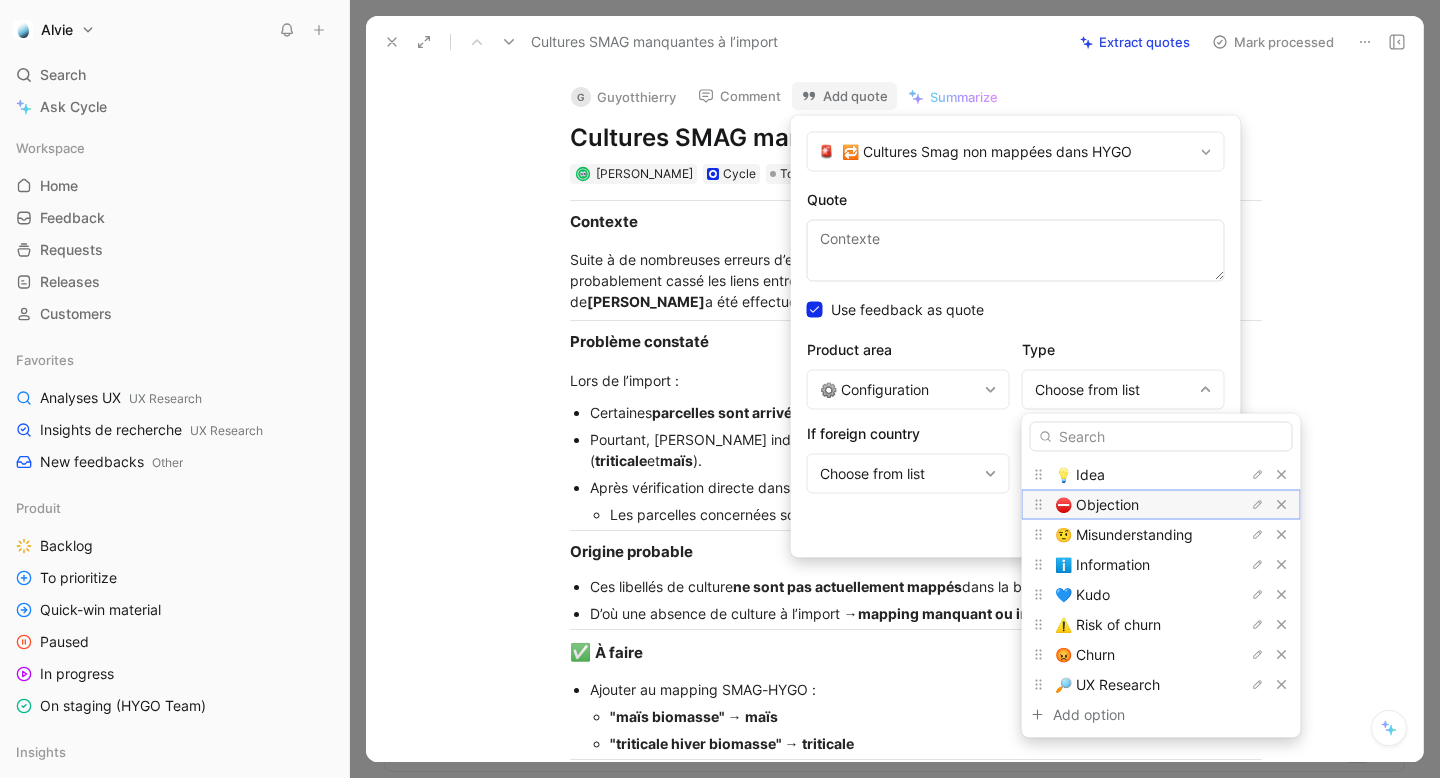 click on "⛔️ Objection" at bounding box center [1097, 504] 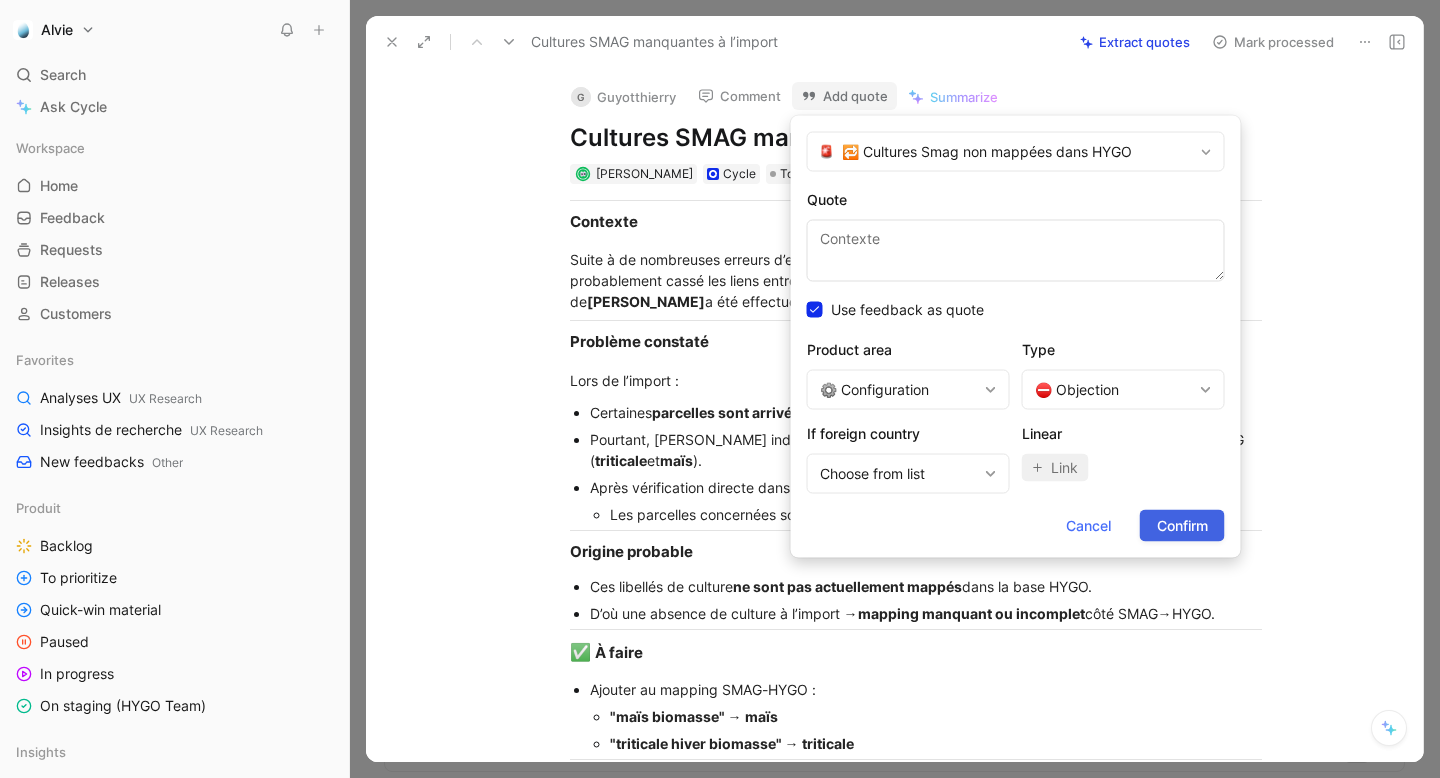 click on "Confirm" at bounding box center [1182, 526] 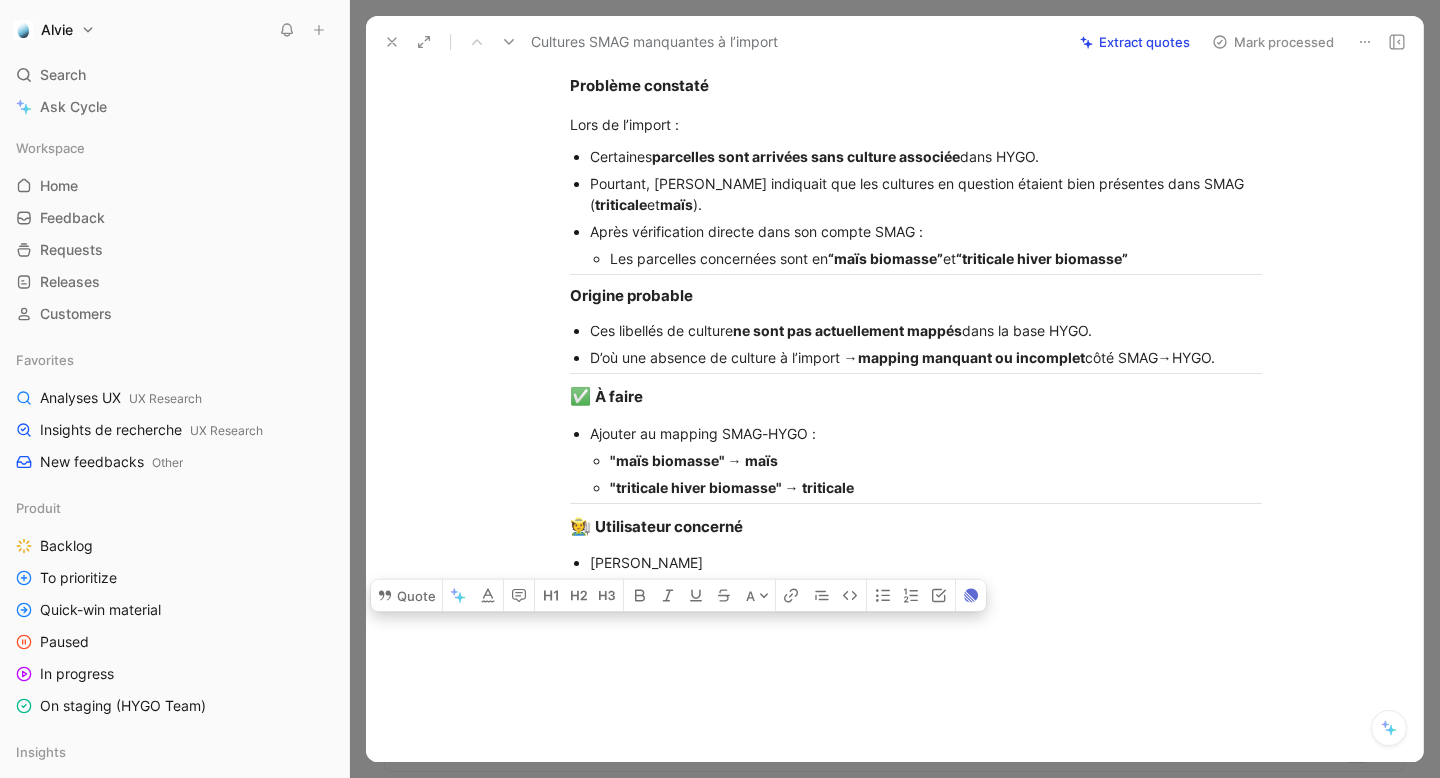 scroll, scrollTop: 319, scrollLeft: 0, axis: vertical 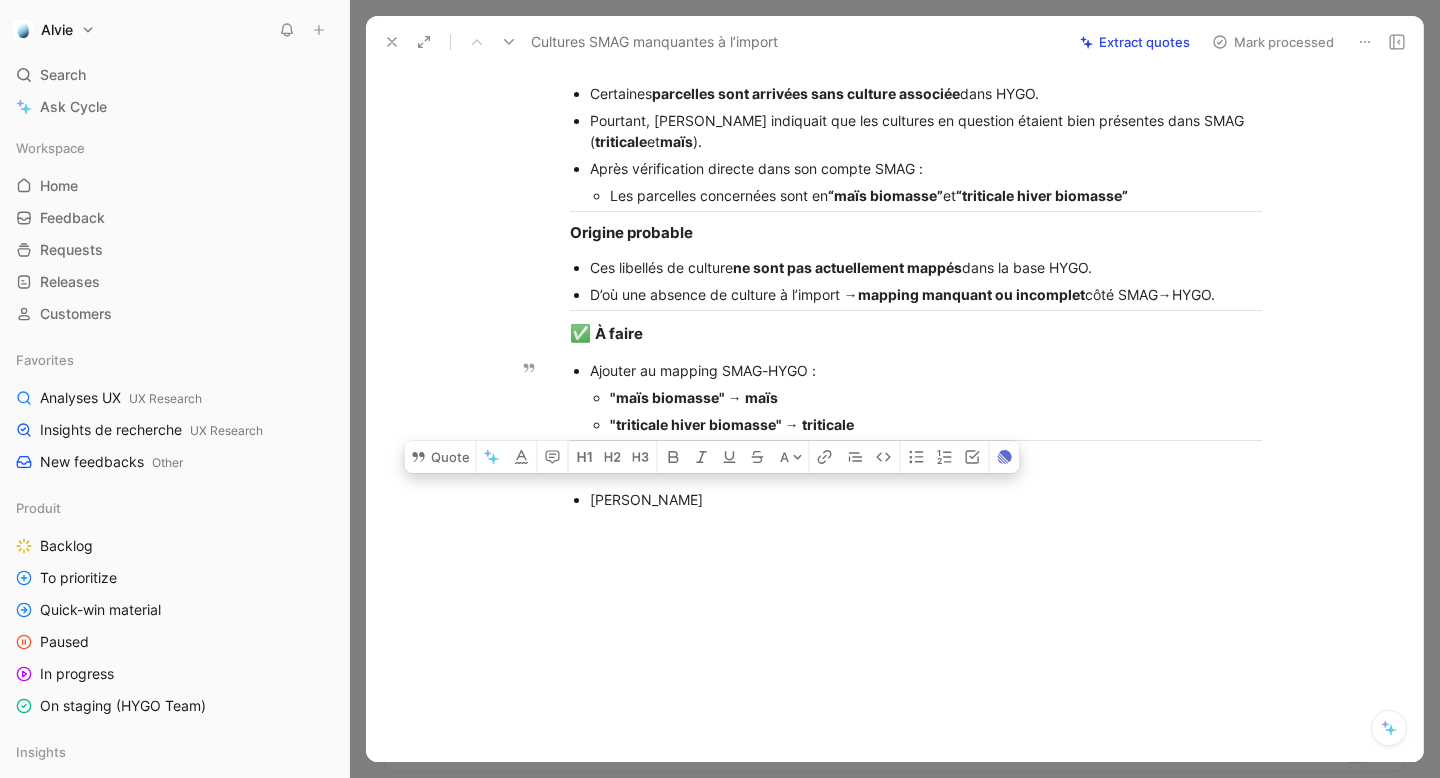 drag, startPoint x: 573, startPoint y: 221, endPoint x: 901, endPoint y: 430, distance: 388.928 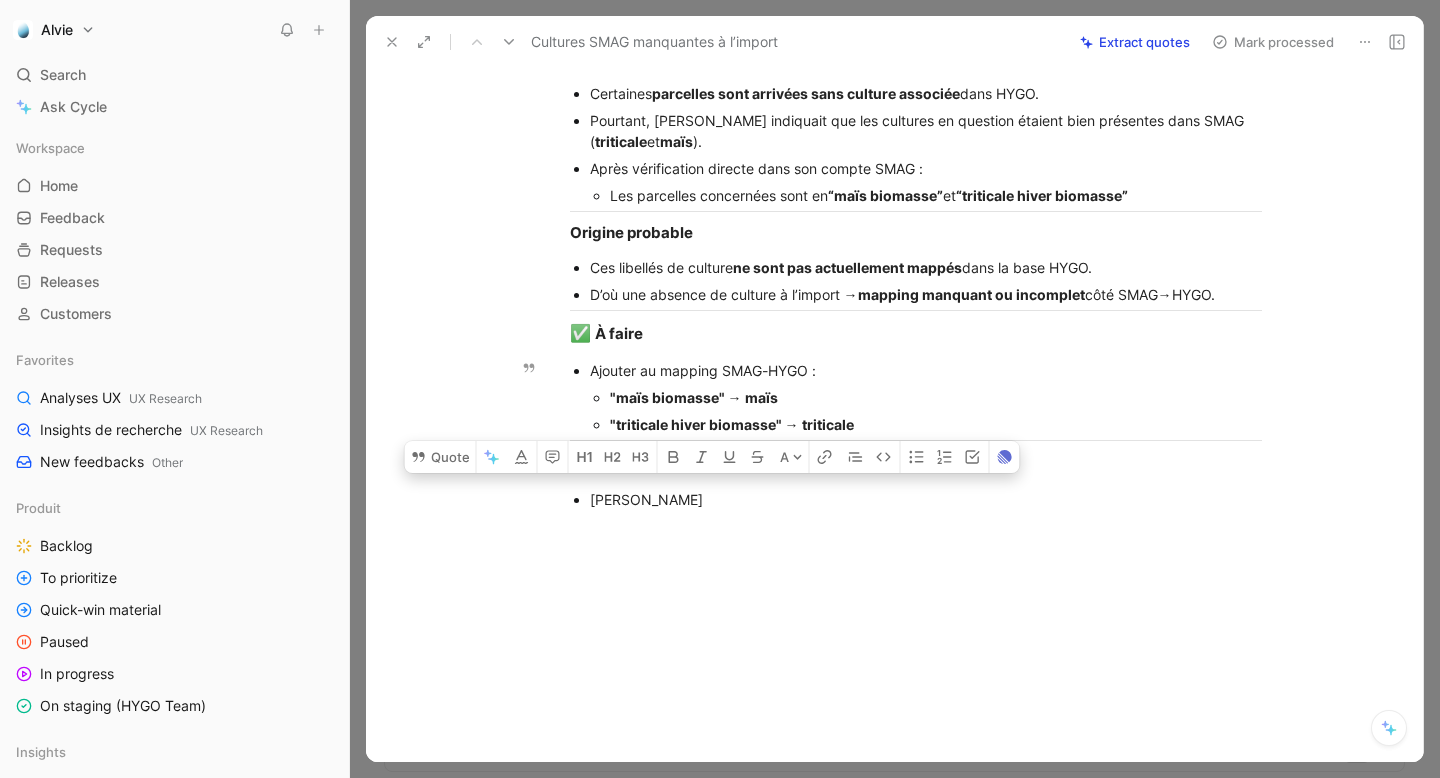 click on "Contexte Suite à de nombreuses erreurs d’export  SMAG , liées à des  fusions de fermes  côté SMAG (ayant probablement cassé les liens entre parcelles HYGO–SMAG), un  réimport complet  des exploitations de  [PERSON_NAME]  a été effectué. Problème constaté Lors de l’import : Certaines  parcelles sont arrivées sans culture associée  dans HYGO. Pourtant, [PERSON_NAME] indiquait que les cultures en question étaient bien présentes dans SMAG ( triticale  et  maïs ). Après vérification directe dans son compte SMAG : Les parcelles concernées sont en  “maïs biomasse”  et  “triticale hiver biomasse” Origine probable Ces libellés de culture  ne sont pas actuellement mappés  dans la base HYGO. D’où une absence de culture à l’import →  mapping manquant ou incomplet  côté SMAG→HYGO. ✅   À faire Ajouter au mapping SMAG-HYGO : "maïs biomasse" → maïs "triticale hiver biomasse" → triticale 🧑‍🌾   Utilisateur concerné [PERSON_NAME]" at bounding box center (915, 197) 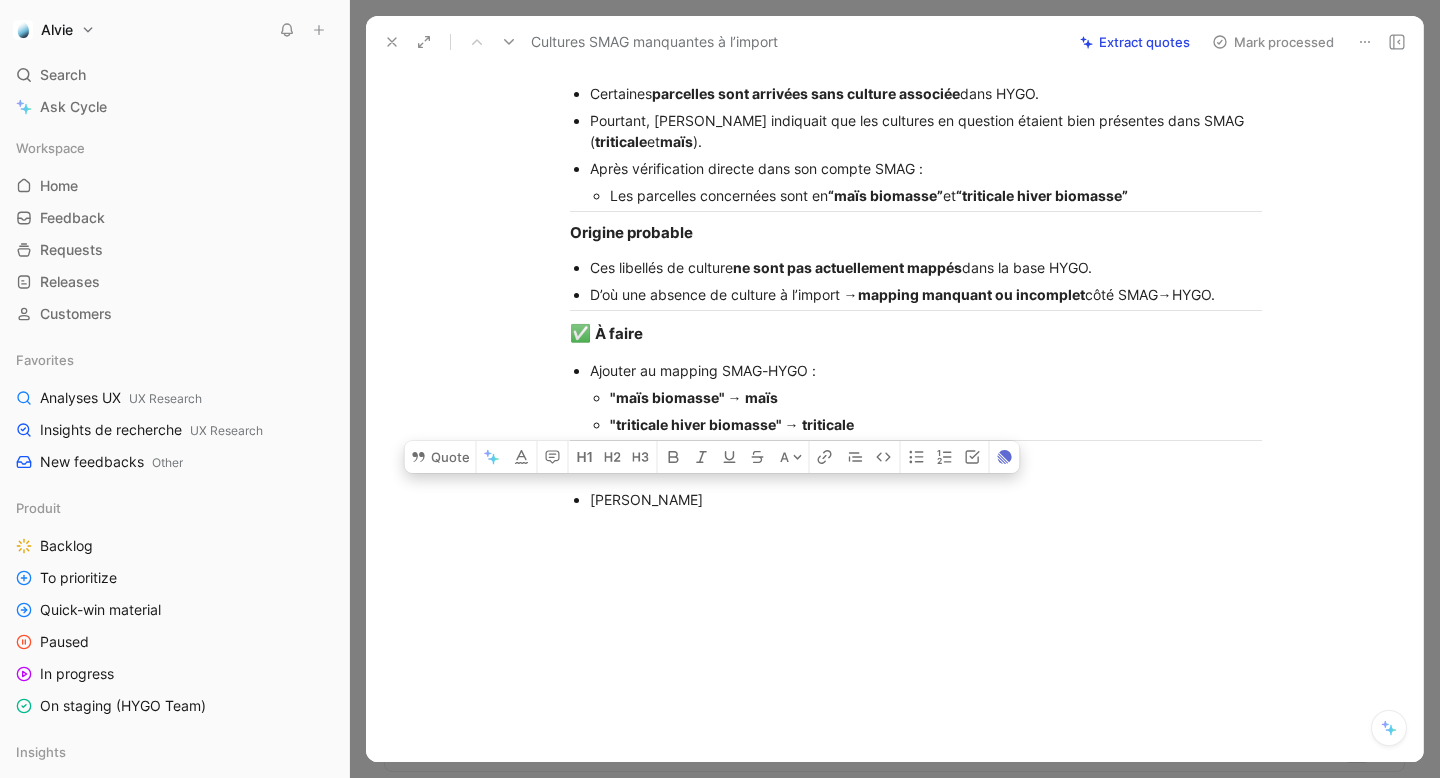 scroll, scrollTop: 0, scrollLeft: 0, axis: both 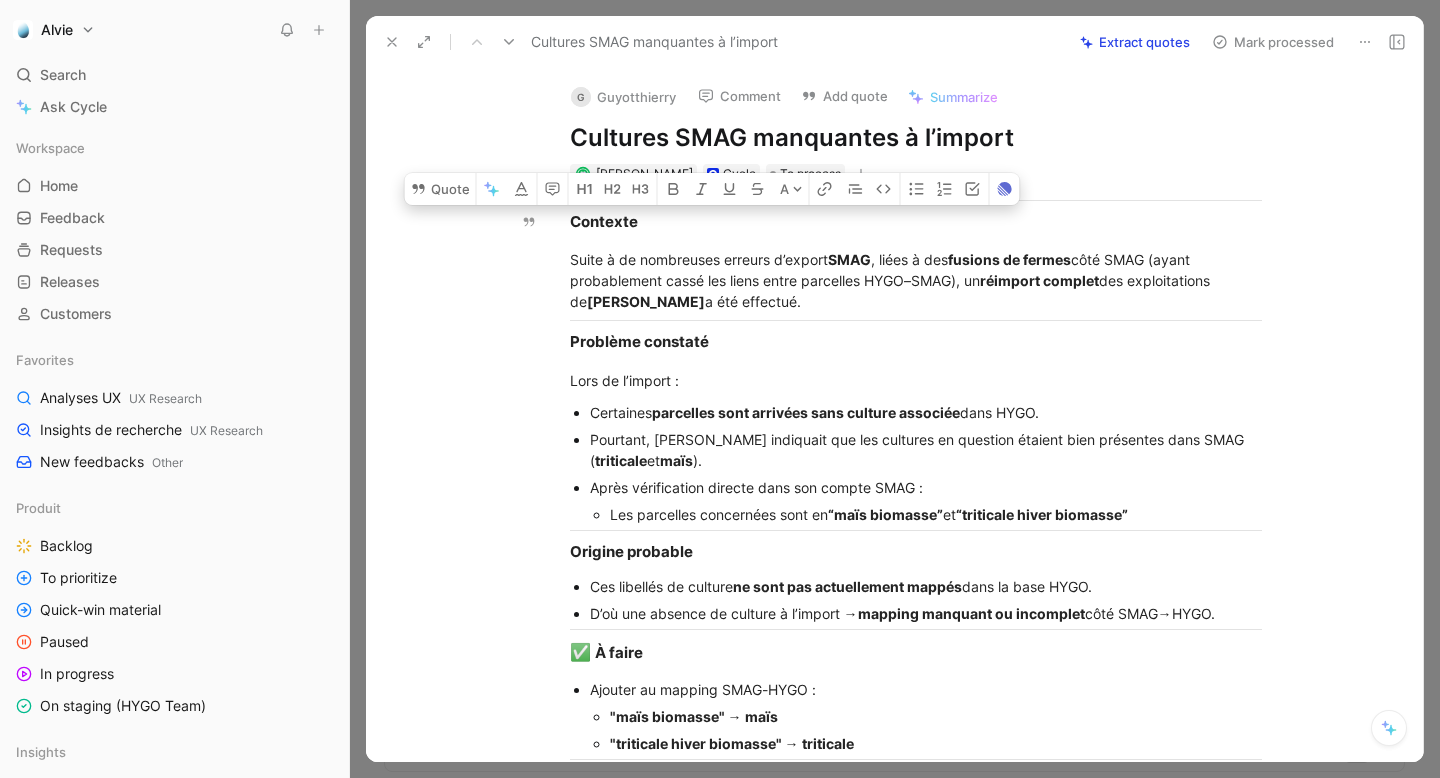 click on "Mark processed" at bounding box center (1273, 42) 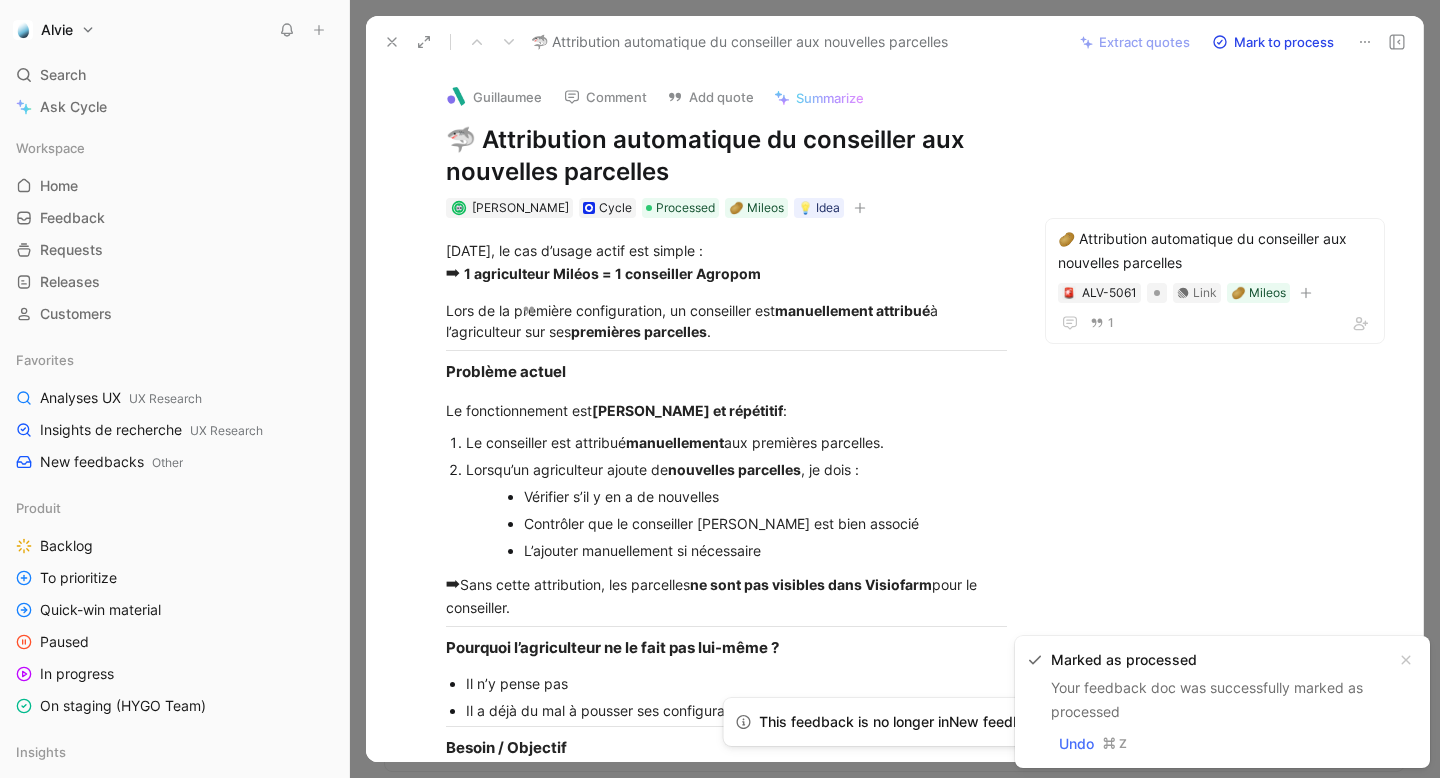 click at bounding box center (392, 42) 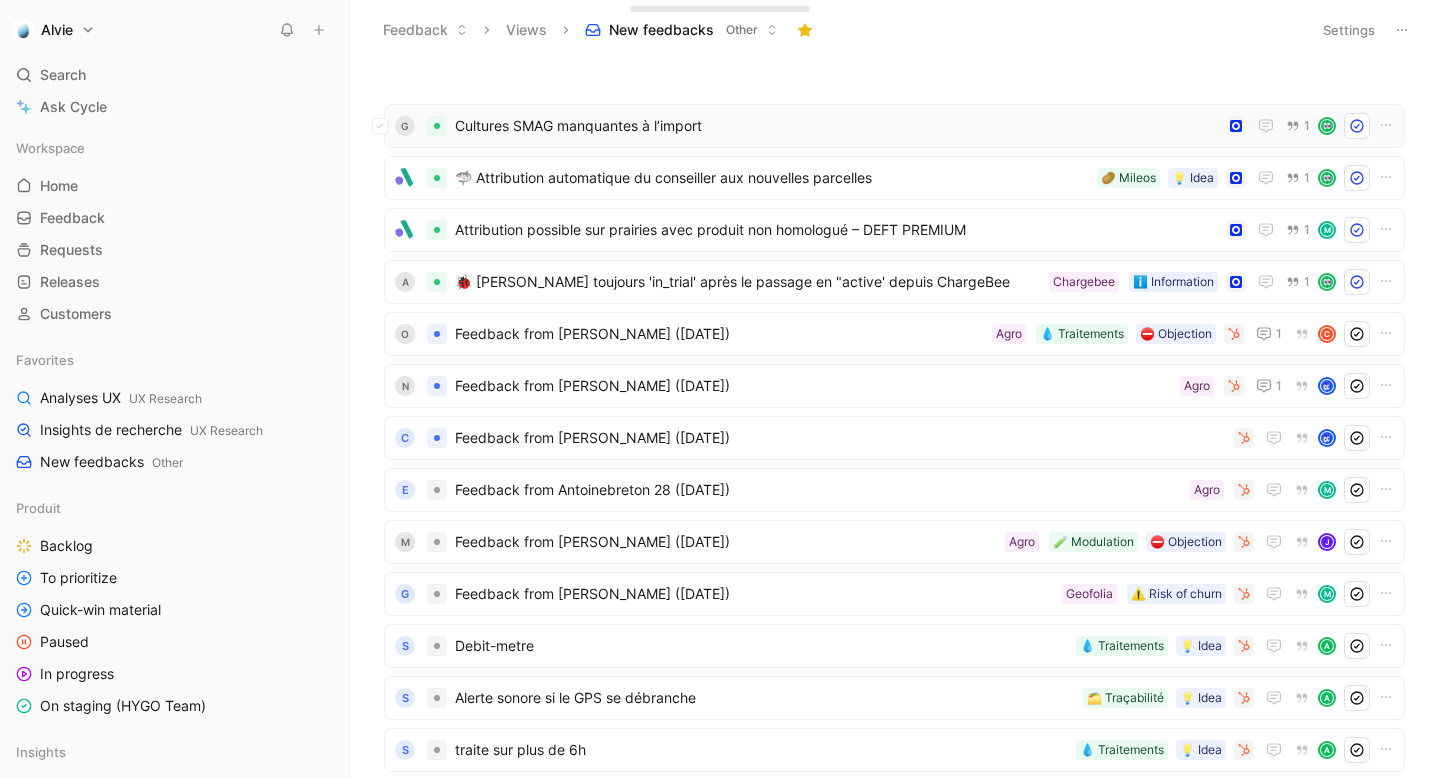 click on "Cultures SMAG manquantes à l’import" at bounding box center (836, 126) 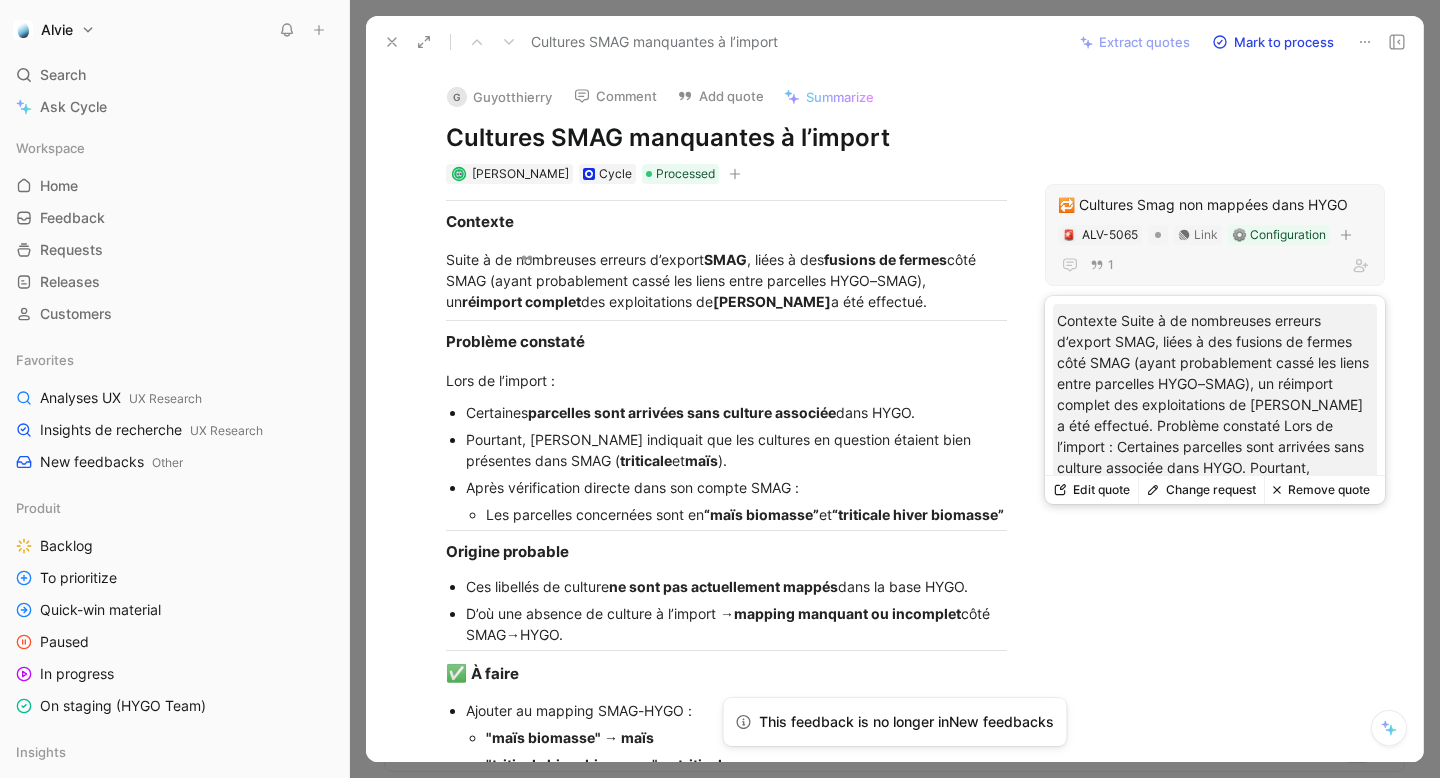 click on "🔁 Cultures Smag non mappées dans HYGO" at bounding box center (1215, 205) 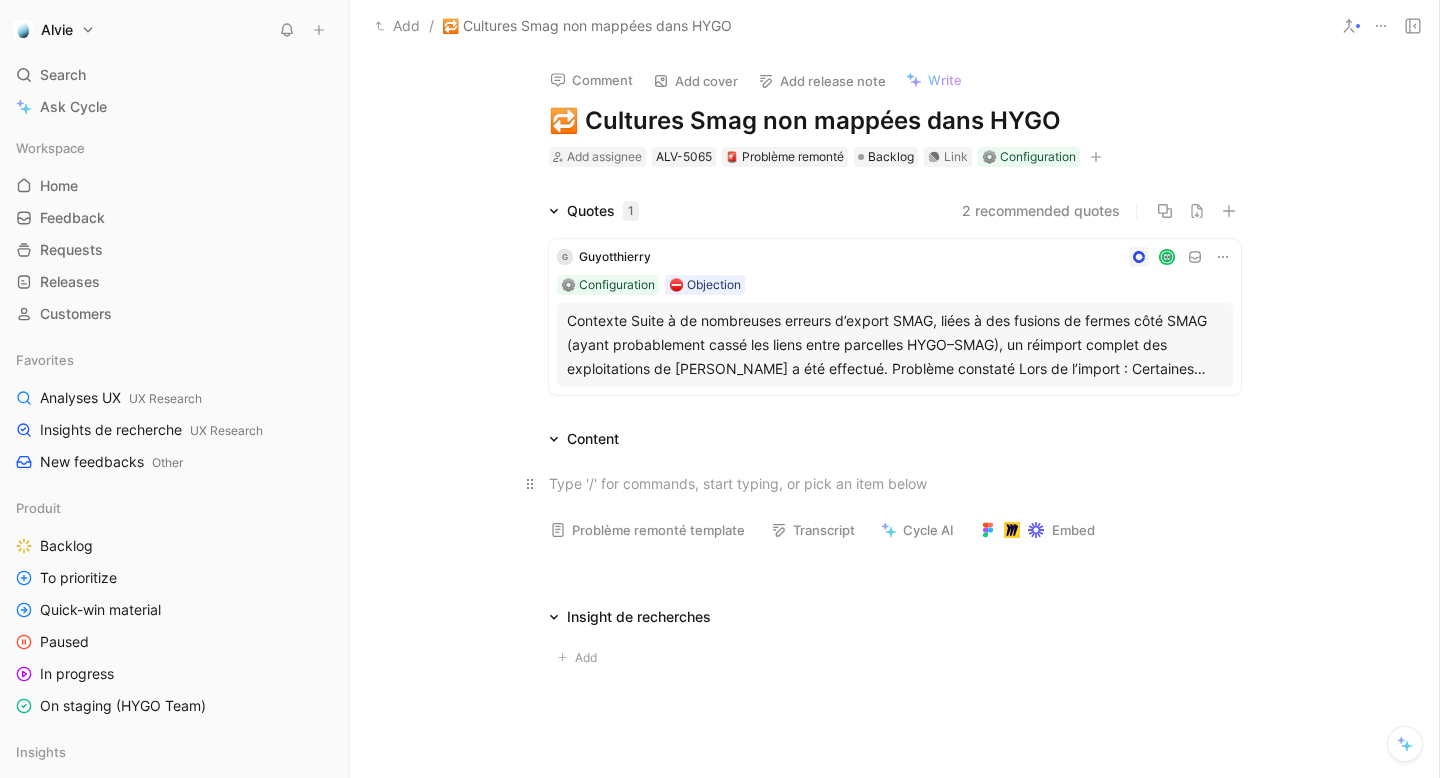 click at bounding box center [895, 483] 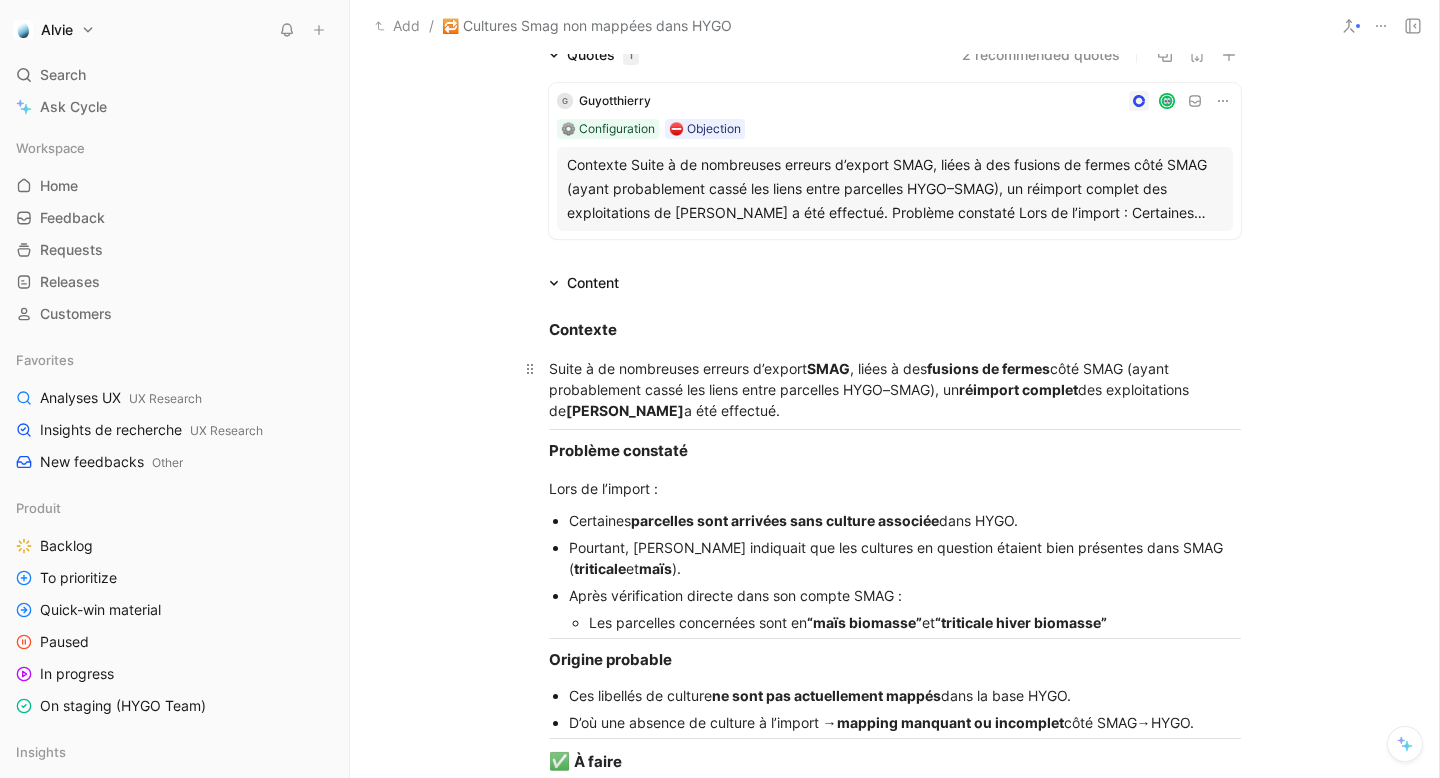 scroll, scrollTop: 0, scrollLeft: 0, axis: both 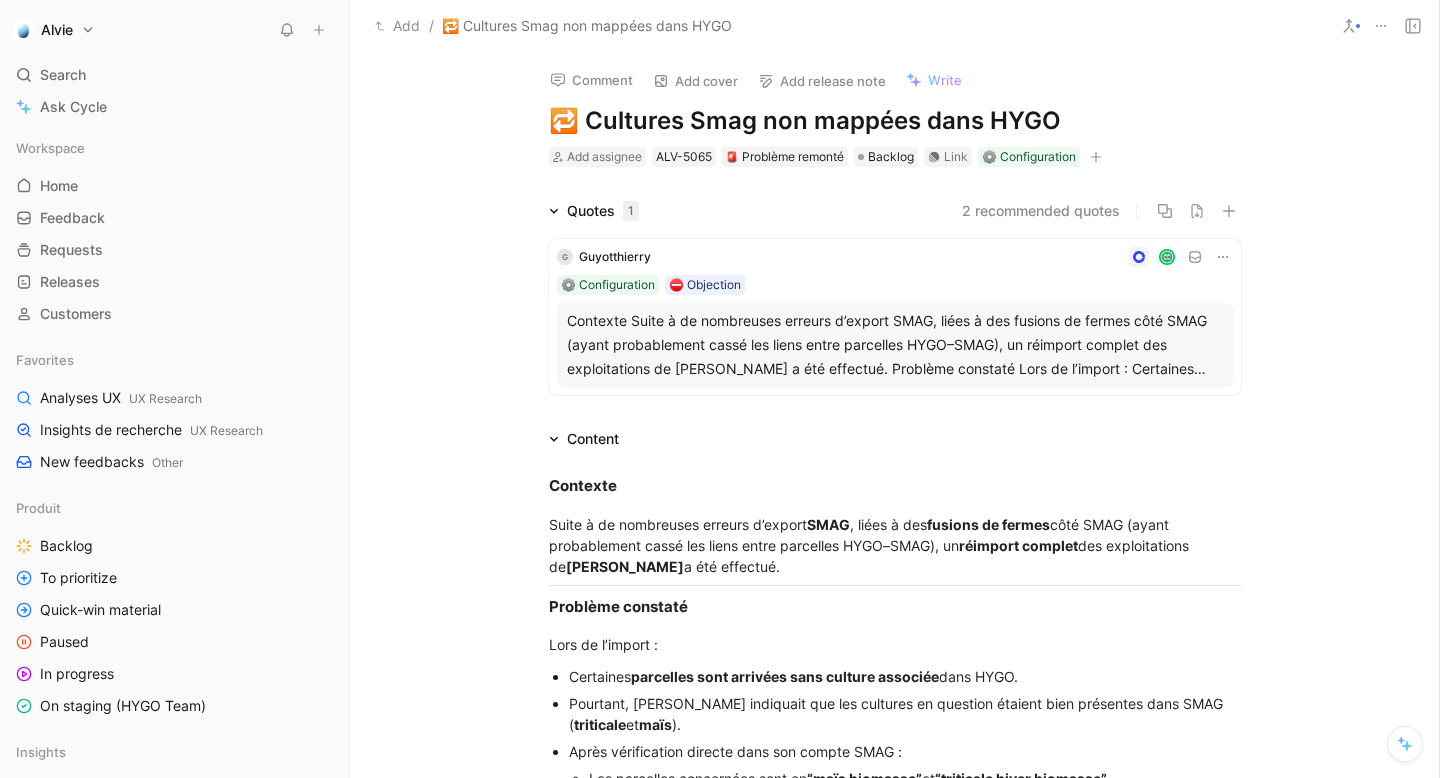 click on "⚙️ Configuration ⛔️ Objection" at bounding box center (895, 285) 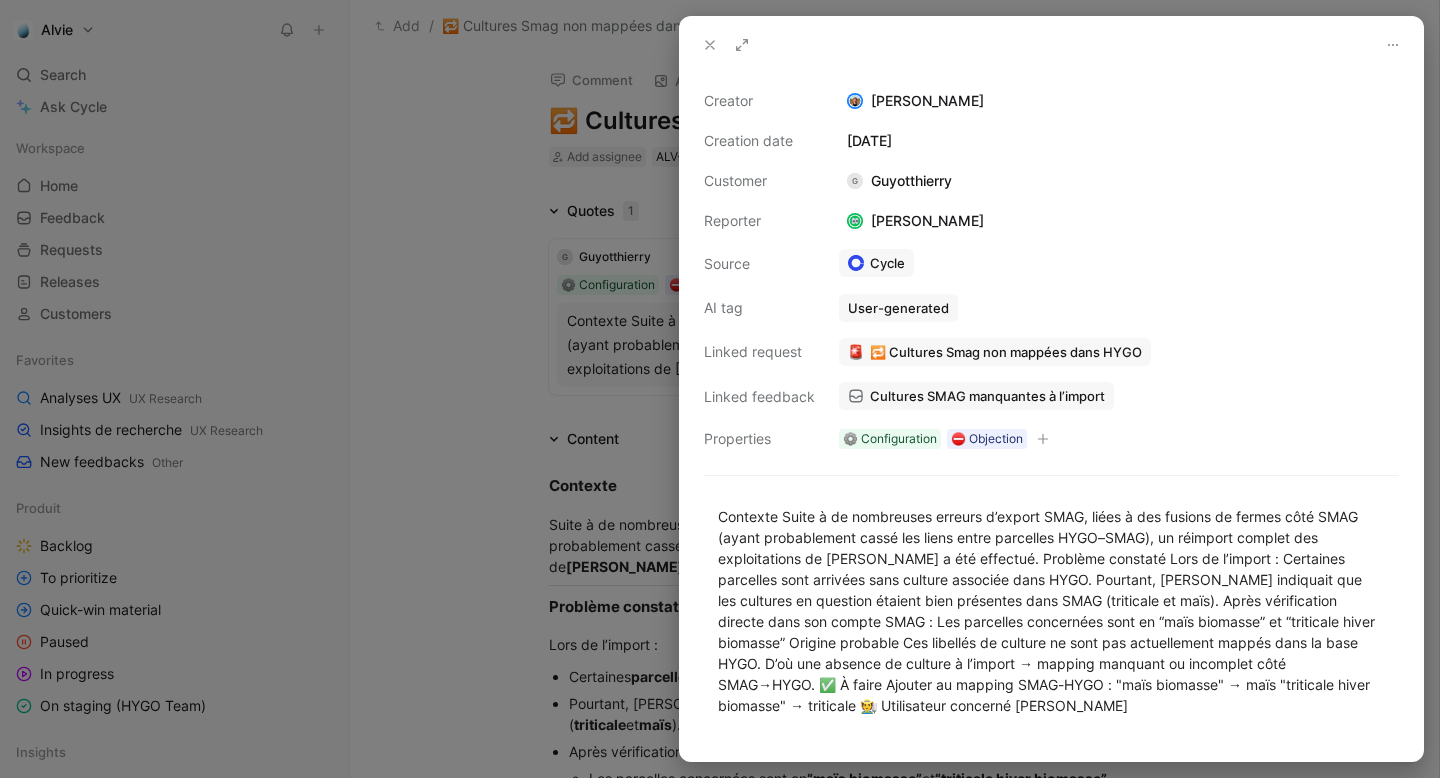 click 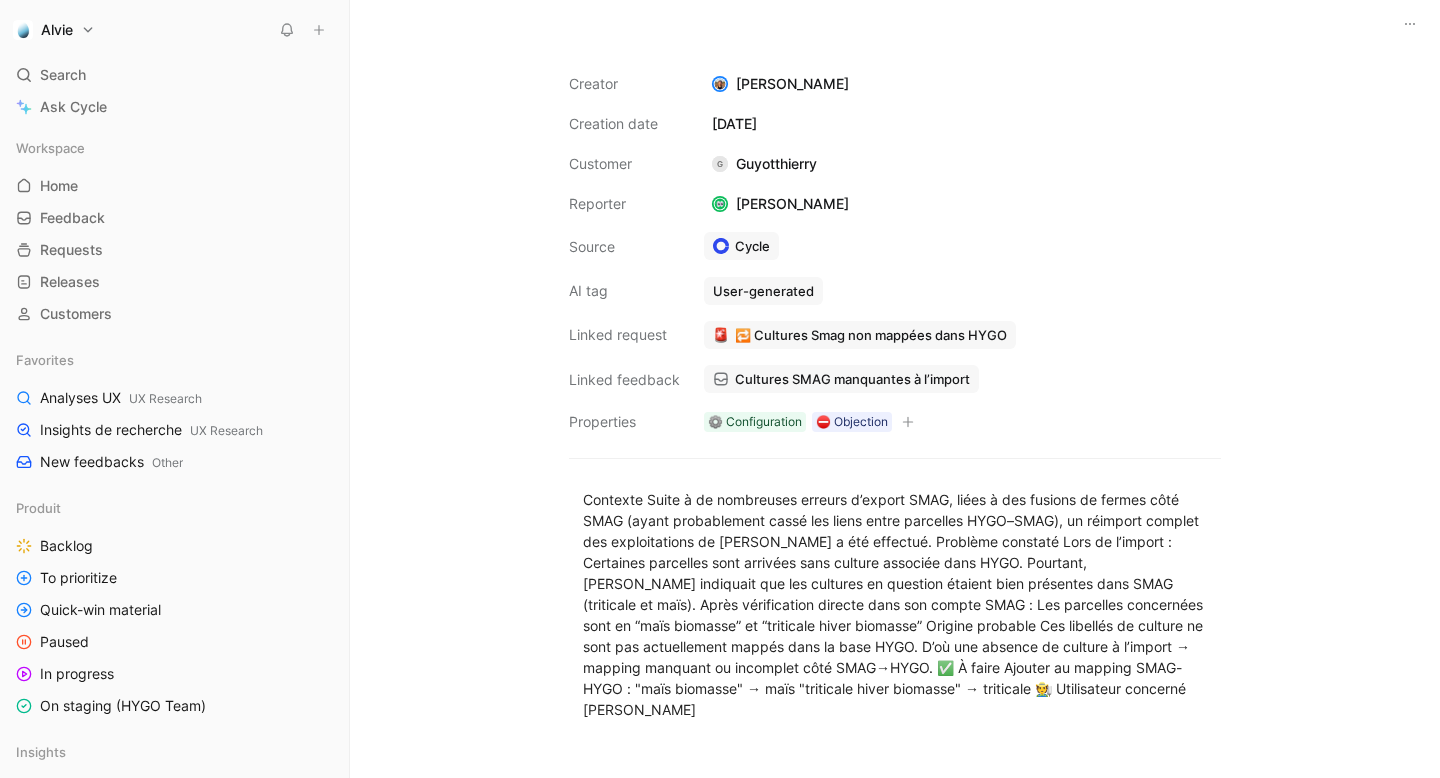 scroll, scrollTop: 100, scrollLeft: 0, axis: vertical 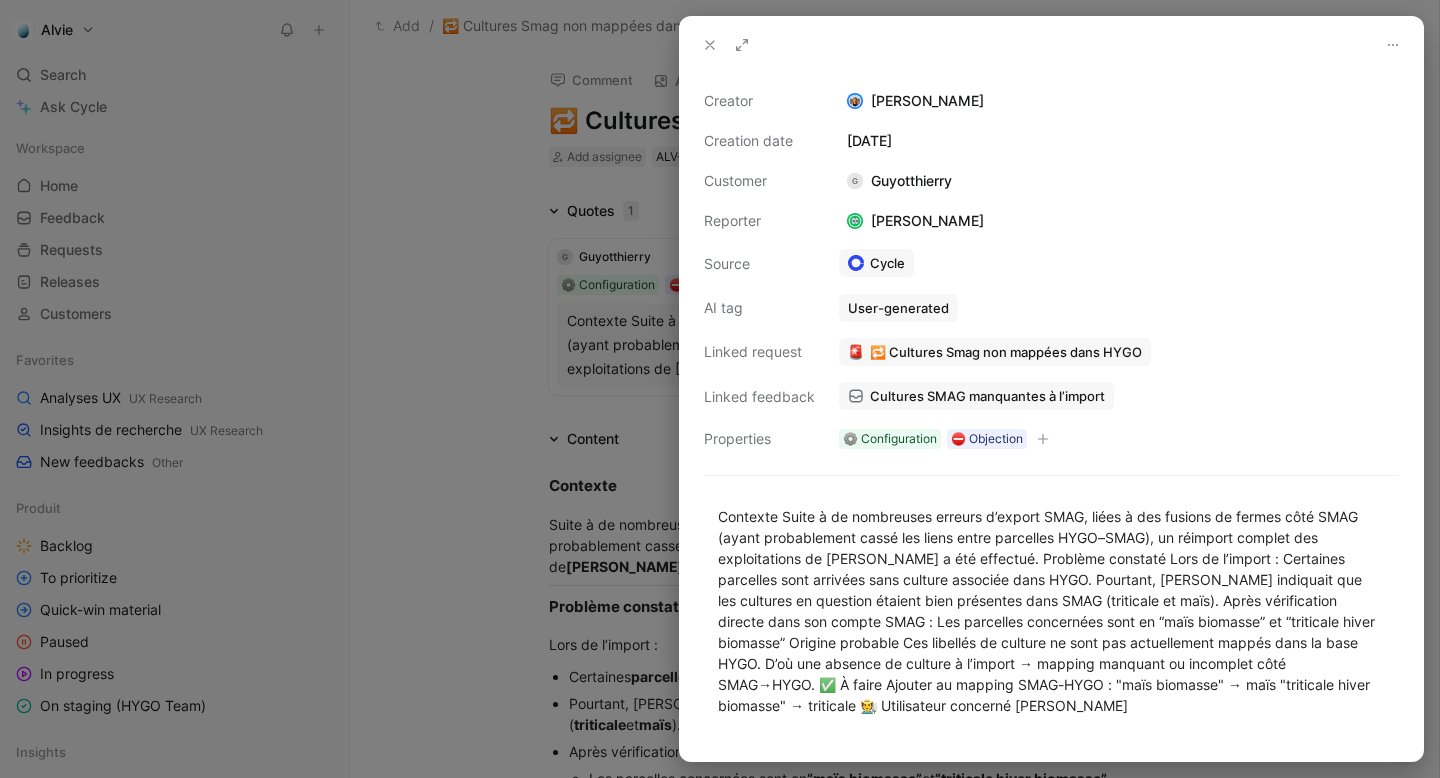 click at bounding box center (720, 389) 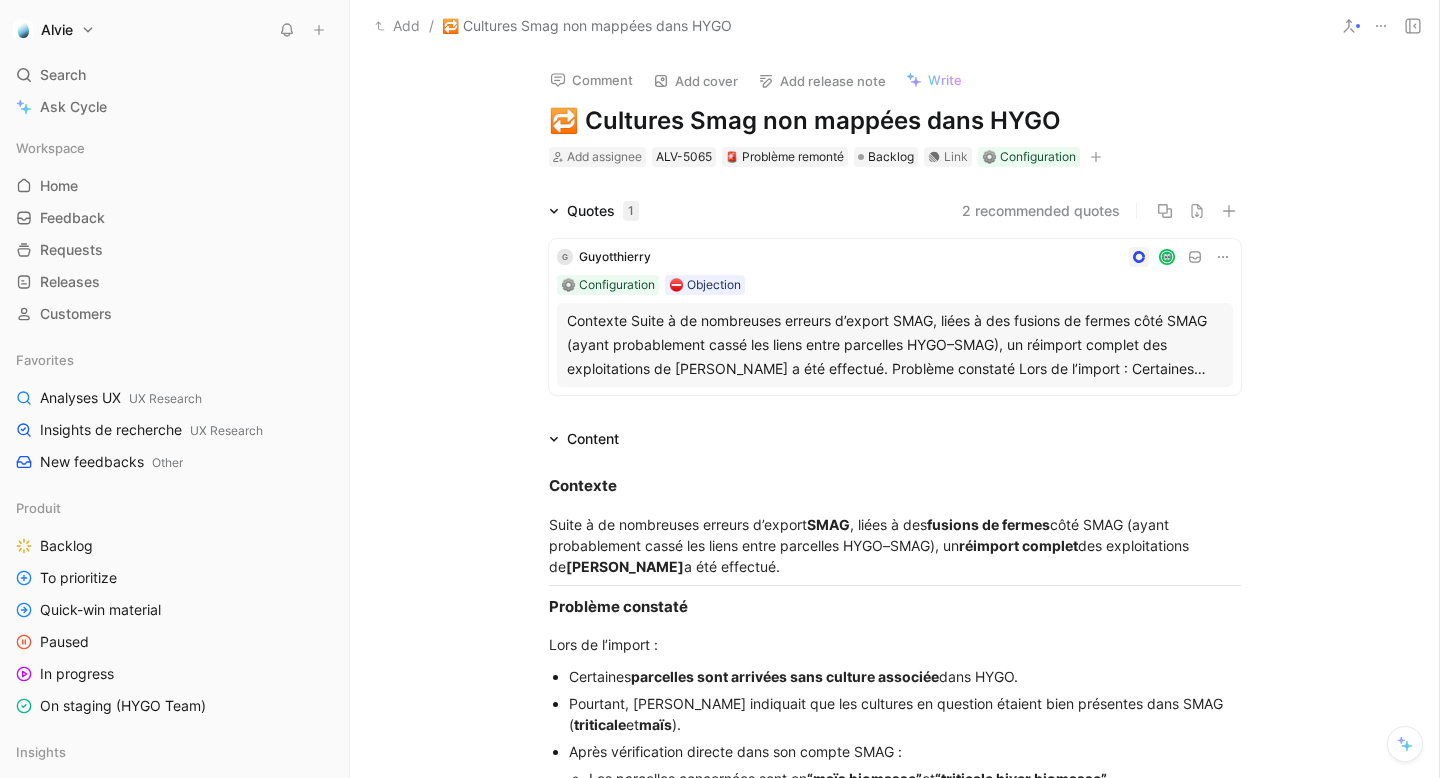 click on "Contexte
Suite à de nombreuses erreurs d’export SMAG, liées à des fusions de fermes côté SMAG (ayant probablement cassé les liens entre parcelles HYGO–SMAG), un réimport complet des exploitations de [PERSON_NAME] a été effectué.
Problème constaté
Lors de l’import :
Certaines parcelles sont arrivées sans culture associée dans HYGO.
Pourtant, [PERSON_NAME] indiquait que les cultures en question étaient bien présentes dans SMAG (triticale et maïs).
Après vérification directe dans son compte SMAG :
Les parcelles concernées sont en “maïs biomasse” et “triticale hiver biomasse”
Origine probable
Ces libellés de culture ne sont pas actuellement mappés dans la base HYGO.
D’où une absence de culture à l’import → mapping manquant ou incomplet côté SMAG→HYGO.
✅ À faire
Ajouter au mapping SMAG-HYGO :
"maïs biomasse" → maïs
"triticale hiver biomasse" → triticale
🧑‍🌾 Utilisateur concerné
[PERSON_NAME]" at bounding box center (895, 345) 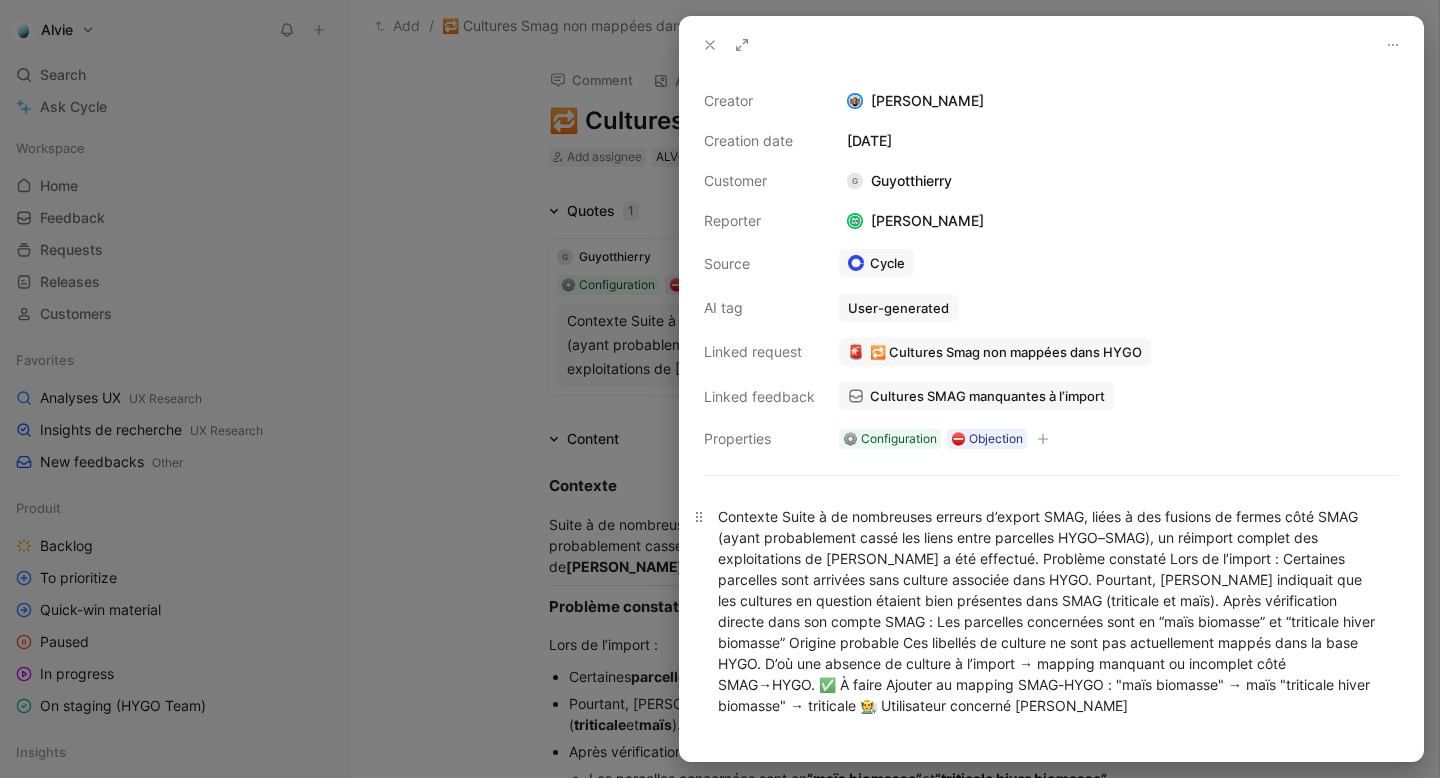 scroll, scrollTop: 105, scrollLeft: 0, axis: vertical 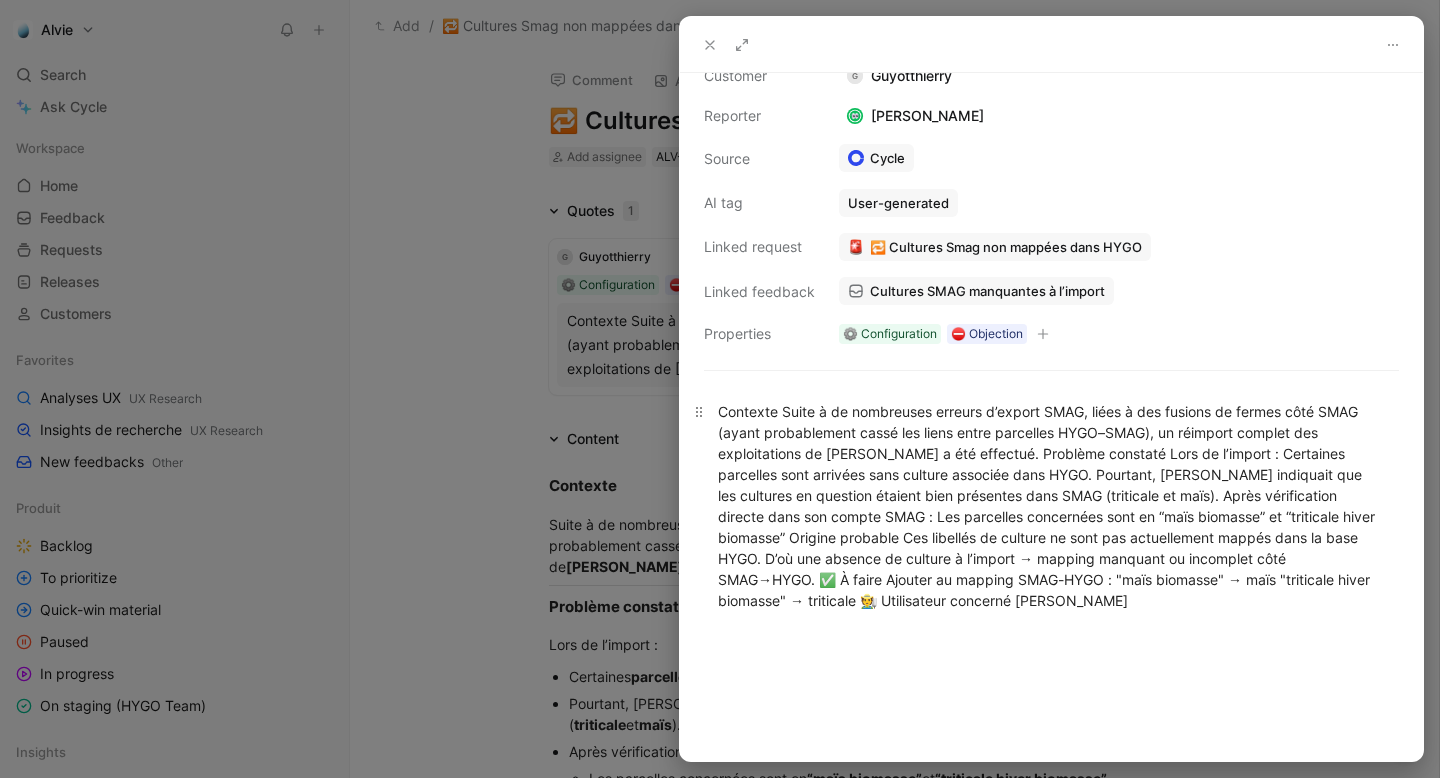 click on "Contexte Suite à de nombreuses erreurs d’export SMAG, liées à des fusions de fermes côté SMAG (ayant probablement cassé les liens entre parcelles HYGO–SMAG), un réimport complet des exploitations de [PERSON_NAME] a été effectué. Problème constaté Lors de l’import : Certaines parcelles sont arrivées sans culture associée dans HYGO. Pourtant, [PERSON_NAME] indiquait que les cultures en question étaient bien présentes dans SMAG (triticale et maïs). Après vérification directe dans son compte SMAG : Les parcelles concernées sont en “maïs biomasse” et “triticale hiver biomasse” Origine probable Ces libellés de culture ne sont pas actuellement mappés dans la base HYGO. D’où une absence de culture à l’import → mapping manquant ou incomplet côté SMAG→HYGO. ✅ À faire Ajouter au mapping SMAG-HYGO : "maïs biomasse" → maïs "triticale hiver biomasse" → triticale 🧑‍🌾 Utilisateur concerné [PERSON_NAME]" at bounding box center [1051, 506] 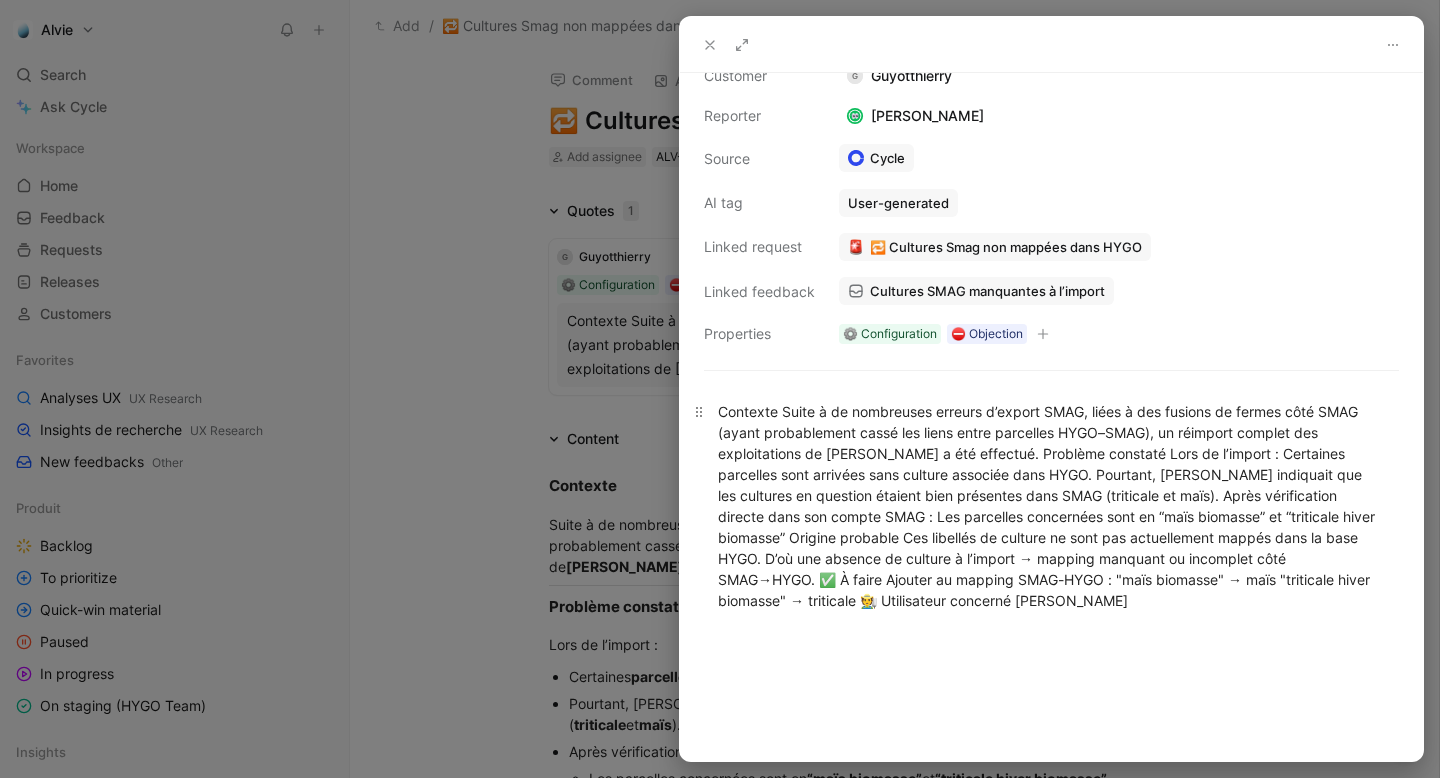 click on "Contexte Suite à de nombreuses erreurs d’export SMAG, liées à des fusions de fermes côté SMAG (ayant probablement cassé les liens entre parcelles HYGO–SMAG), un réimport complet des exploitations de [PERSON_NAME] a été effectué. Problème constaté Lors de l’import : Certaines parcelles sont arrivées sans culture associée dans HYGO. Pourtant, [PERSON_NAME] indiquait que les cultures en question étaient bien présentes dans SMAG (triticale et maïs). Après vérification directe dans son compte SMAG : Les parcelles concernées sont en “maïs biomasse” et “triticale hiver biomasse” Origine probable Ces libellés de culture ne sont pas actuellement mappés dans la base HYGO. D’où une absence de culture à l’import → mapping manquant ou incomplet côté SMAG→HYGO. ✅ À faire Ajouter au mapping SMAG-HYGO : "maïs biomasse" → maïs "triticale hiver biomasse" → triticale 🧑‍🌾 Utilisateur concerné [PERSON_NAME]" at bounding box center [1051, 506] 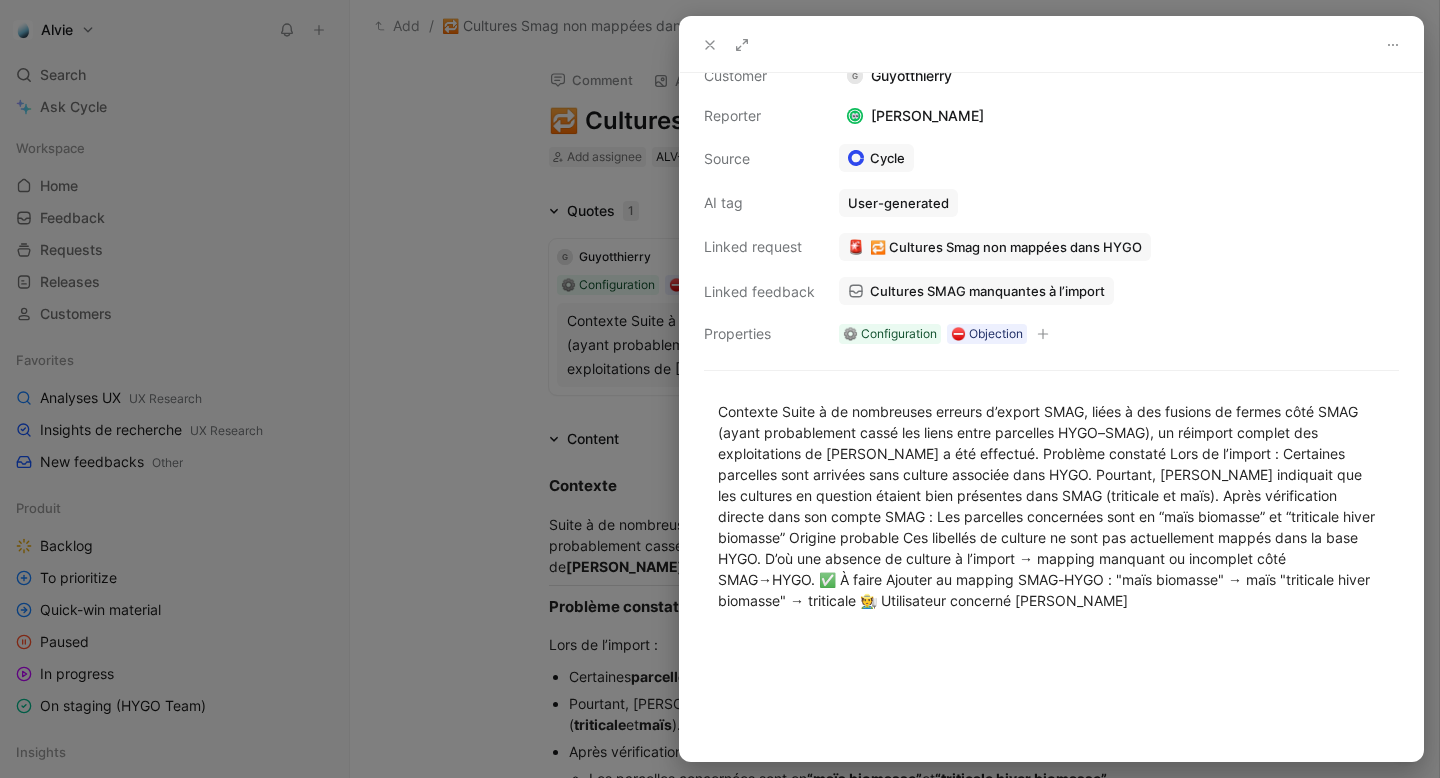 click at bounding box center [720, 389] 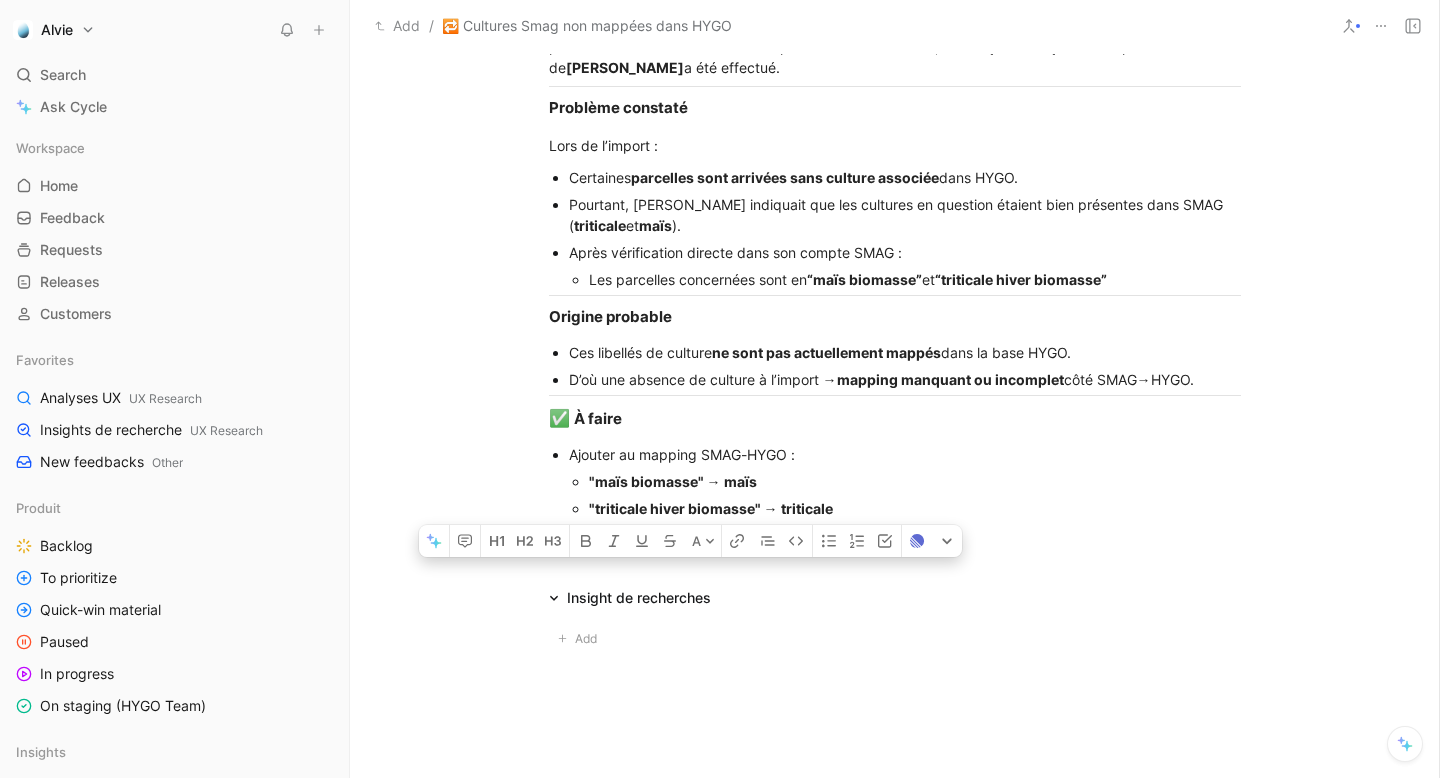 scroll, scrollTop: 573, scrollLeft: 0, axis: vertical 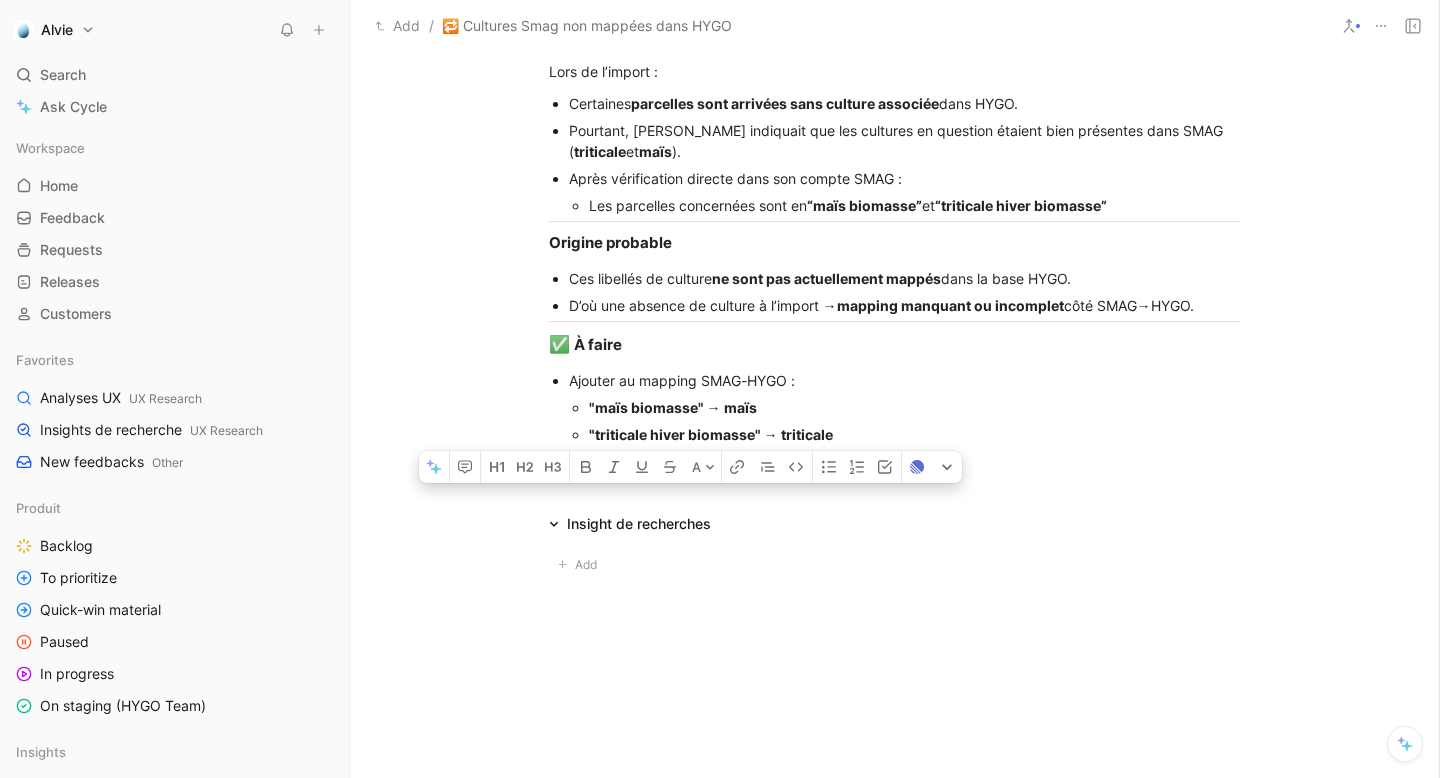 drag, startPoint x: 547, startPoint y: 481, endPoint x: 596, endPoint y: 705, distance: 229.29675 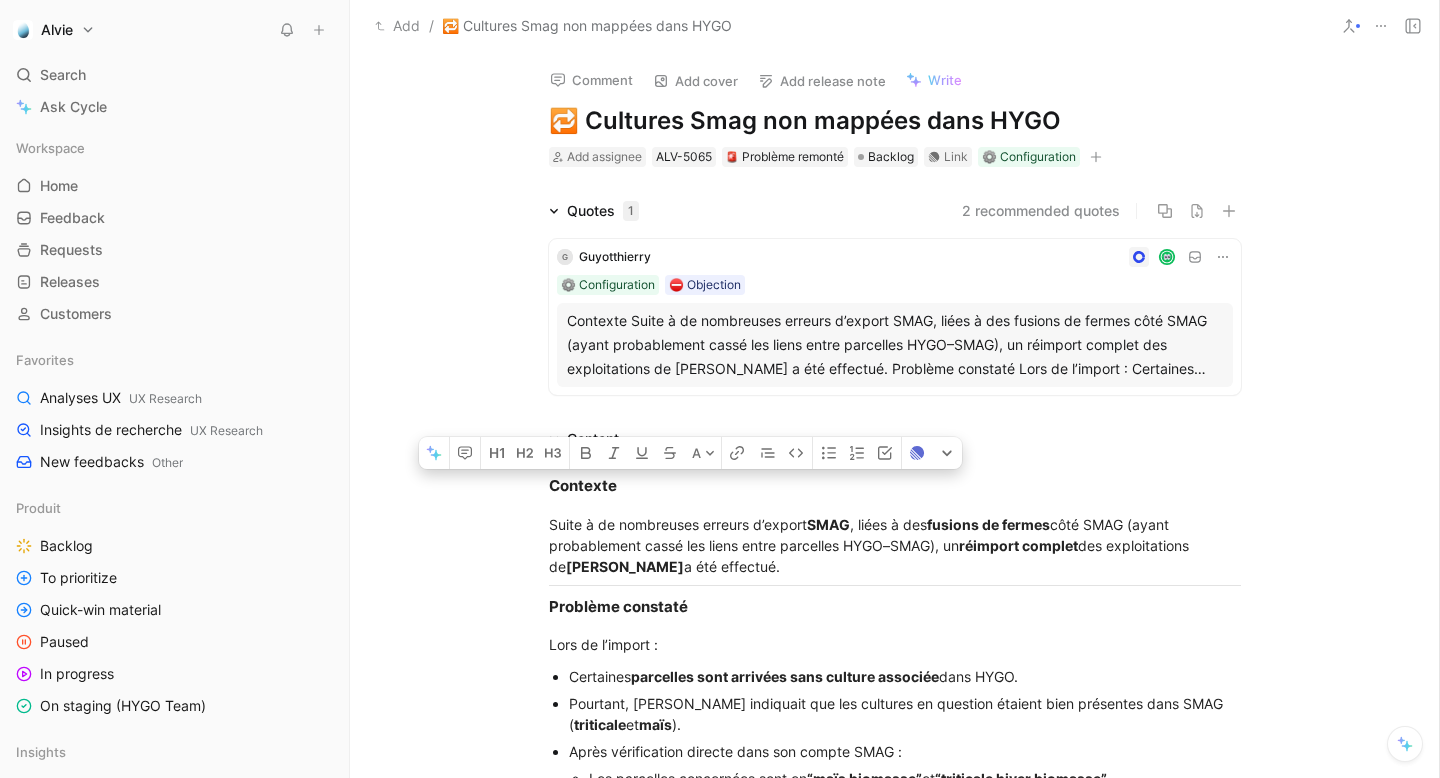 click on "Contexte
Suite à de nombreuses erreurs d’export SMAG, liées à des fusions de fermes côté SMAG (ayant probablement cassé les liens entre parcelles HYGO–SMAG), un réimport complet des exploitations de [PERSON_NAME] a été effectué.
Problème constaté
Lors de l’import :
Certaines parcelles sont arrivées sans culture associée dans HYGO.
Pourtant, [PERSON_NAME] indiquait que les cultures en question étaient bien présentes dans SMAG (triticale et maïs).
Après vérification directe dans son compte SMAG :
Les parcelles concernées sont en “maïs biomasse” et “triticale hiver biomasse”
Origine probable
Ces libellés de culture ne sont pas actuellement mappés dans la base HYGO.
D’où une absence de culture à l’import → mapping manquant ou incomplet côté SMAG→HYGO.
✅ À faire
Ajouter au mapping SMAG-HYGO :
"maïs biomasse" → maïs
"triticale hiver biomasse" → triticale
🧑‍🌾 Utilisateur concerné
[PERSON_NAME]" at bounding box center [895, 345] 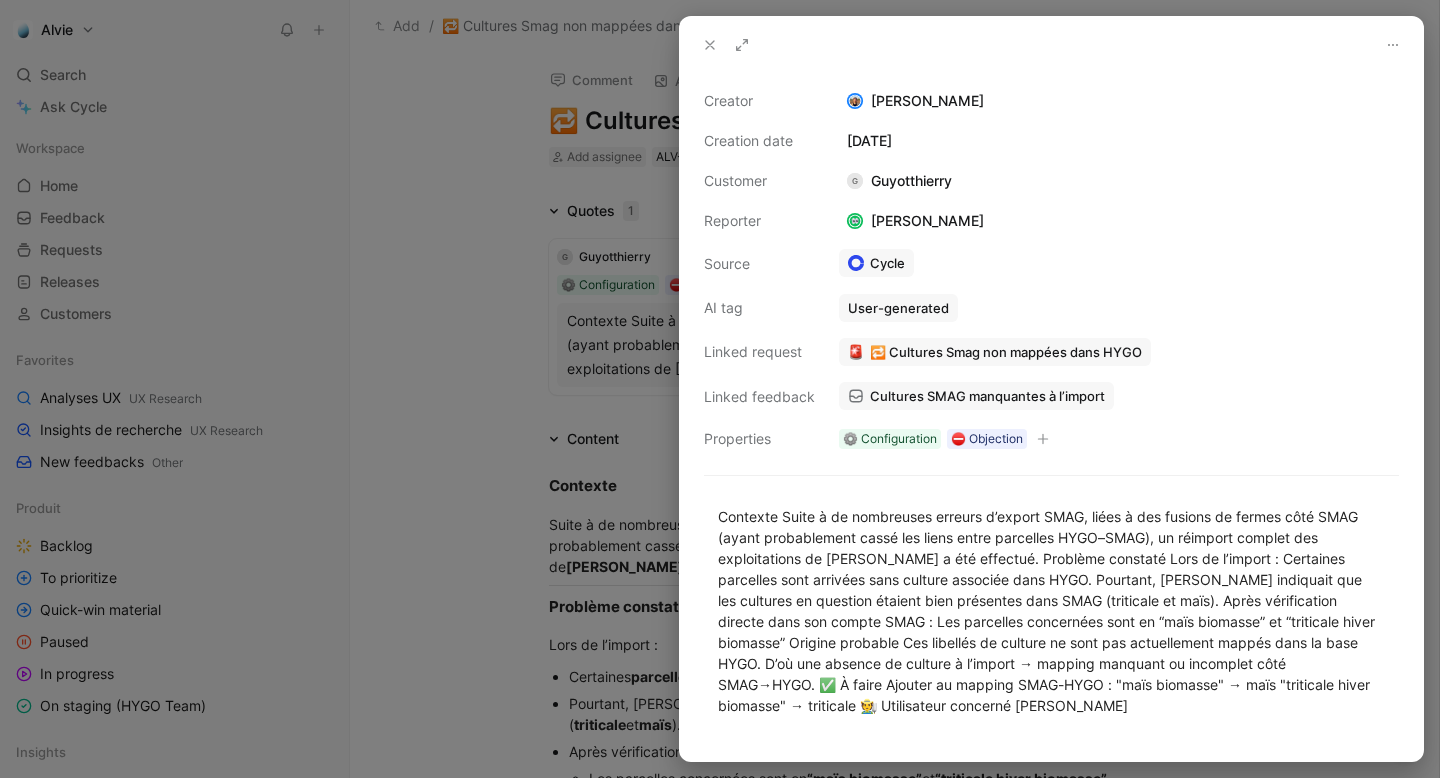 click at bounding box center (742, 45) 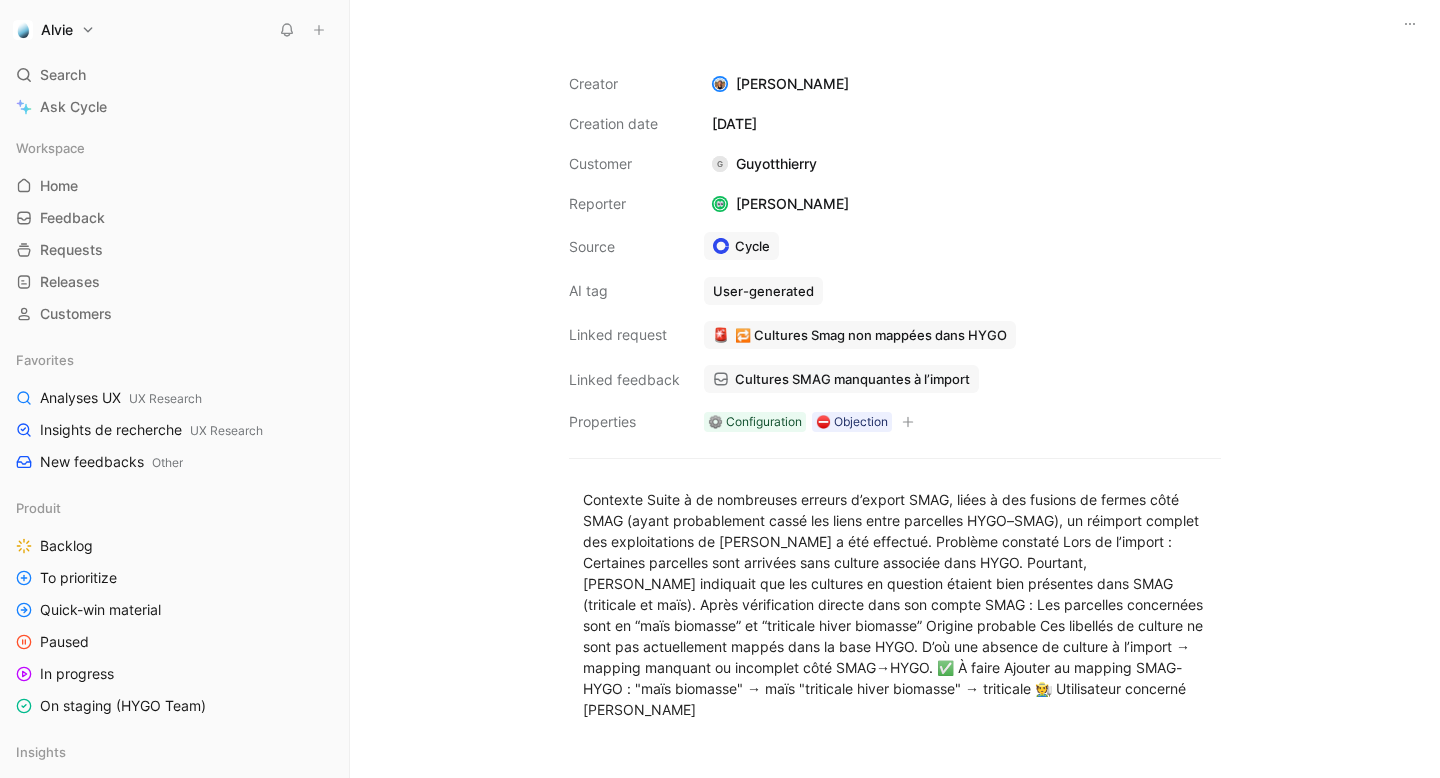 scroll, scrollTop: 100, scrollLeft: 0, axis: vertical 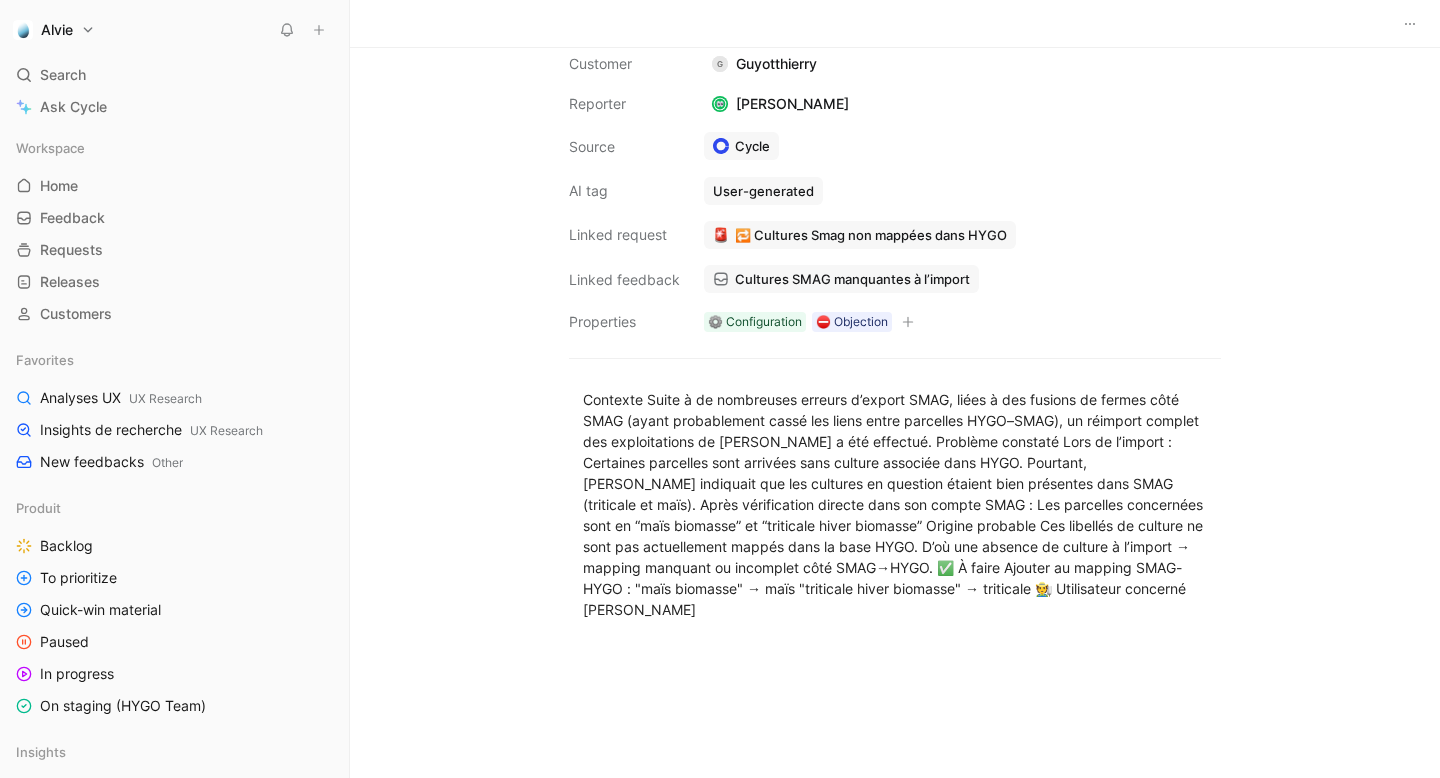 drag, startPoint x: 696, startPoint y: 651, endPoint x: 456, endPoint y: 336, distance: 396.01135 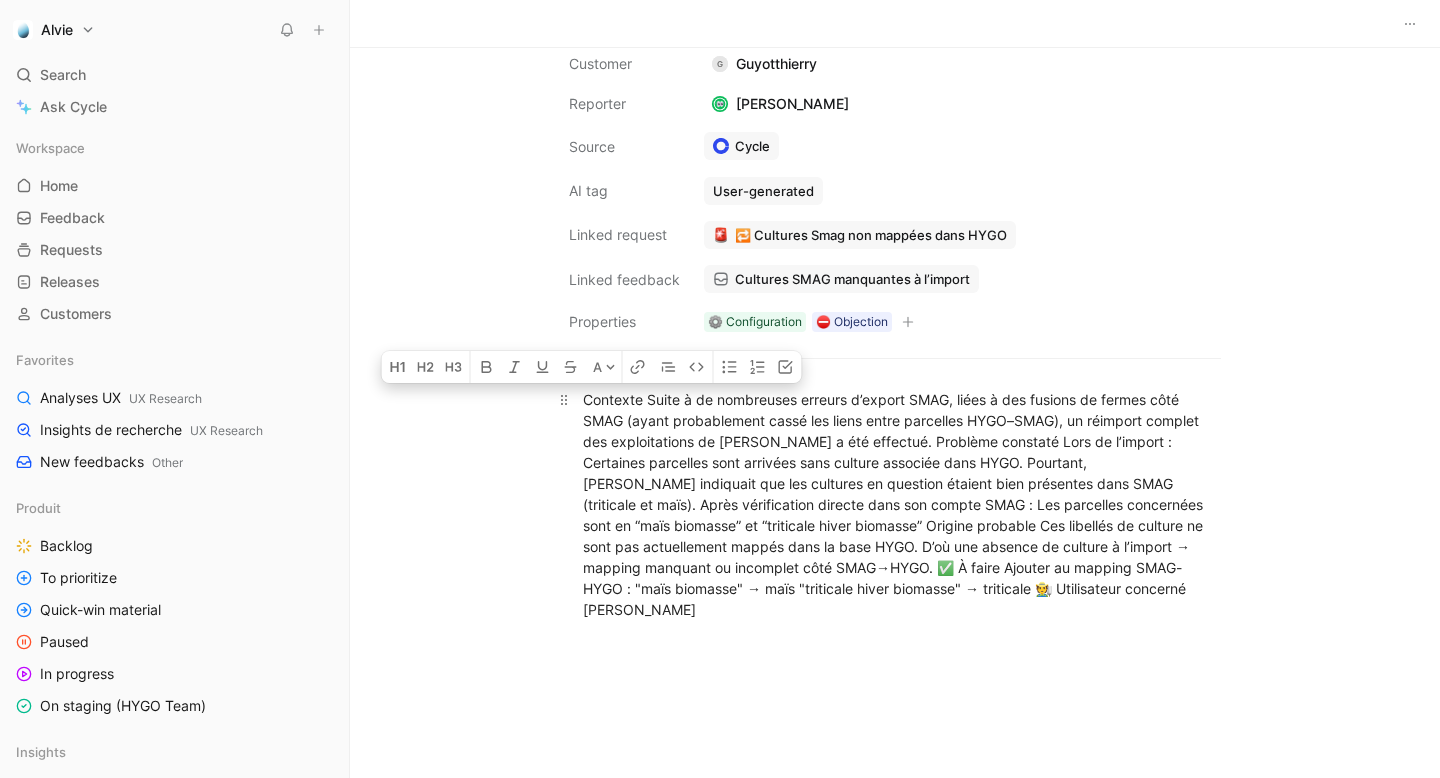 click on "Contexte Suite à de nombreuses erreurs d’export SMAG, liées à des fusions de fermes côté SMAG (ayant probablement cassé les liens entre parcelles HYGO–SMAG), un réimport complet des exploitations de [PERSON_NAME] a été effectué. Problème constaté Lors de l’import : Certaines parcelles sont arrivées sans culture associée dans HYGO. Pourtant, [PERSON_NAME] indiquait que les cultures en question étaient bien présentes dans SMAG (triticale et maïs). Après vérification directe dans son compte SMAG : Les parcelles concernées sont en “maïs biomasse” et “triticale hiver biomasse” Origine probable Ces libellés de culture ne sont pas actuellement mappés dans la base HYGO. D’où une absence de culture à l’import → mapping manquant ou incomplet côté SMAG→HYGO. ✅ À faire Ajouter au mapping SMAG-HYGO : "maïs biomasse" → maïs "triticale hiver biomasse" → triticale 🧑‍🌾 Utilisateur concerné [PERSON_NAME]" at bounding box center [895, 504] 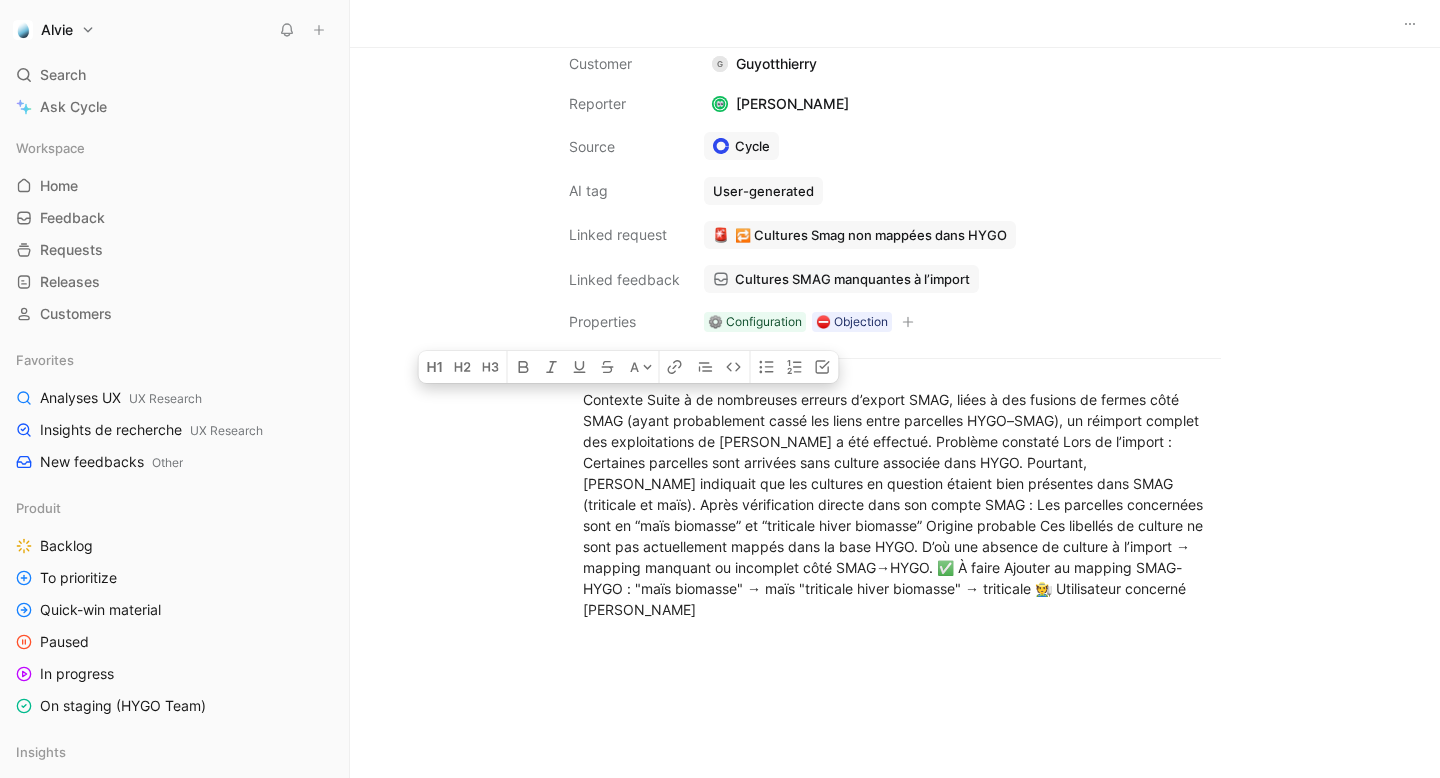 drag, startPoint x: 678, startPoint y: 618, endPoint x: 539, endPoint y: 378, distance: 277.34634 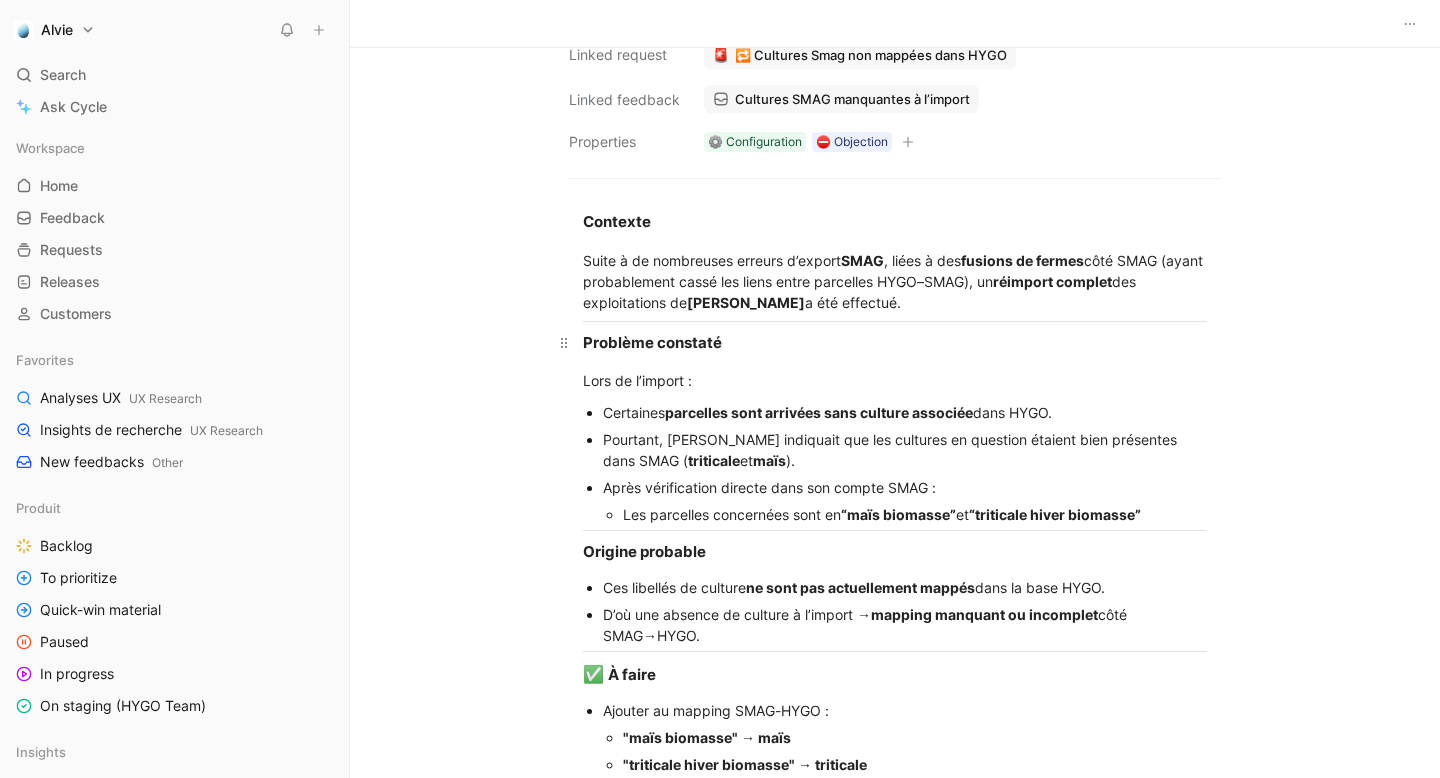 scroll, scrollTop: 0, scrollLeft: 0, axis: both 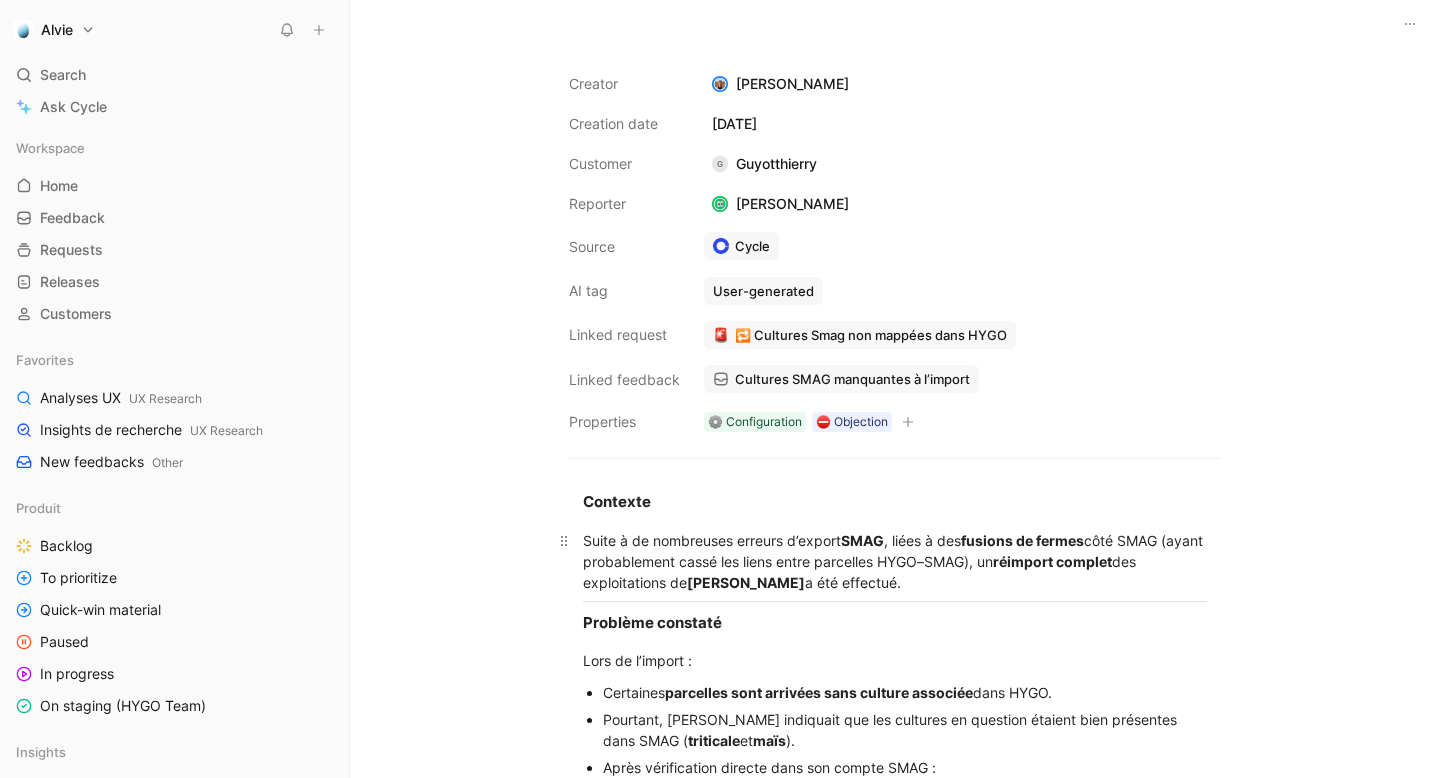 click on "Suite à de nombreuses erreurs d’export  SMAG , liées à des  fusions de fermes  côté SMAG (ayant probablement cassé les liens entre parcelles HYGO–SMAG), un  réimport complet  des exploitations de  [PERSON_NAME]  a été effectué." at bounding box center (895, 561) 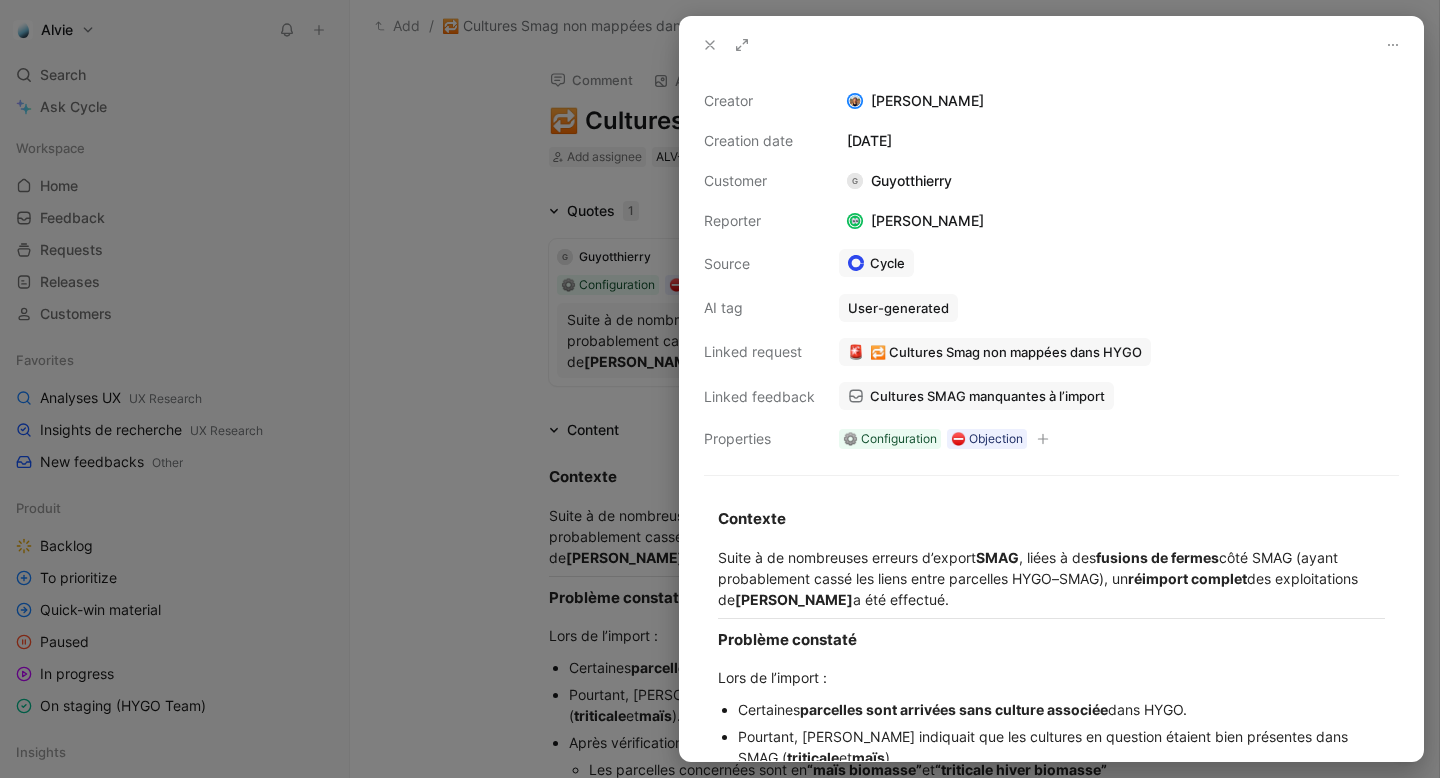 click 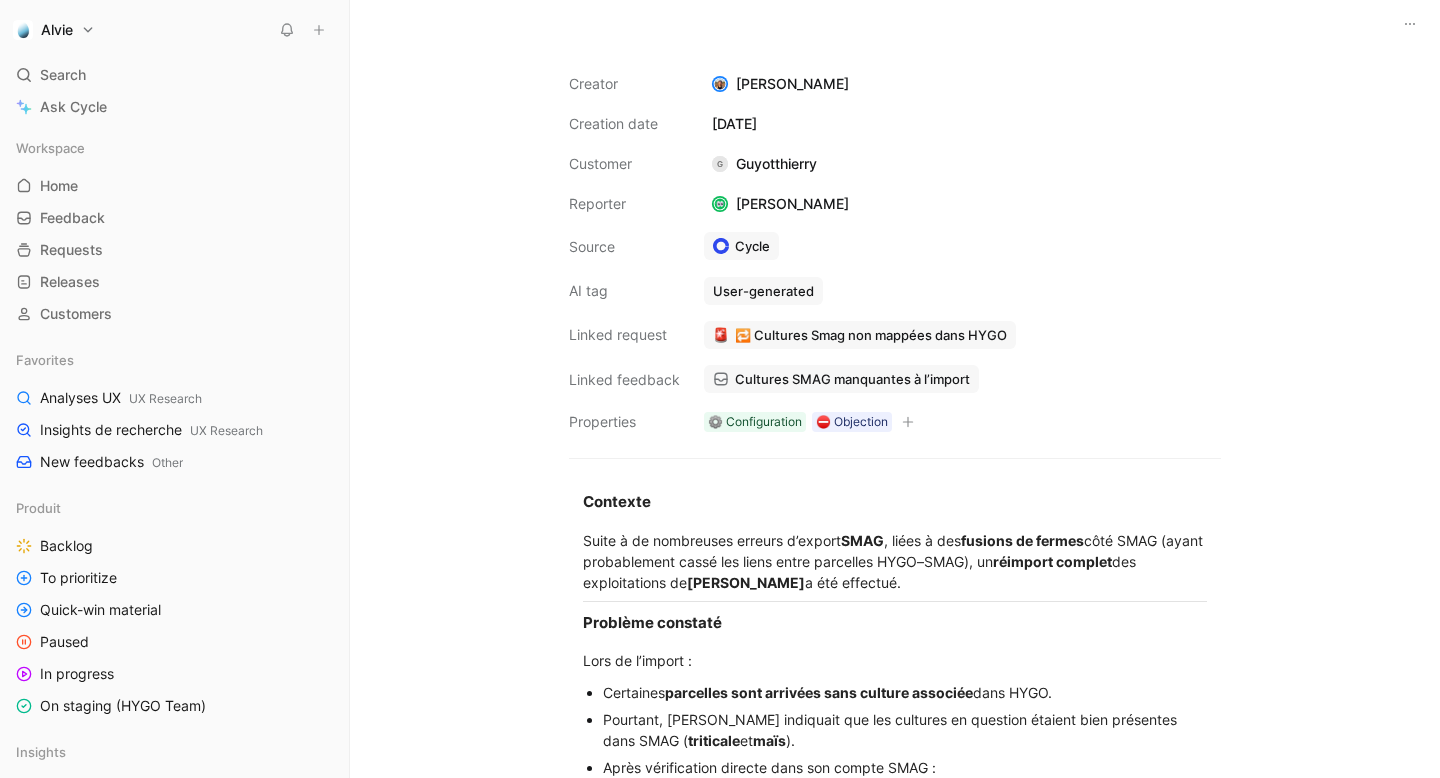 scroll, scrollTop: 29, scrollLeft: 0, axis: vertical 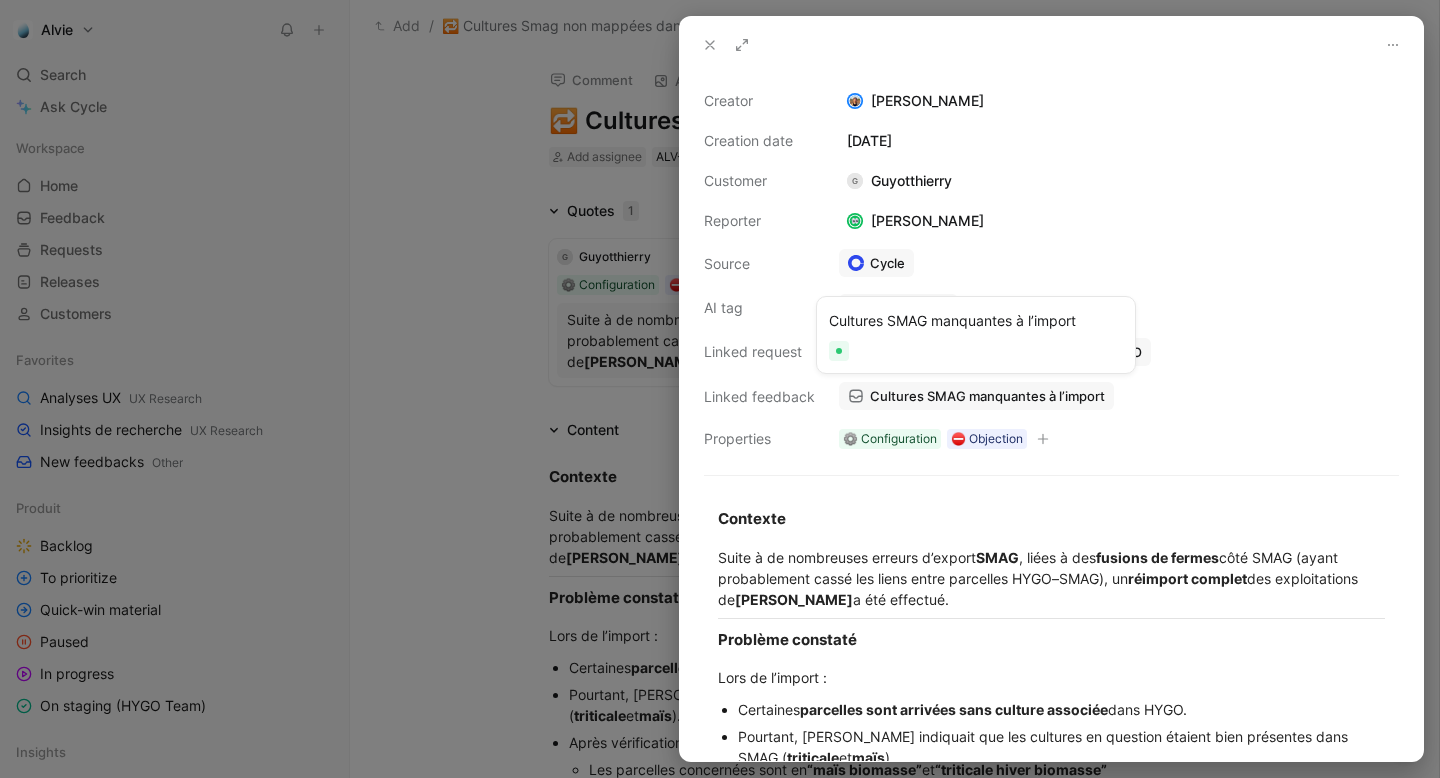 click on "Cultures SMAG manquantes à l’import" at bounding box center [987, 396] 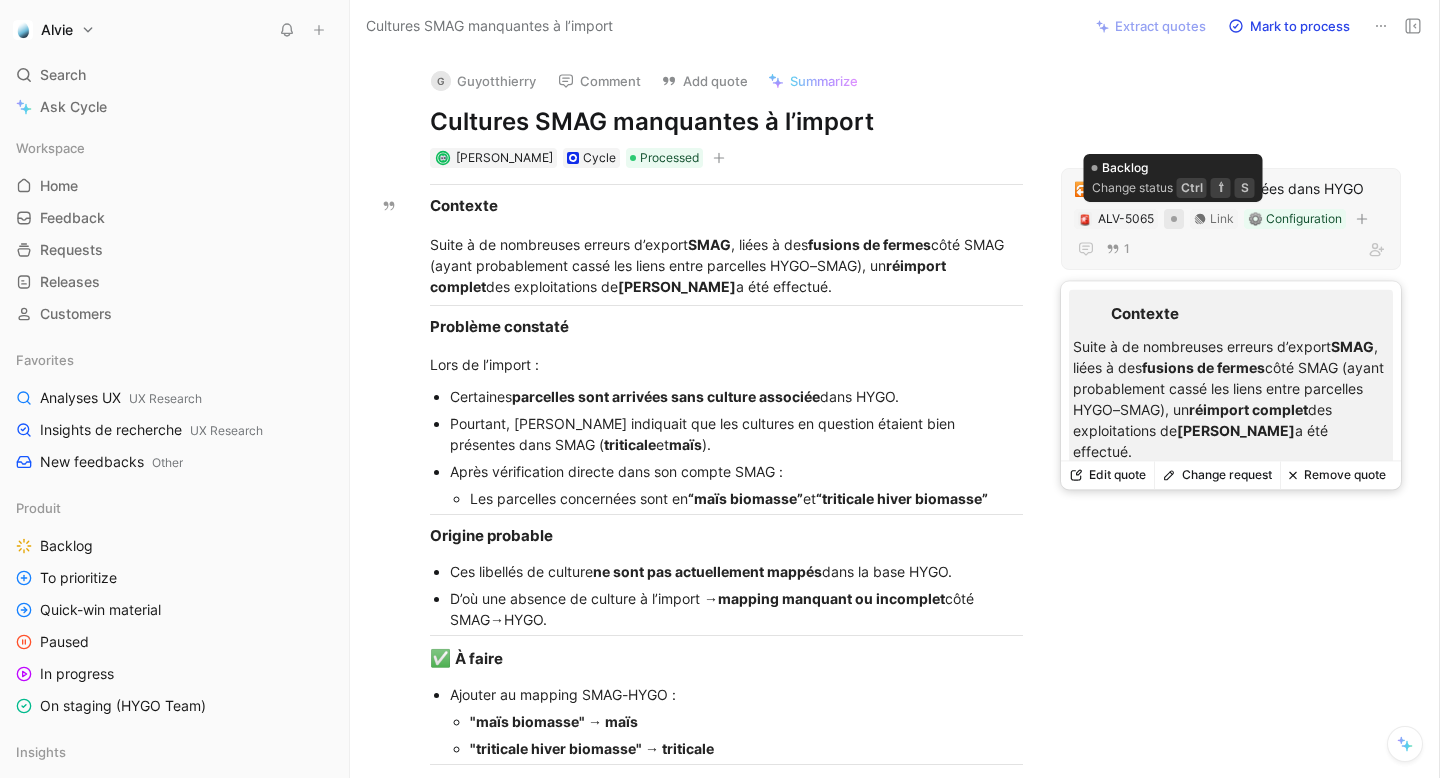 click at bounding box center [1174, 219] 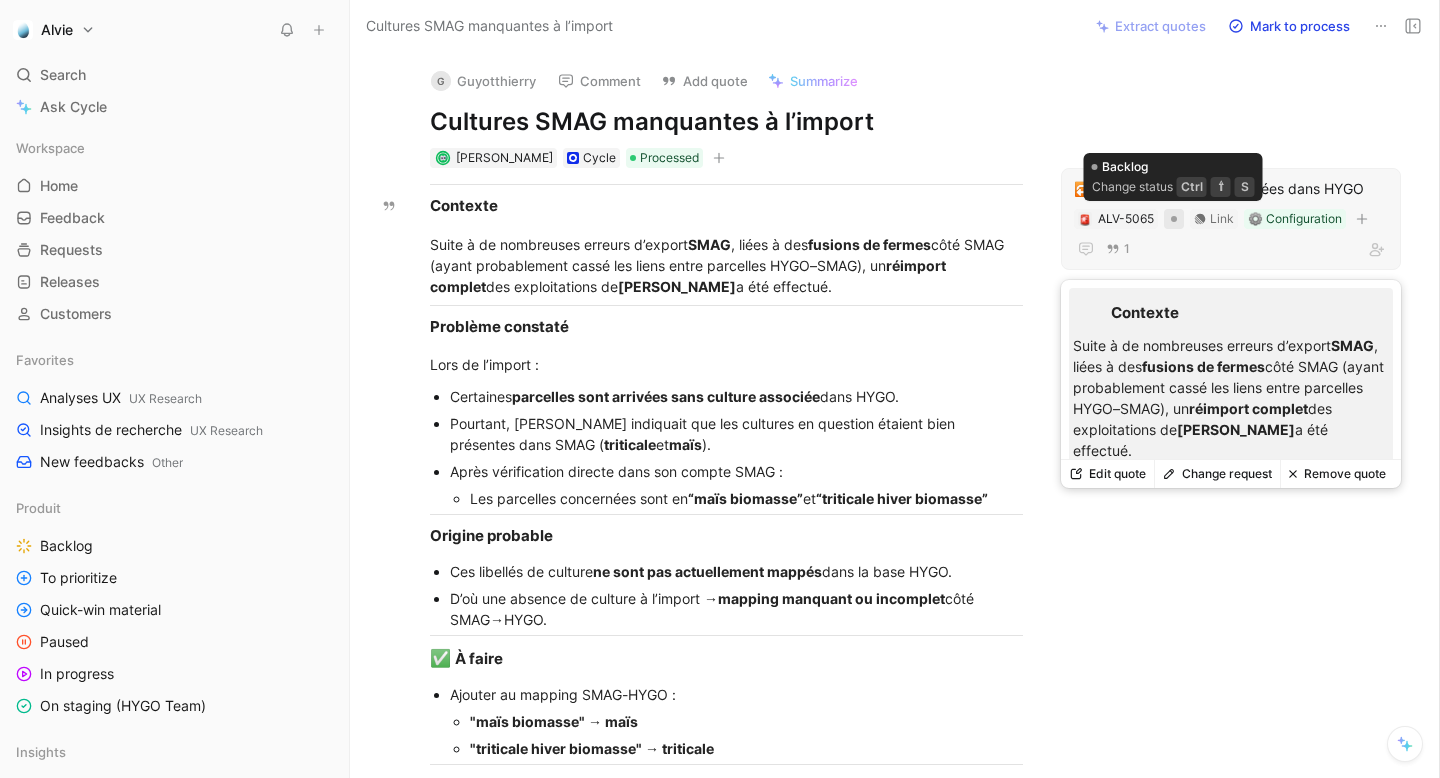 click at bounding box center (1174, 219) 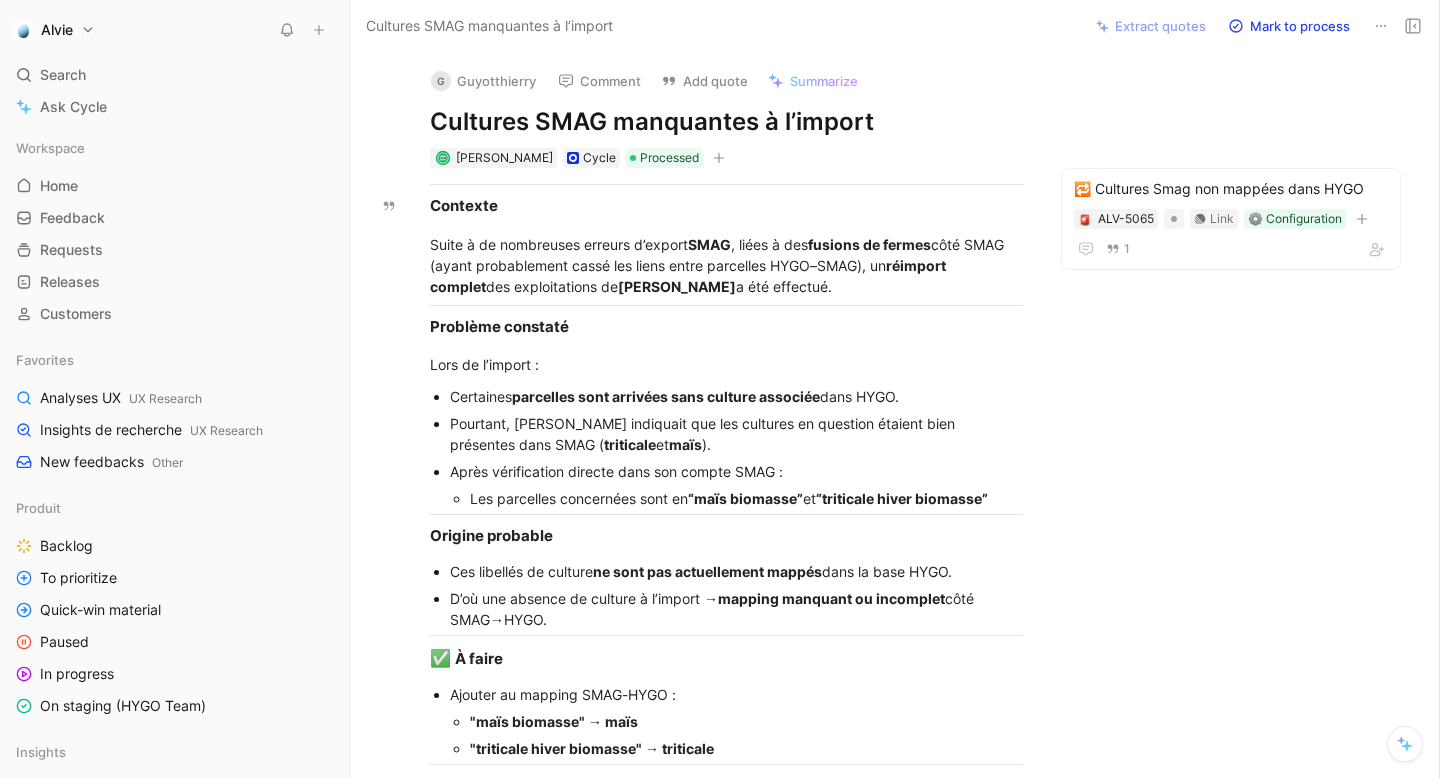click on "[PERSON_NAME] Comment Add quote Summarize Cultures SMAG manquantes à l’import [PERSON_NAME] Cycle Processed 🔁 Cultures Smag non mappées dans HYGO ALV-5065 Link ⚙️ Configuration 1 Contexte Suite à de nombreuses erreurs d’export  SMAG , liées à des  fusions de fermes  côté SMAG (ayant probablement cassé les liens entre parcelles HYGO–SMAG), un  réimport complet  des exploitations de  [PERSON_NAME]  a été effectué. Problème constaté Lors de l’import : Certaines  parcelles sont arrivées sans culture associée  dans HYGO. Pourtant, [PERSON_NAME] indiquait que les cultures en question étaient bien présentes dans SMAG ( triticale  et  maïs ). Après vérification directe dans son compte SMAG : Les parcelles concernées sont en  “maïs biomasse”  et  “triticale hiver biomasse” Origine probable Ces libellés de culture  ne sont pas actuellement mappés  dans la base HYGO. D’où une absence de culture à l’import →  mapping manquant ou incomplet  côté SMAG→HYGO. ✅" at bounding box center (894, 415) 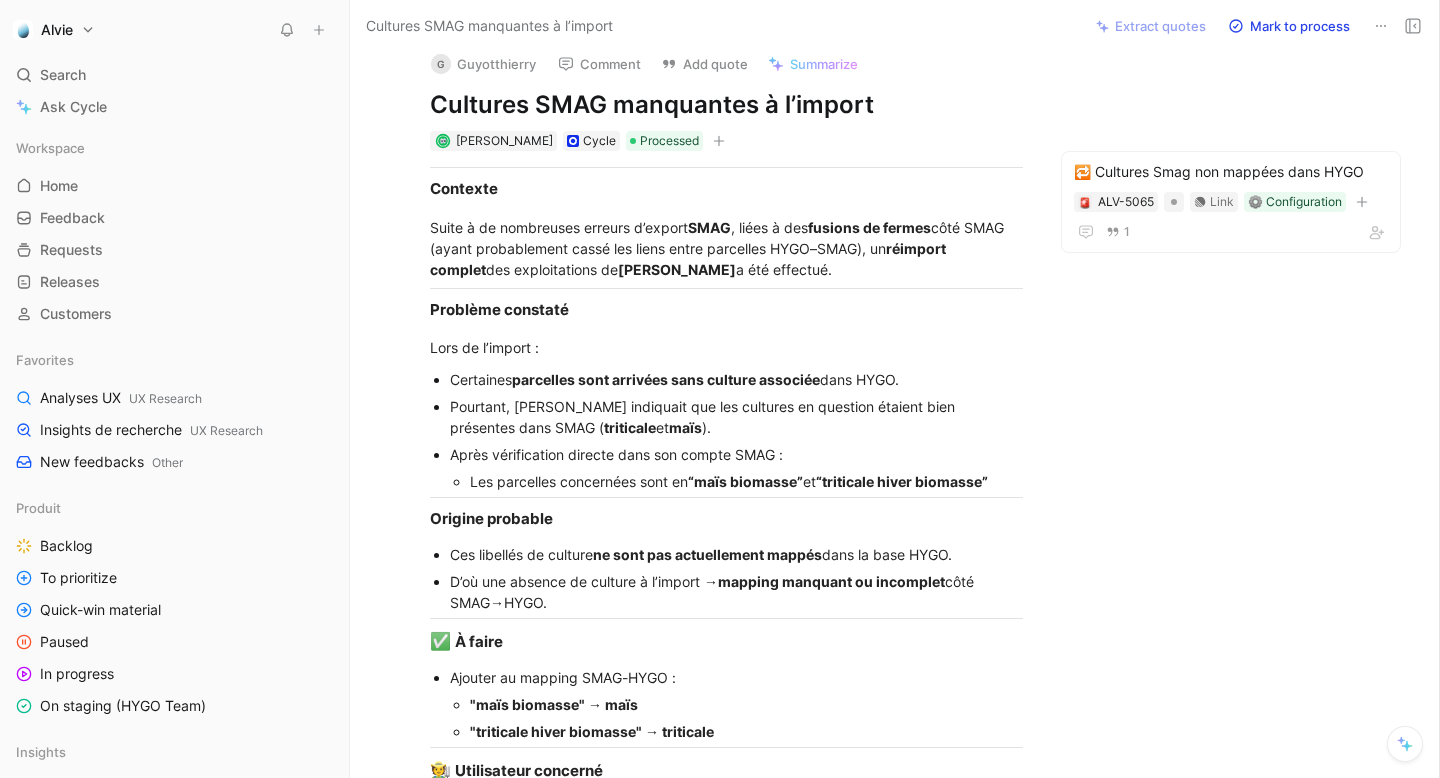 scroll, scrollTop: 0, scrollLeft: 0, axis: both 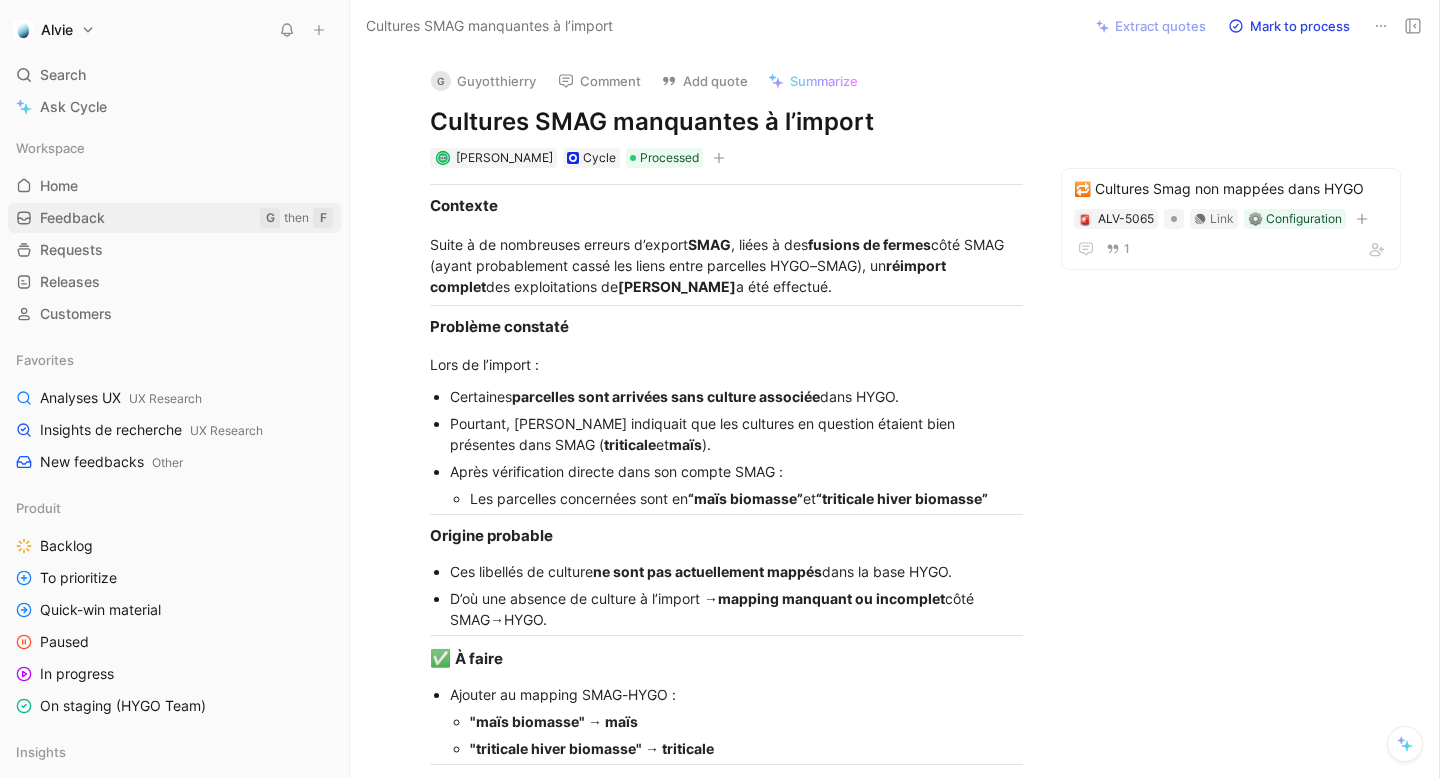 click on "Feedback" at bounding box center (72, 218) 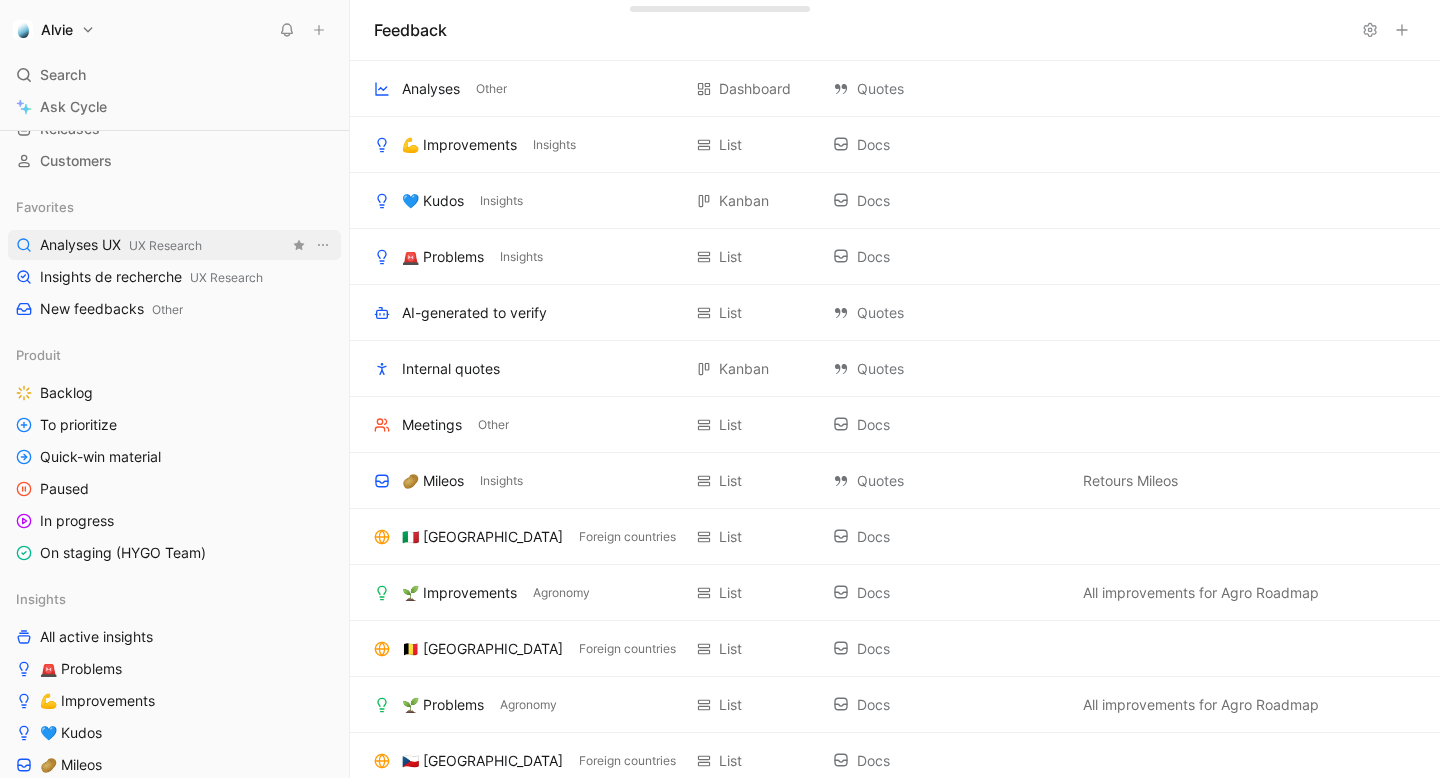 scroll, scrollTop: 155, scrollLeft: 0, axis: vertical 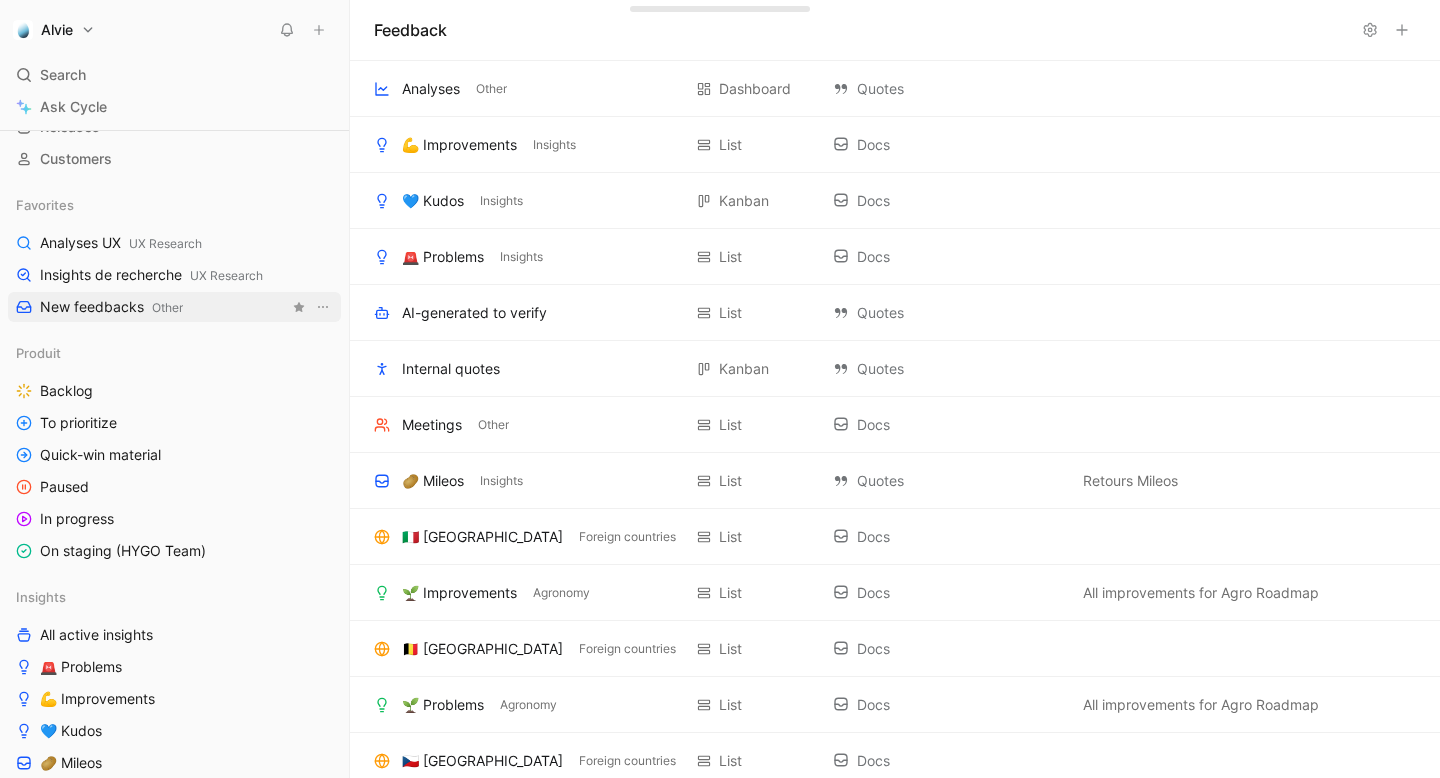 click on "New feedbacks Other" at bounding box center (174, 307) 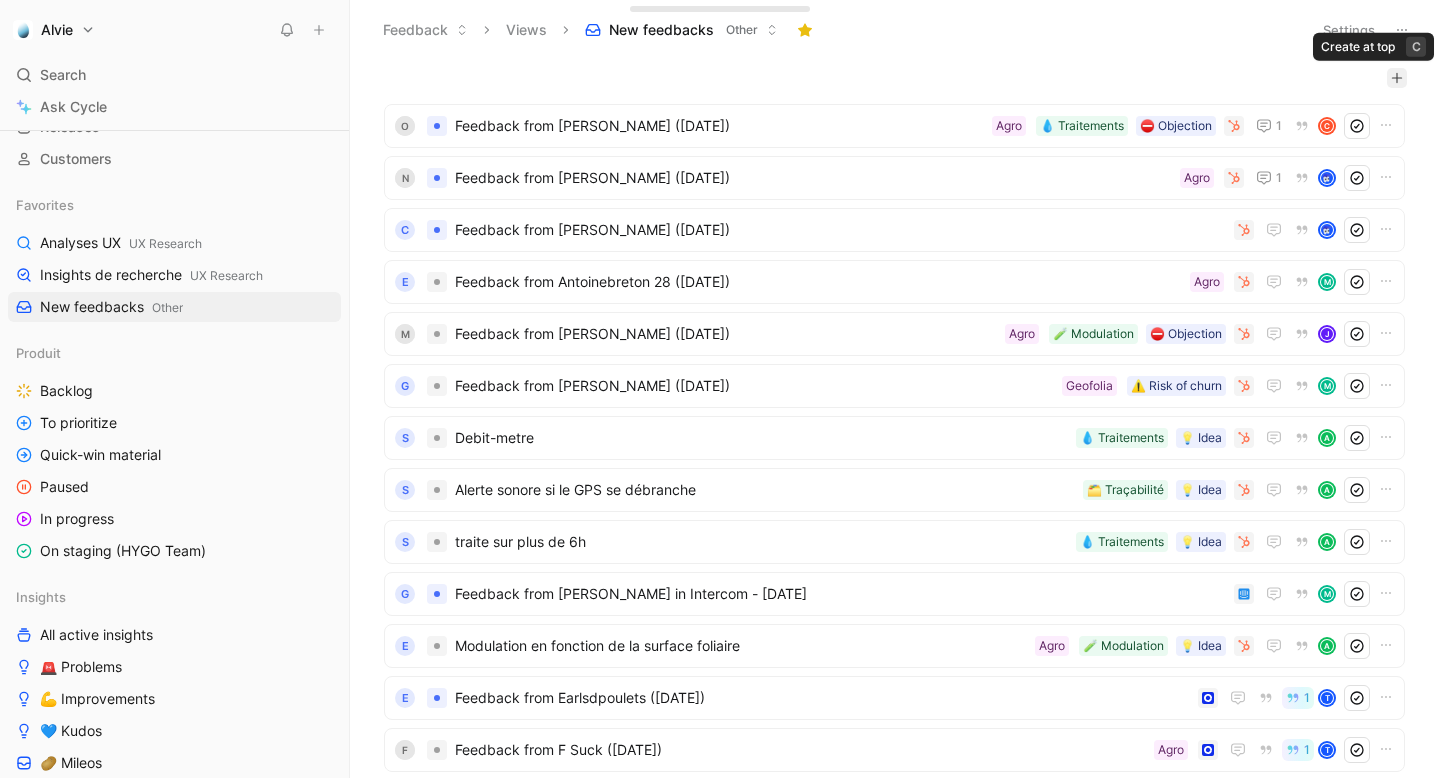 click 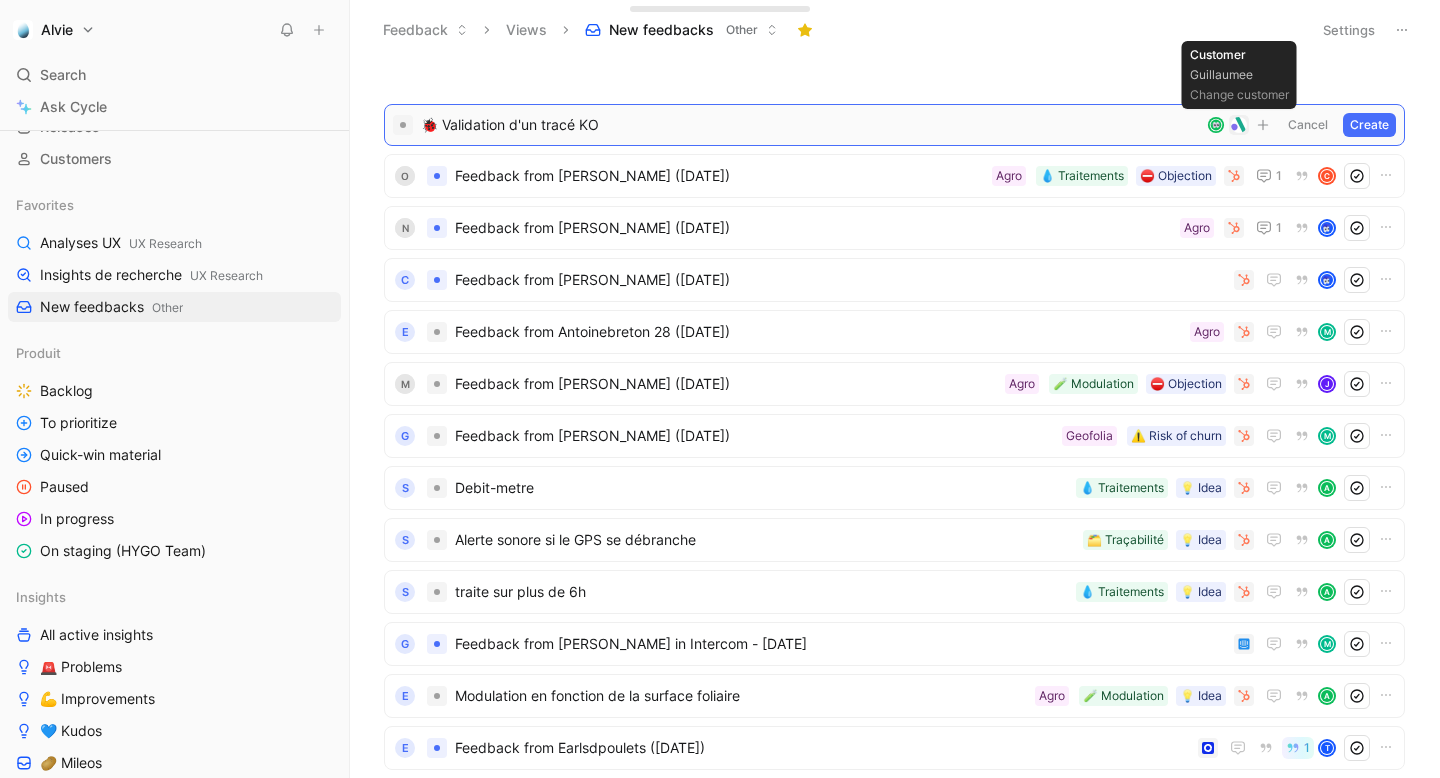 click at bounding box center (1239, 125) 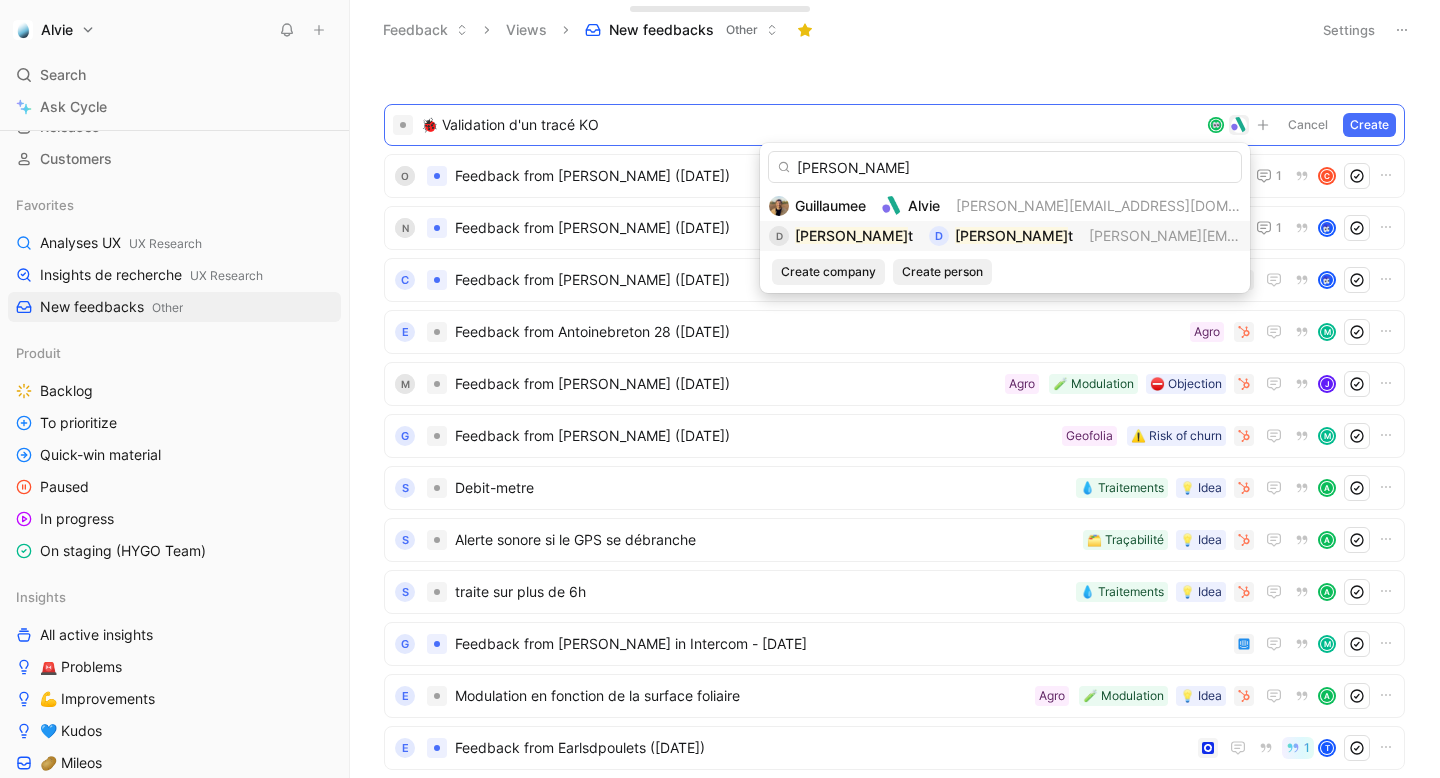 type on "[PERSON_NAME]" 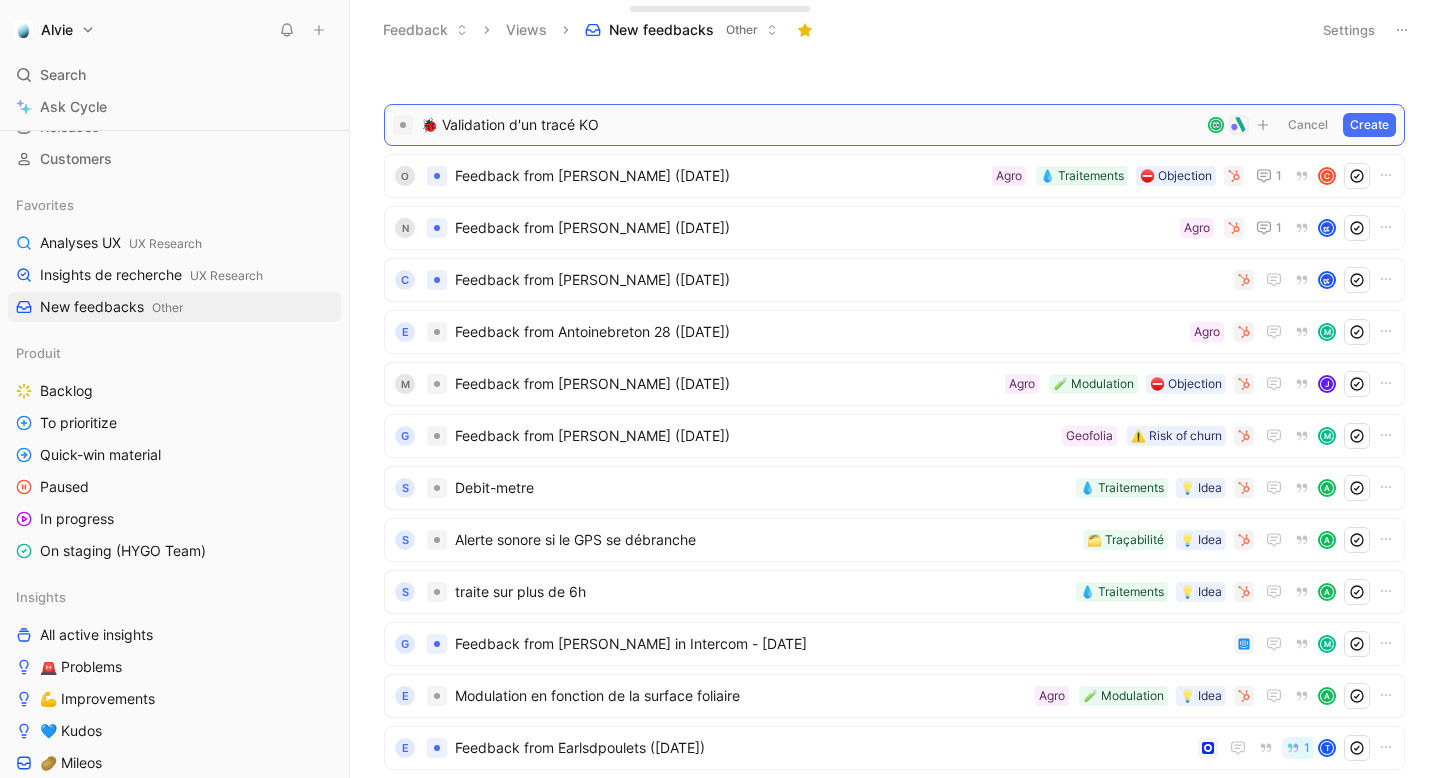 click on "Create" at bounding box center (1369, 125) 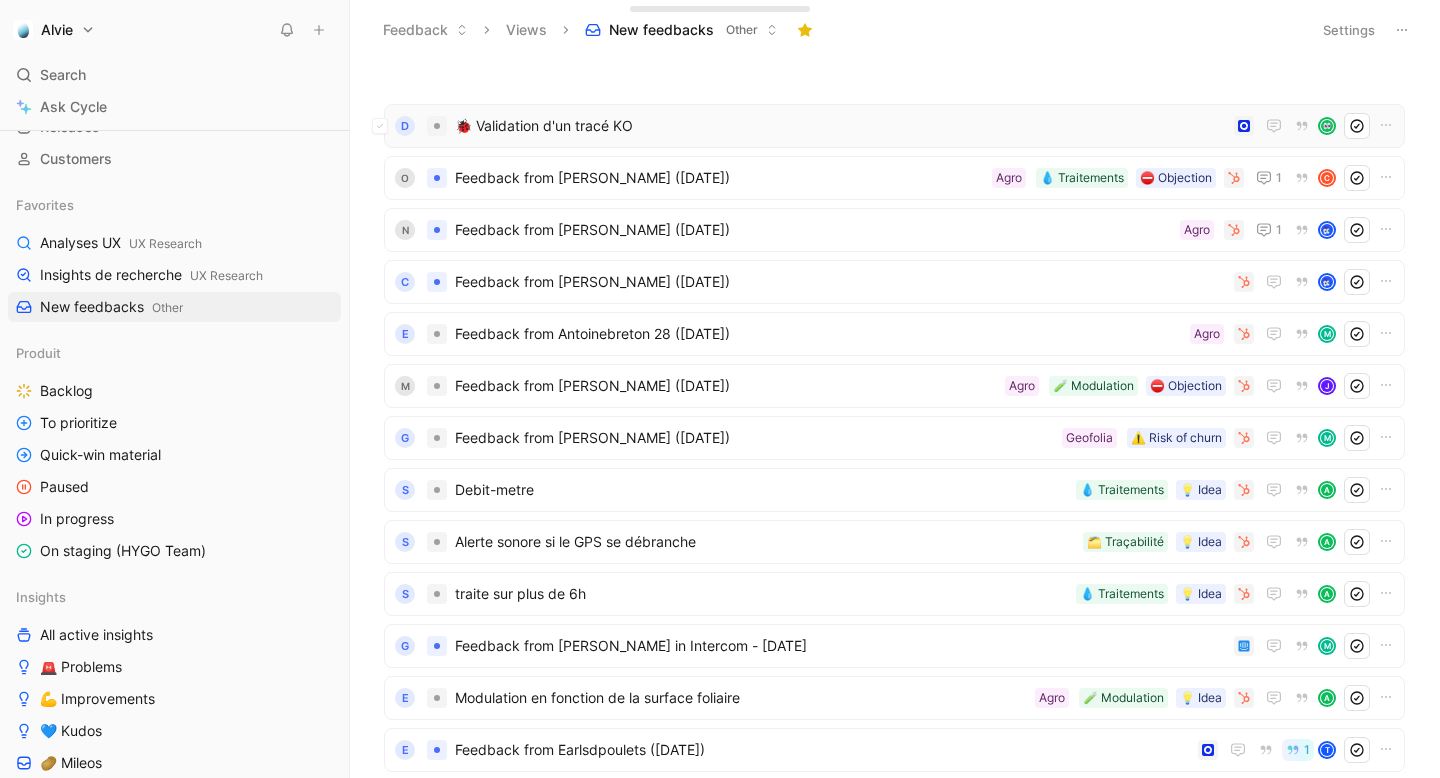 click on "🐞 Validation d'un tracé KO" at bounding box center (840, 126) 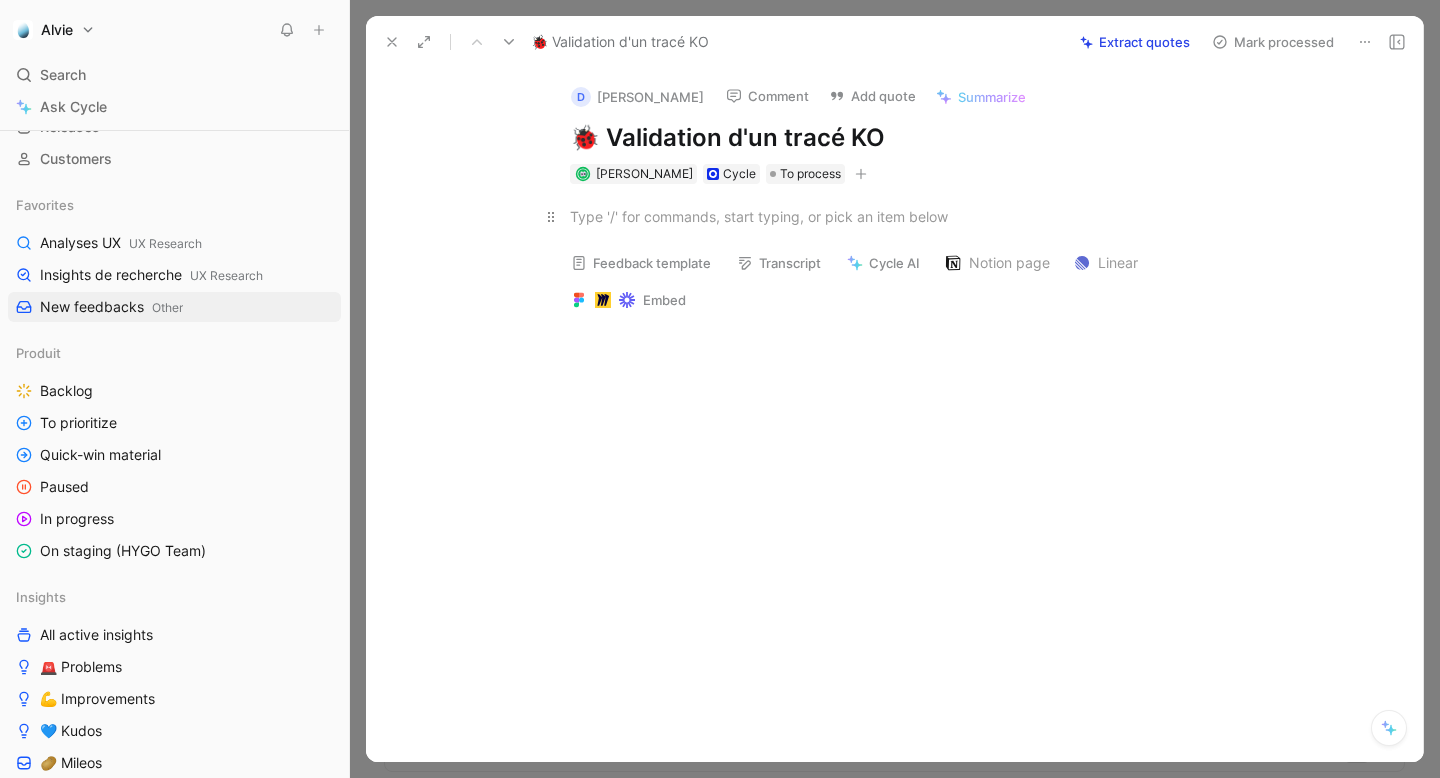 click at bounding box center (916, 216) 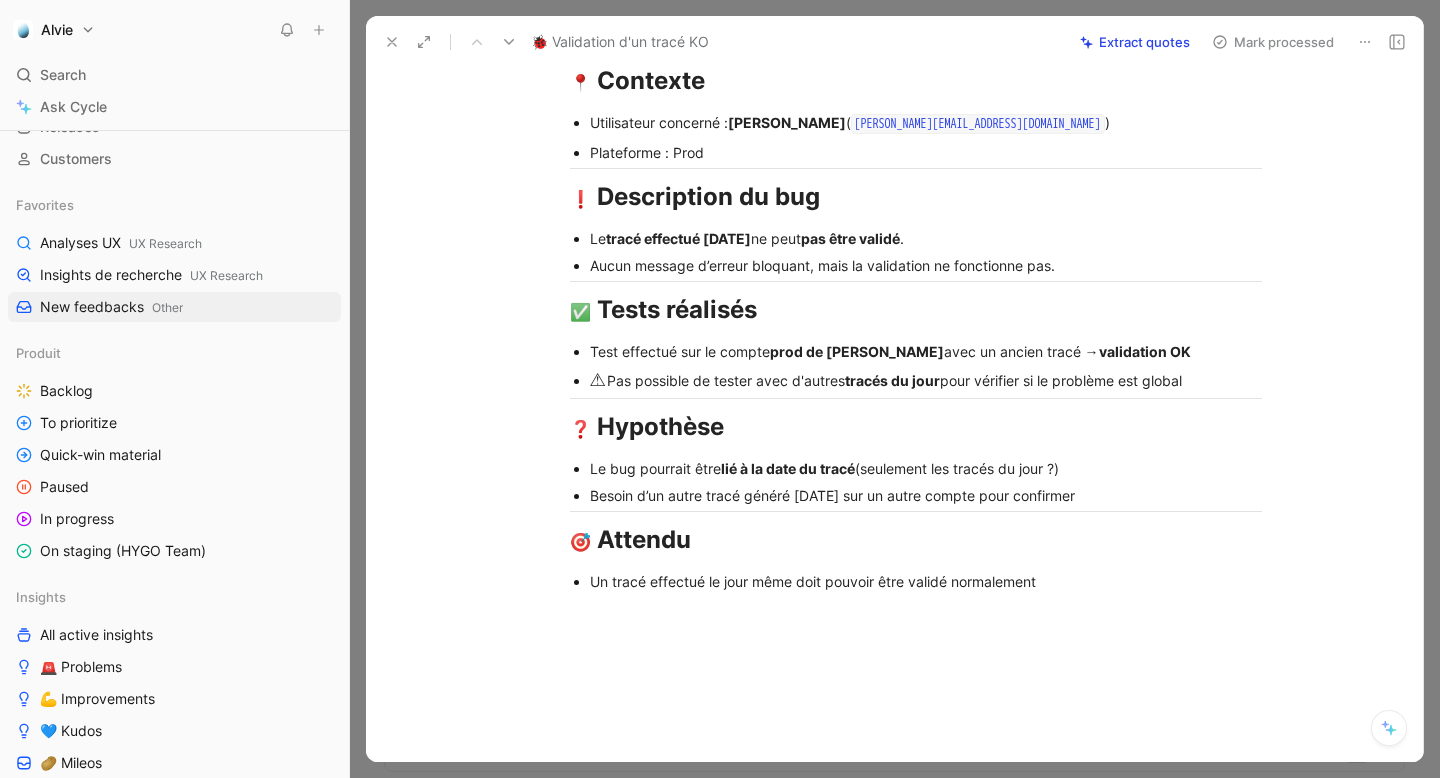 scroll, scrollTop: 0, scrollLeft: 0, axis: both 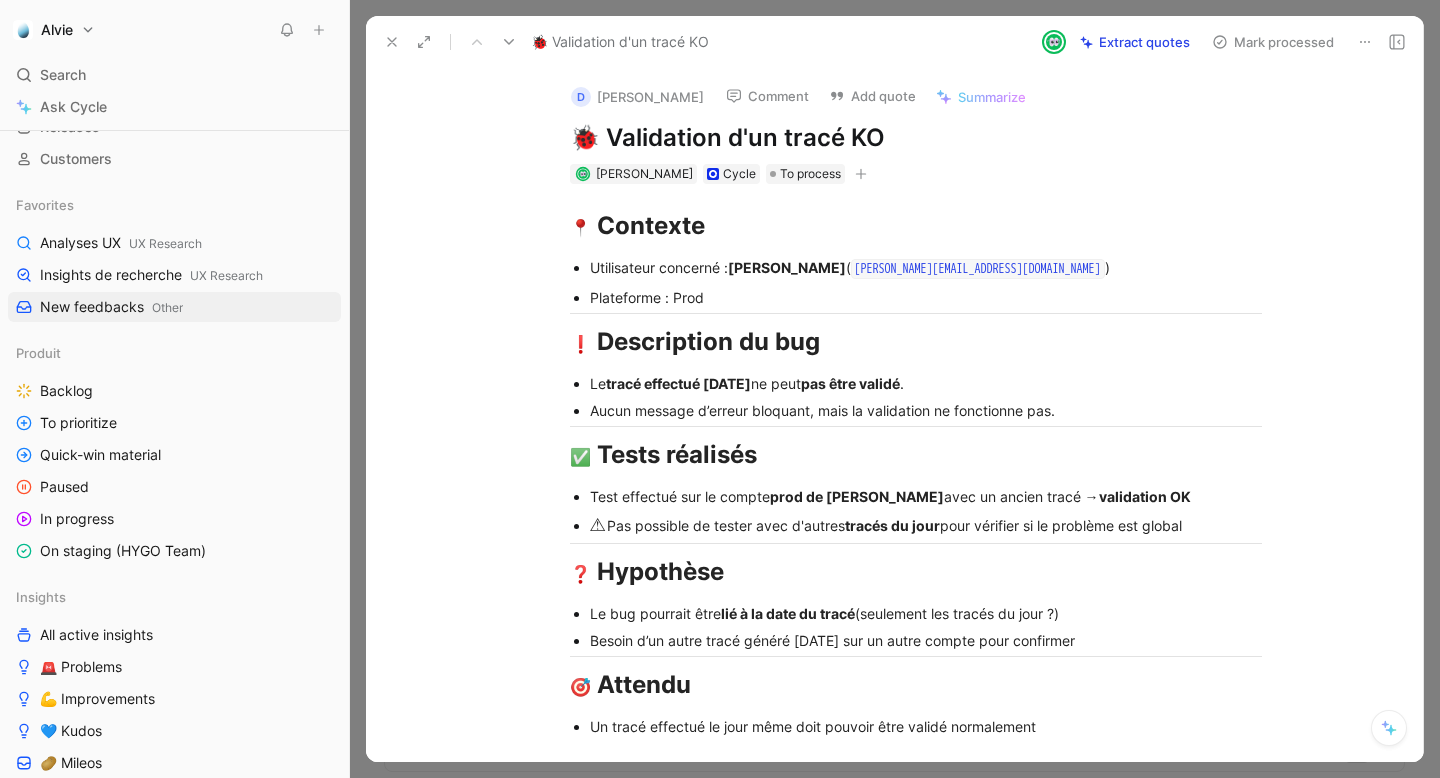 click on "🐞 Validation d'un tracé KO" at bounding box center [916, 138] 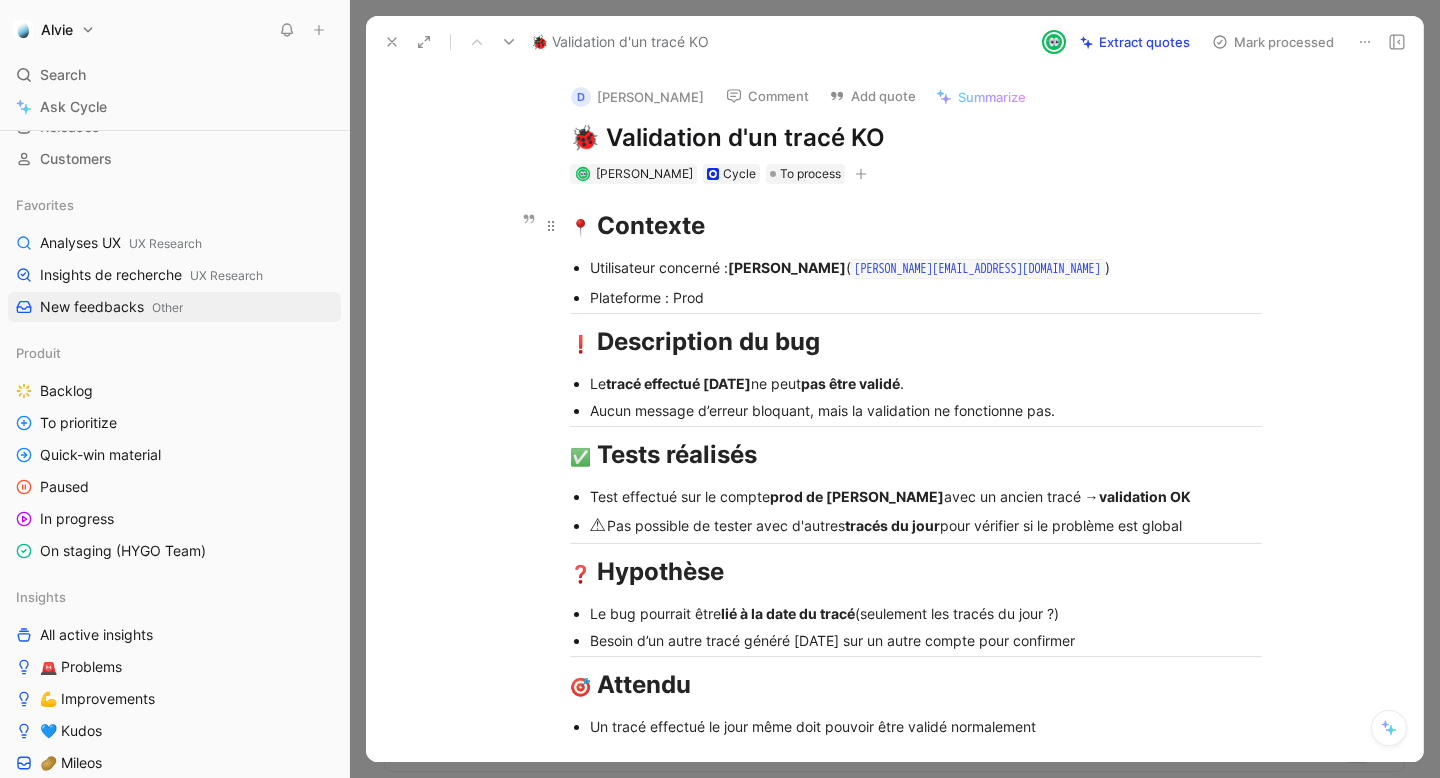 click on "Contexte" at bounding box center [651, 225] 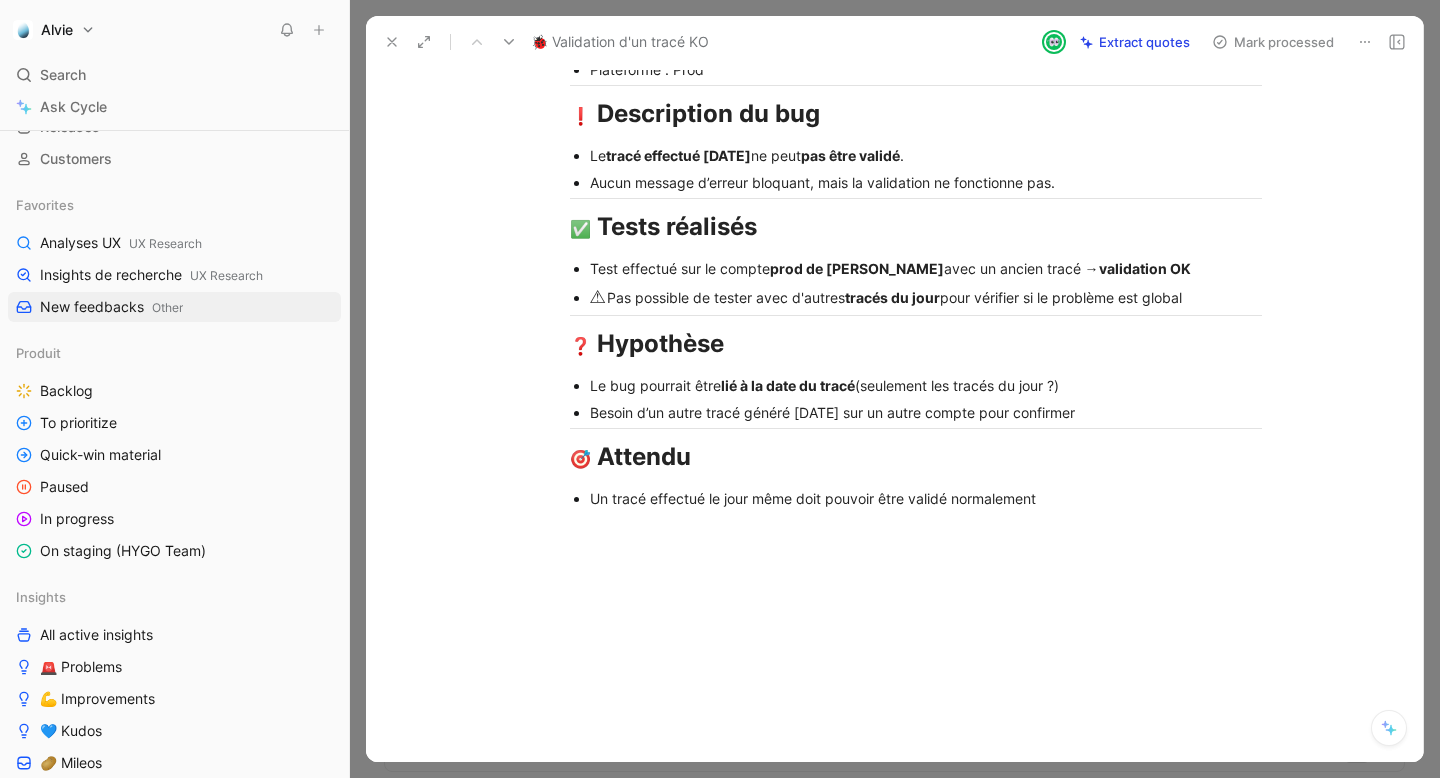 scroll, scrollTop: 164, scrollLeft: 0, axis: vertical 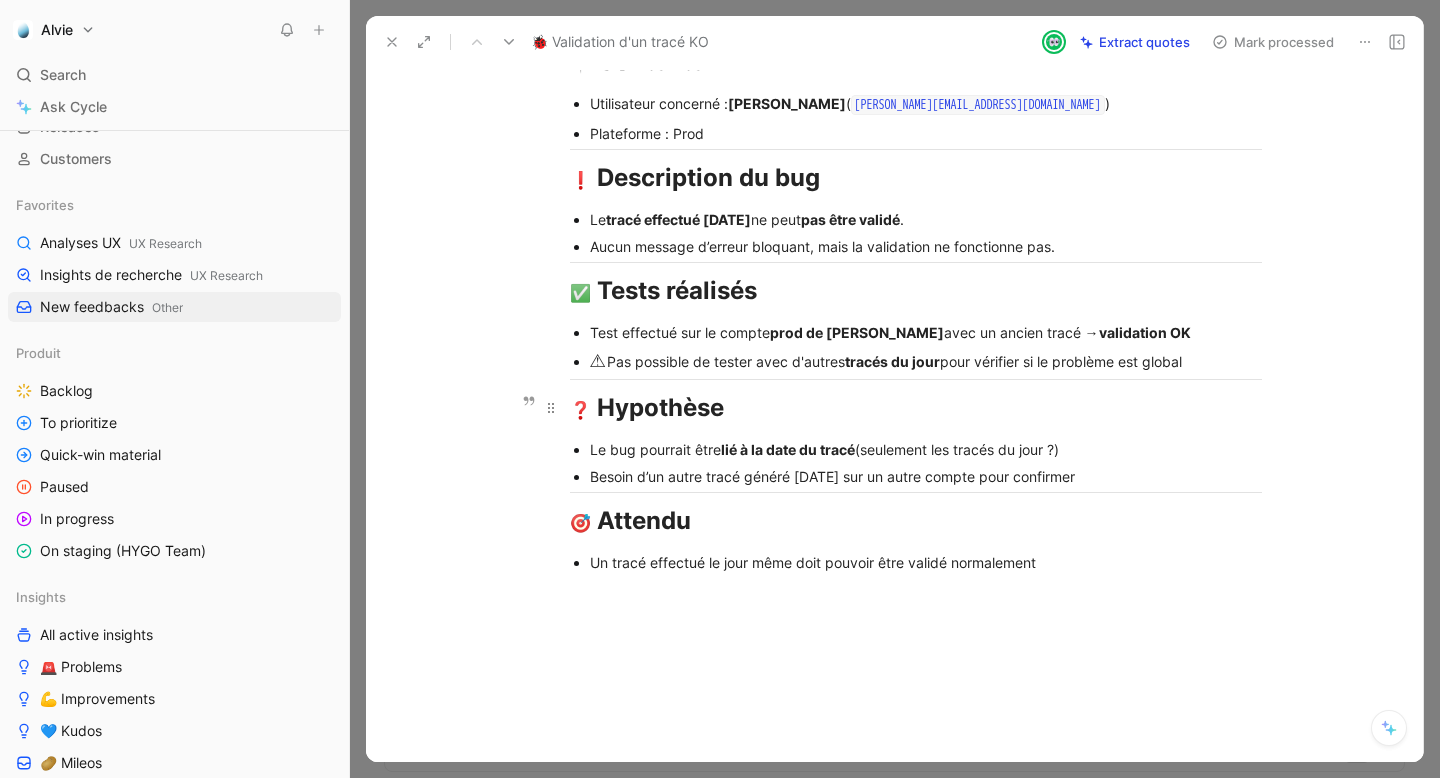 click on "❓   Hypothèse" at bounding box center [916, 408] 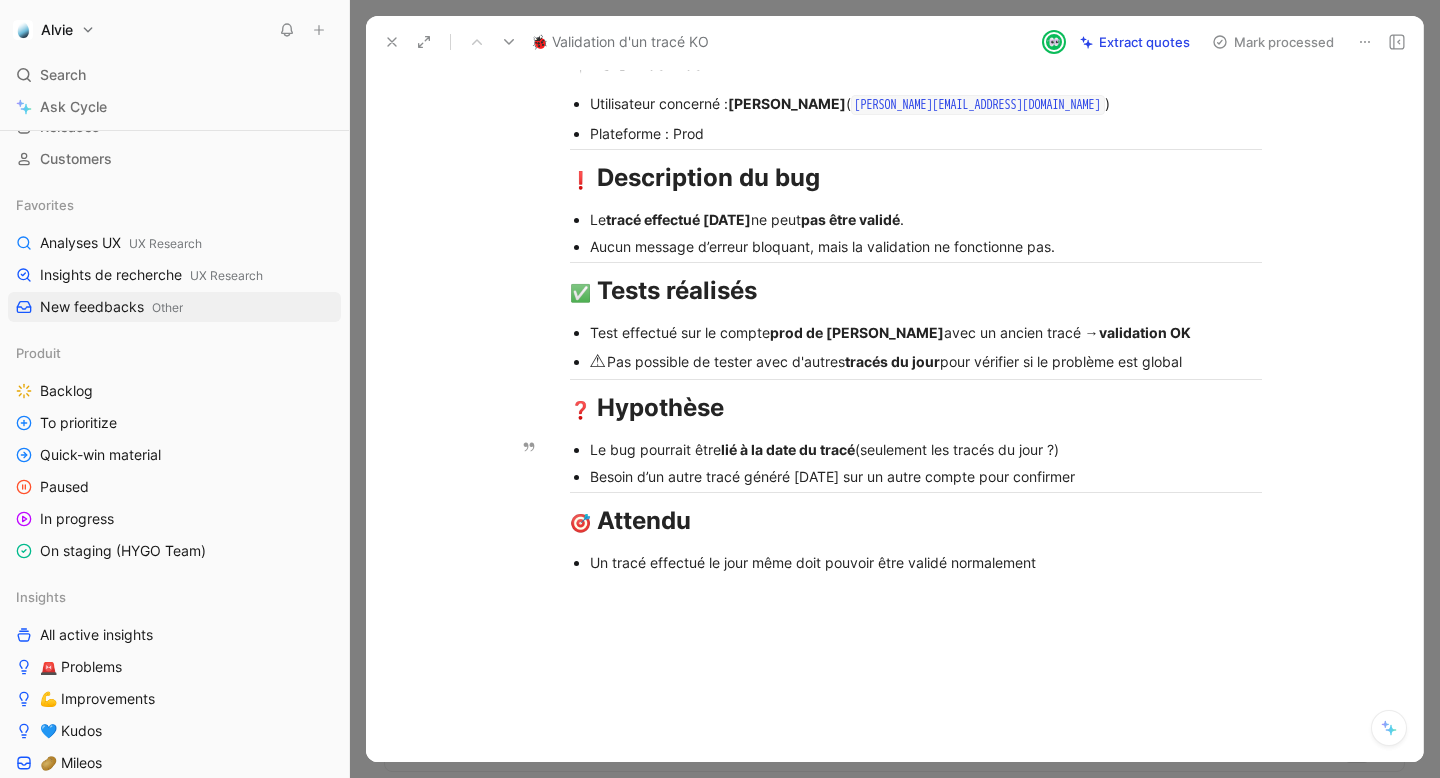 click on "Le bug pourrait être  lié à la date du tracé  (seulement les tracés du jour ?)" at bounding box center (926, 449) 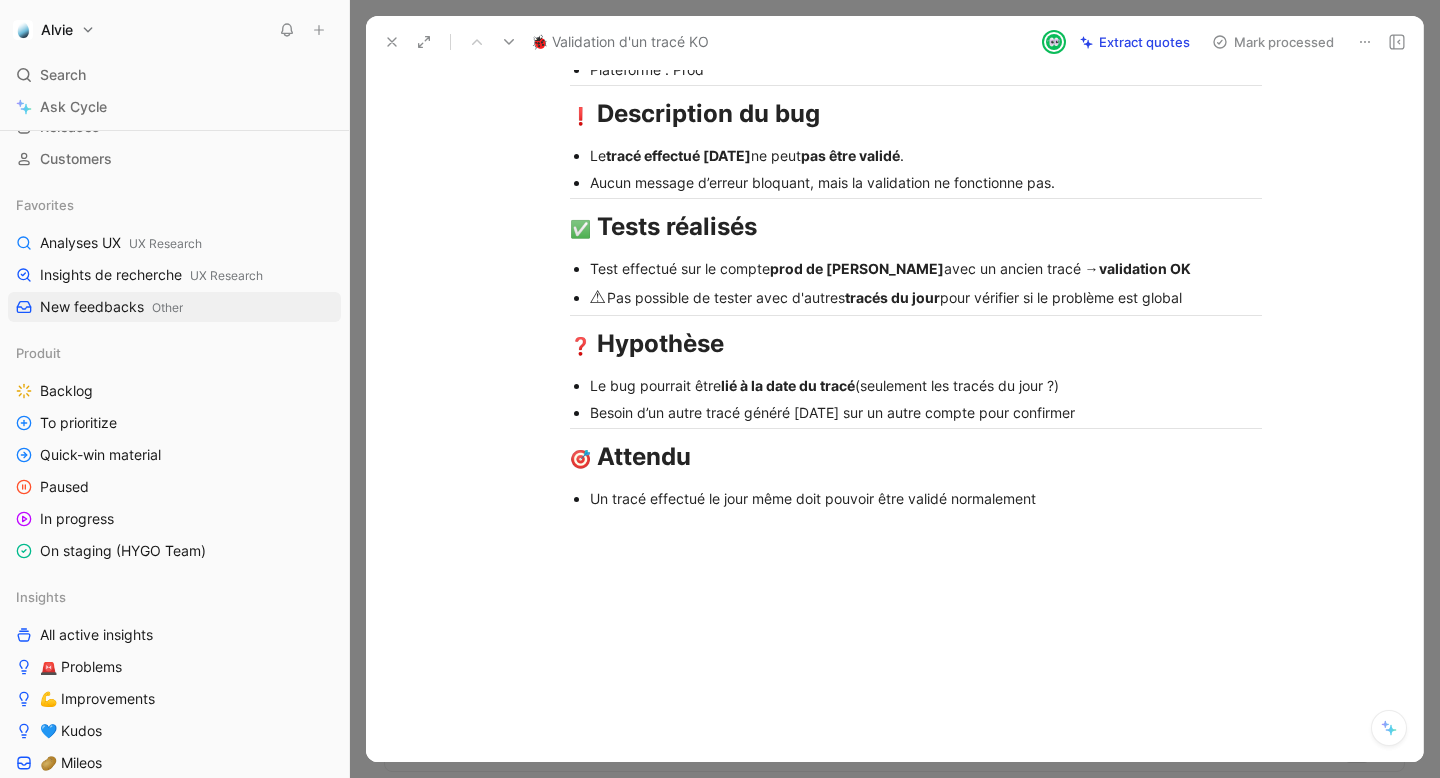 scroll, scrollTop: 0, scrollLeft: 0, axis: both 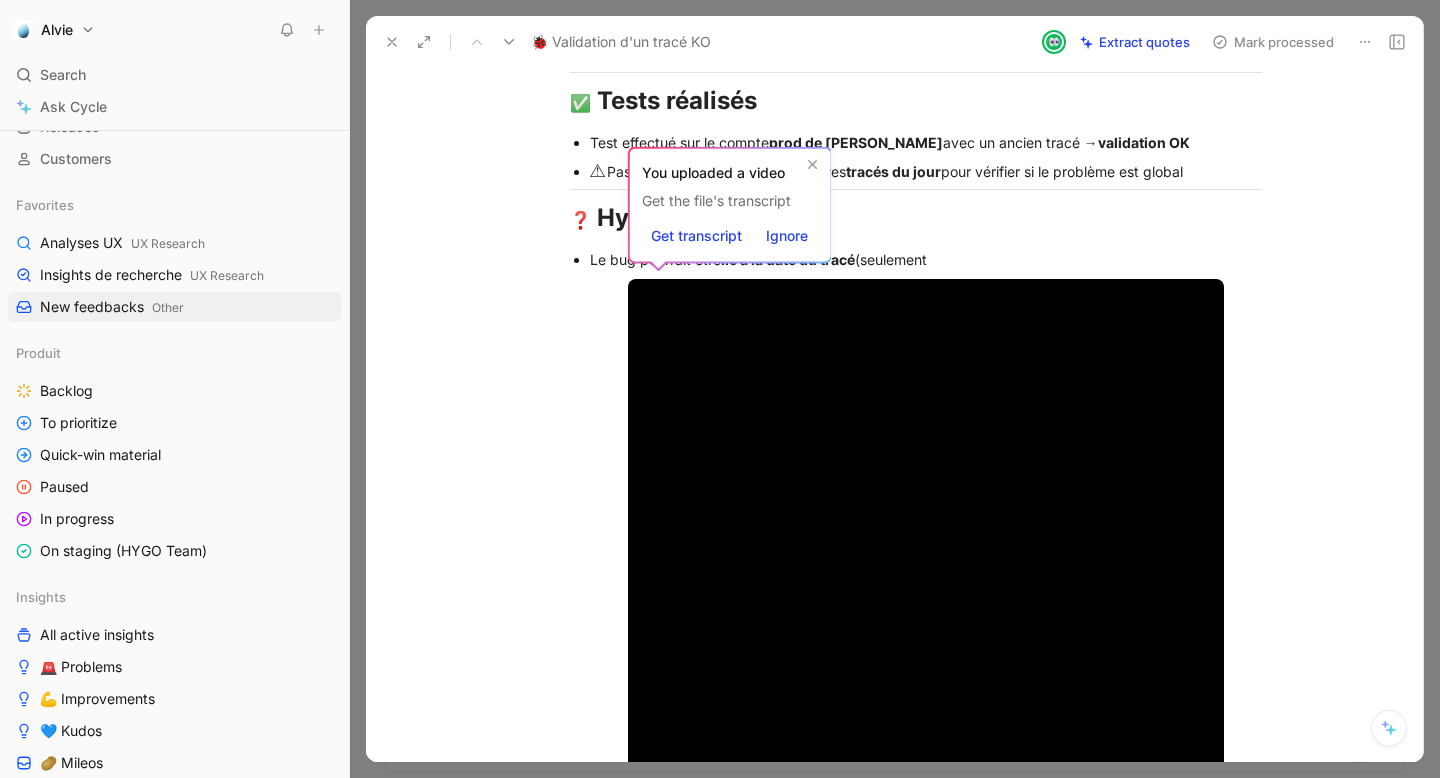 type 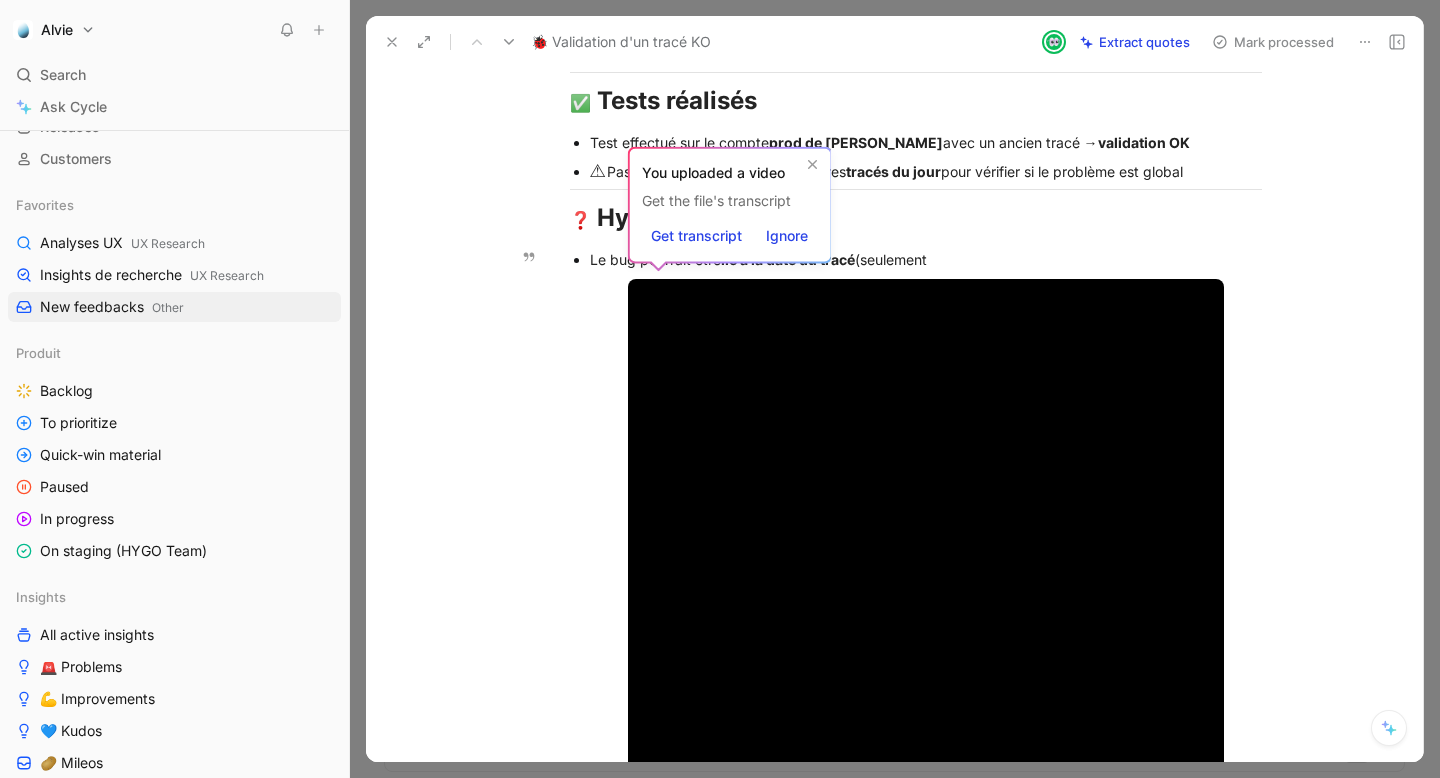 click on "Le bug pourrait être  lié à la date du tracé  (seulement  Video Player is loading. Play Video Play Mute Current Time  0:00 / Duration  0:31 Loaded :  30.72% 0:00 Stream Type  LIVE Seek to live, currently behind live LIVE Remaining Time  - 0:31   1.5x Playback Rate 2x 1.75x 1.5x , selected 1.25x 1x 0.75x 0.5x 0.25x Descriptions descriptions off , selected Captions captions off , selected Audio Track Fullscreen This is a modal window. les tracés du jour ?)" at bounding box center (926, 941) 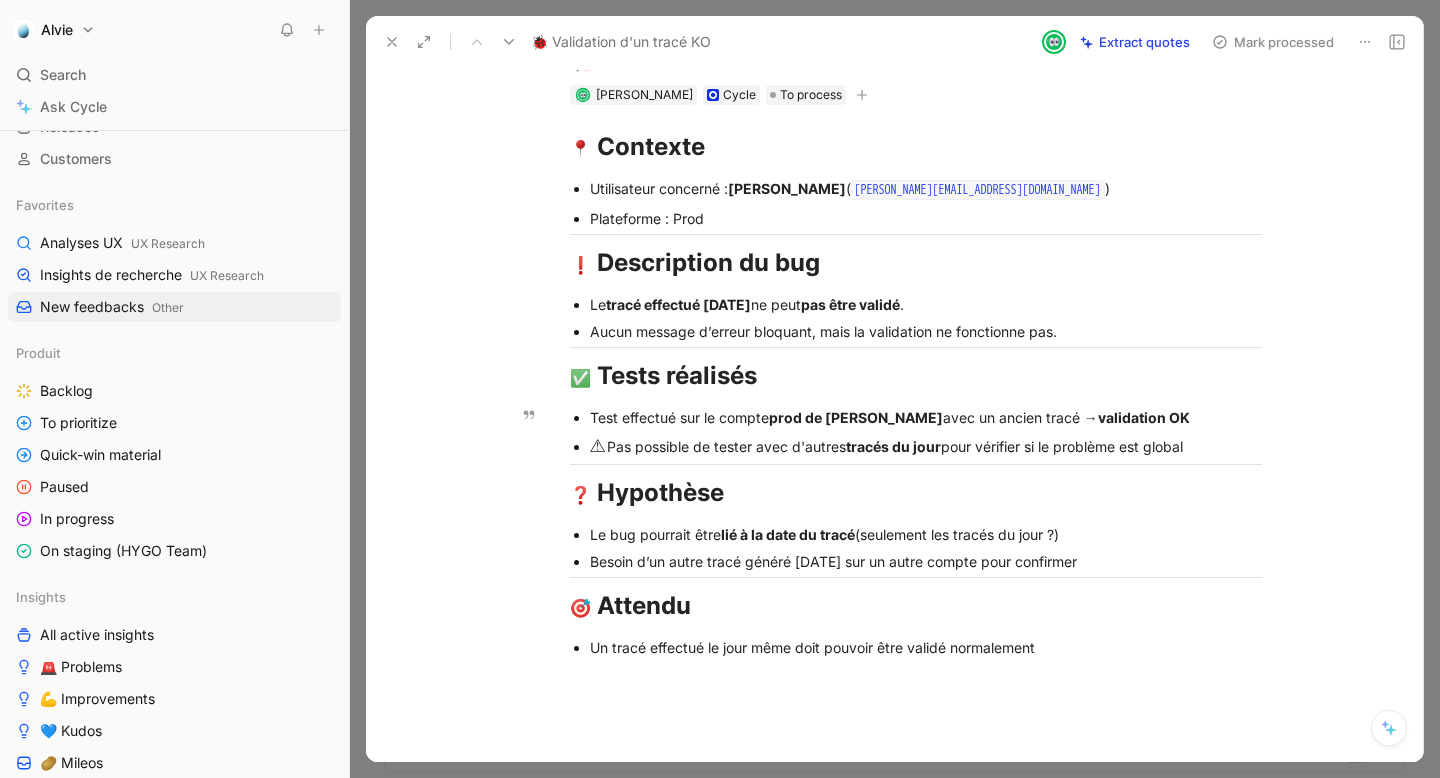 scroll, scrollTop: 194, scrollLeft: 0, axis: vertical 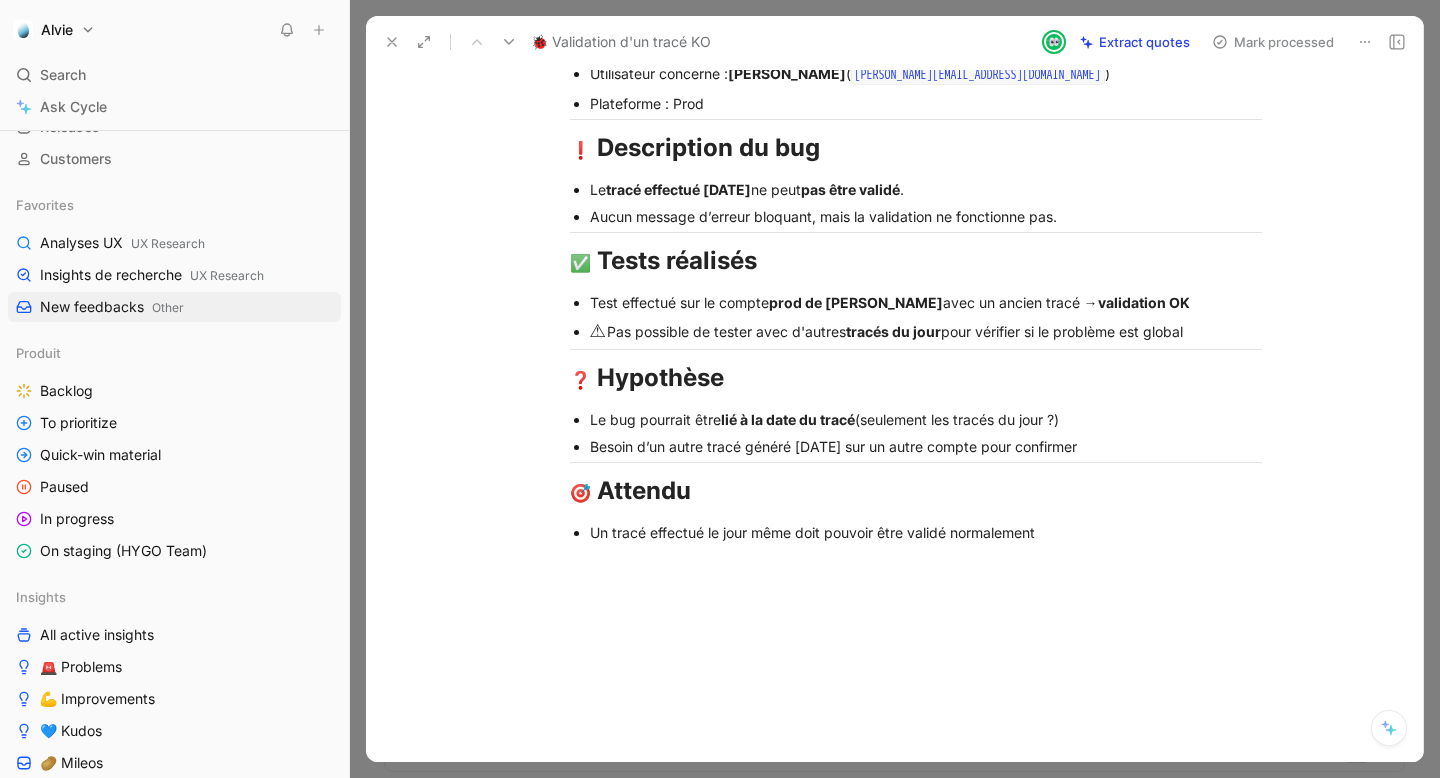 click on "Un tracé effectué le jour même doit pouvoir être validé normalement" at bounding box center [926, 532] 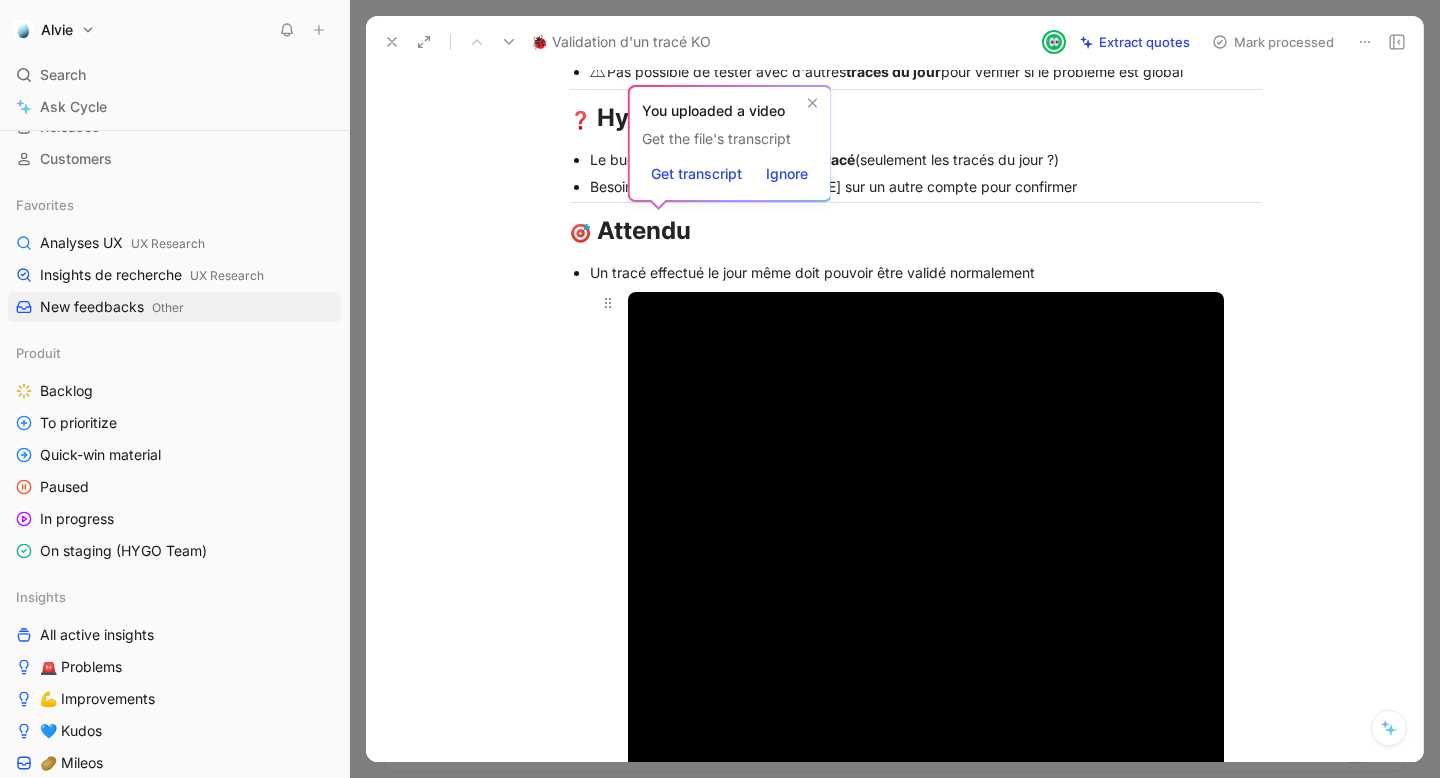 scroll, scrollTop: 260, scrollLeft: 0, axis: vertical 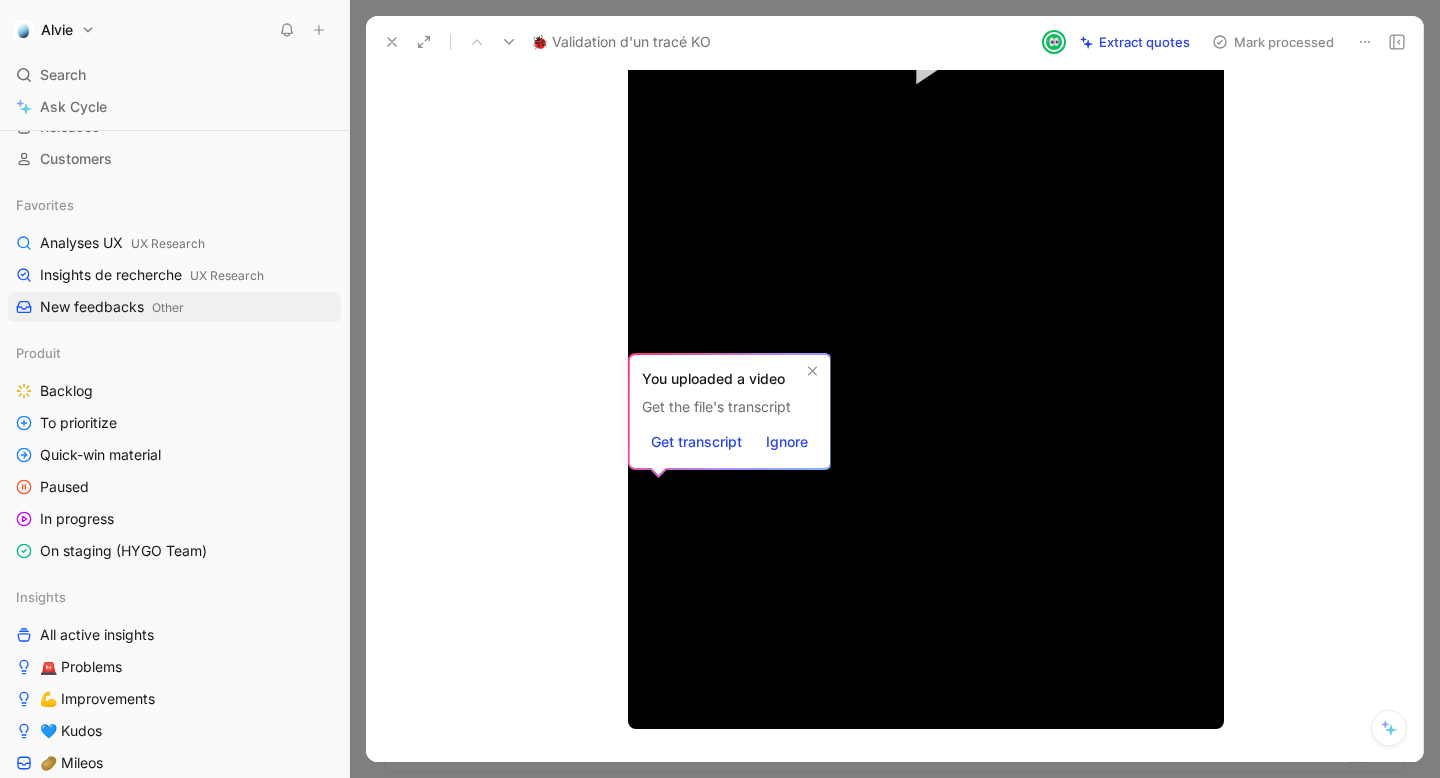 click on "Un tracé effectué le jour même doit pouvoir être validé normalement Video Player is loading. Play Video Play Mute Current Time  0:00 / Duration  0:31 Loaded :  38.94% 0:00 Stream Type  LIVE Seek to live, currently behind live LIVE Remaining Time  - 0:31   1.5x Playback Rate 2x 1.75x 1.5x , selected 1.25x 1x 0.75x 0.5x 0.25x Descriptions descriptions off , selected Subtitles subtitles off , selected Audio Track Fullscreen This is a modal window." at bounding box center (926, 66) 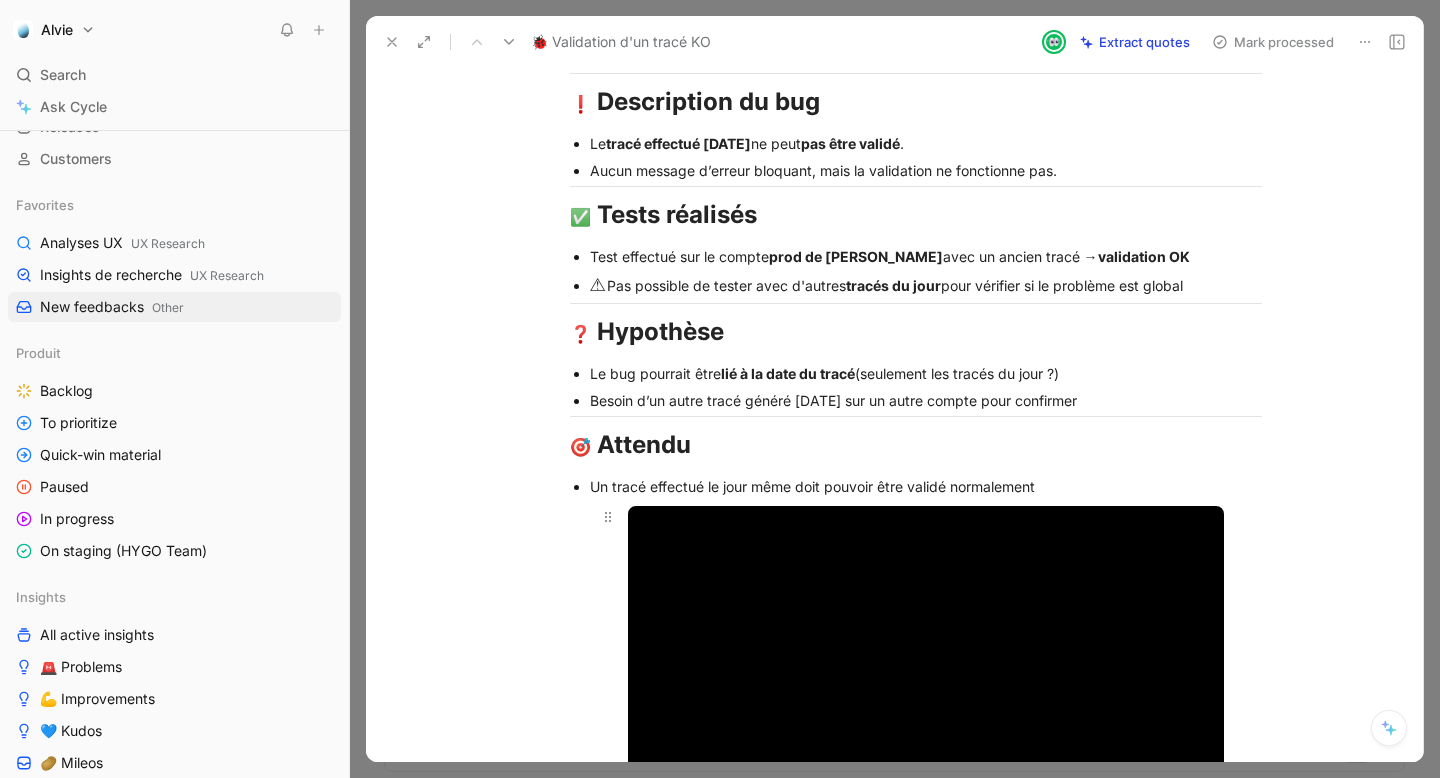 scroll, scrollTop: 0, scrollLeft: 0, axis: both 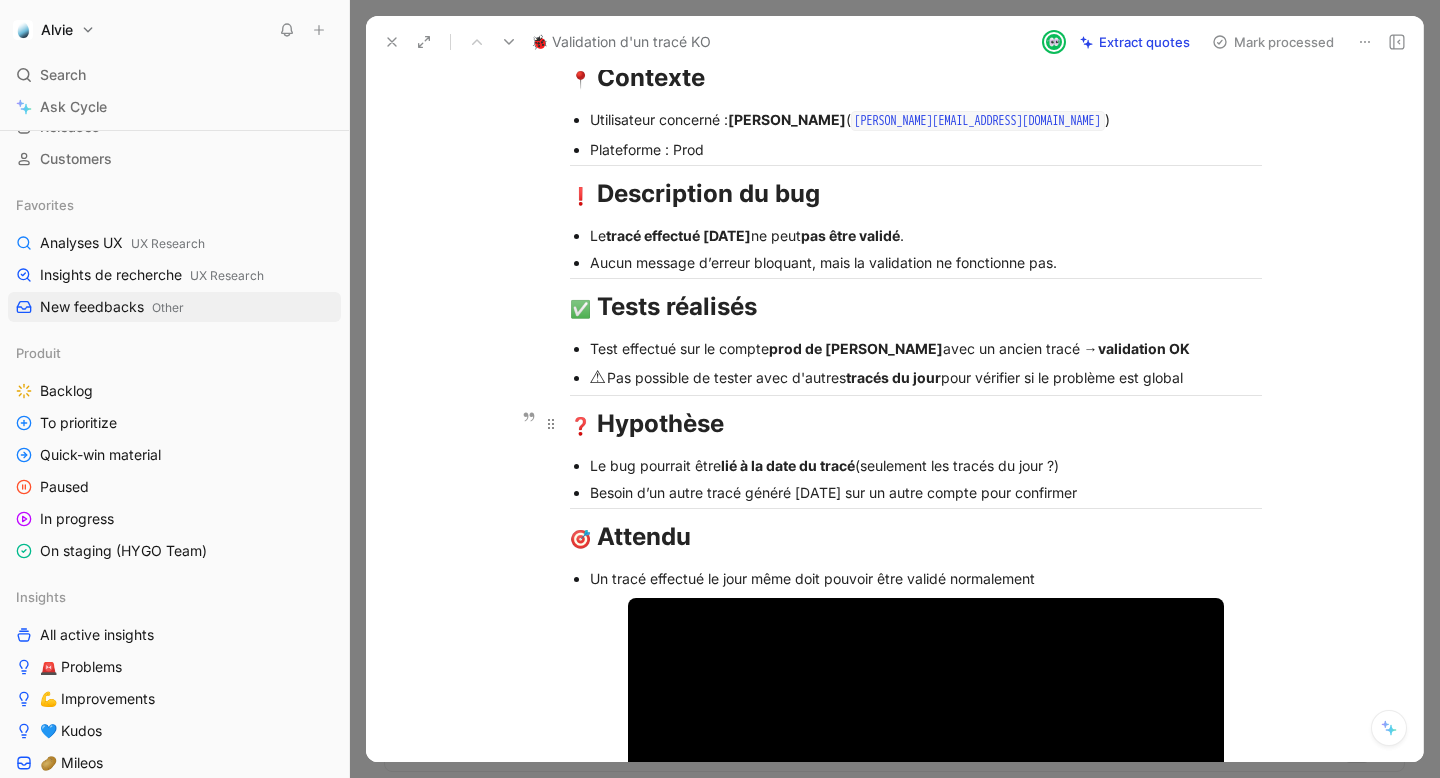 click on "❓   Hypothèse" at bounding box center (916, 424) 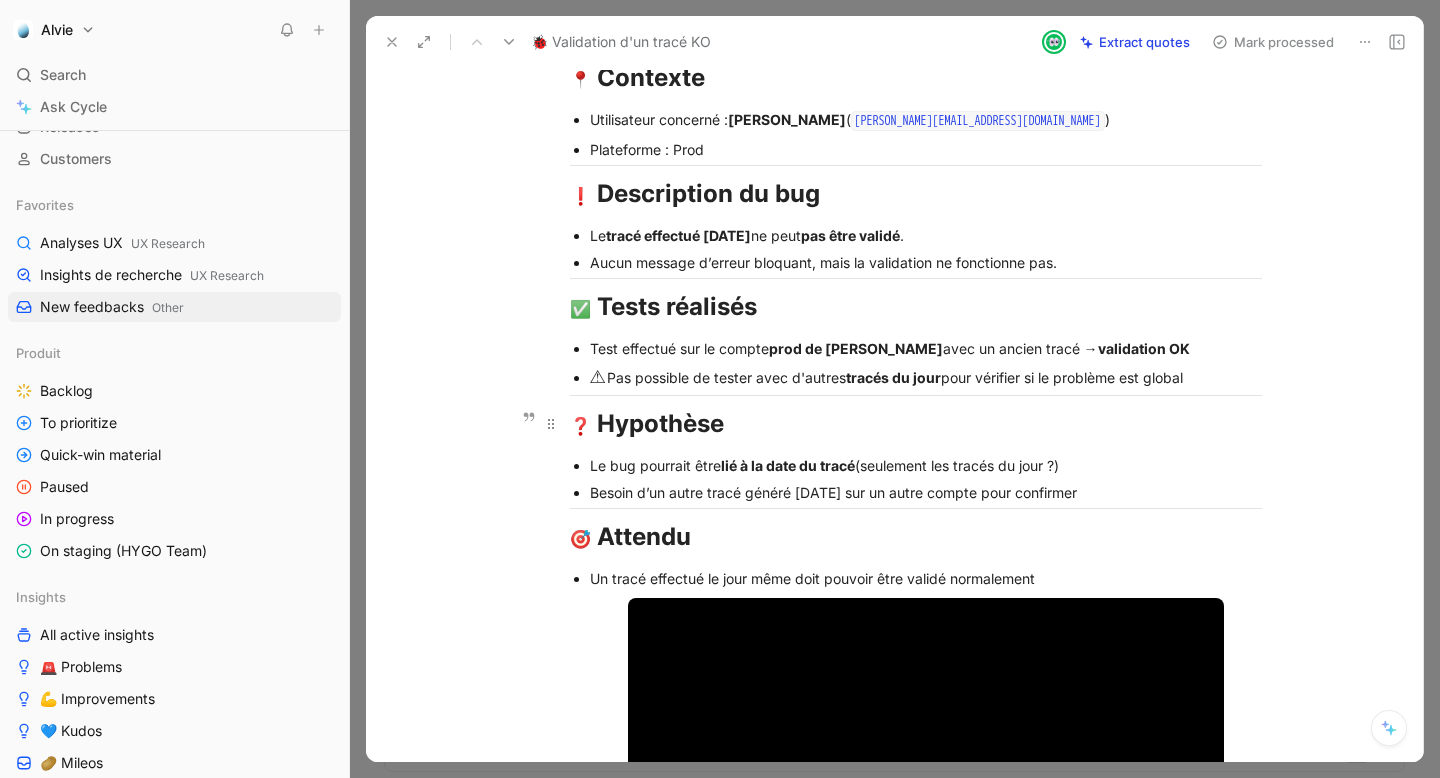 click on "❓   Hypothèse" at bounding box center (916, 424) 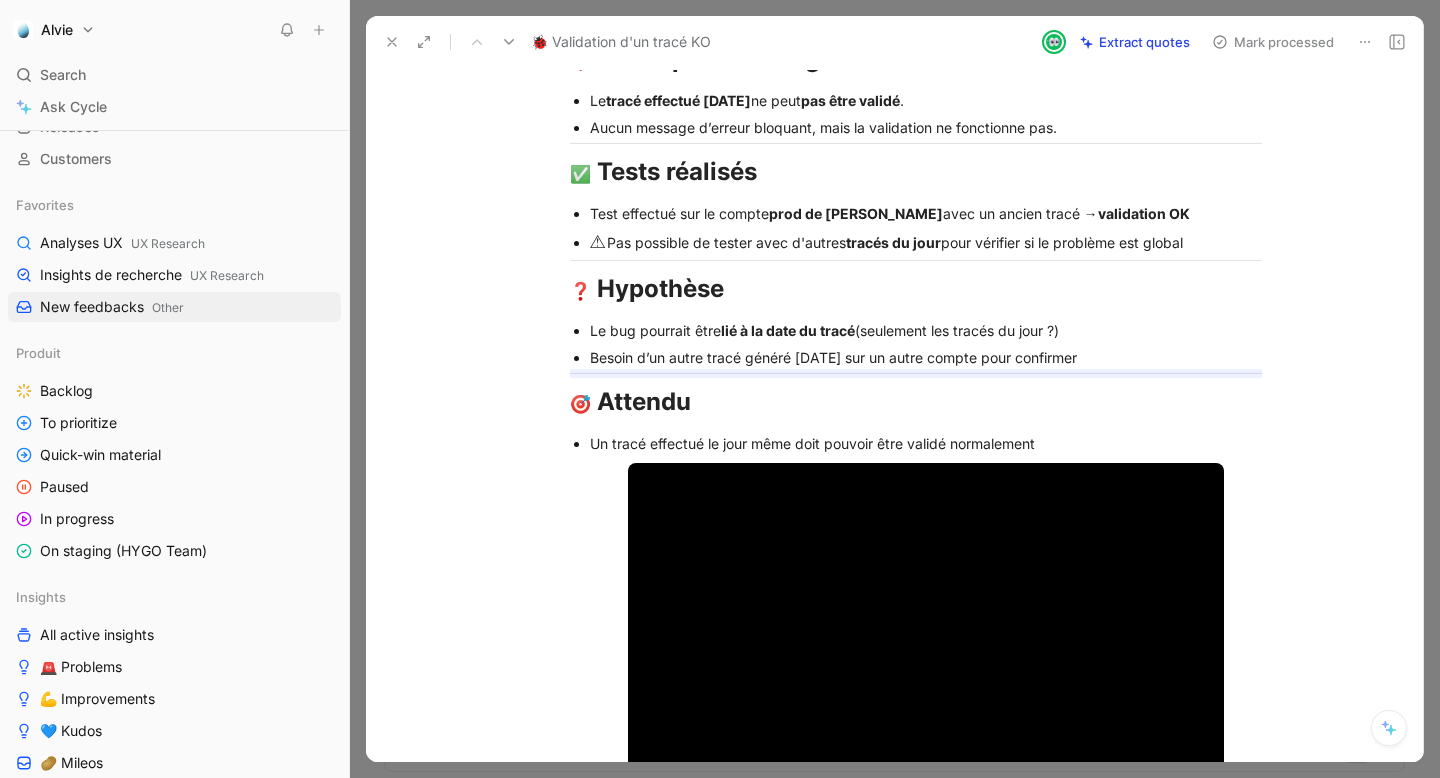 scroll, scrollTop: 247, scrollLeft: 0, axis: vertical 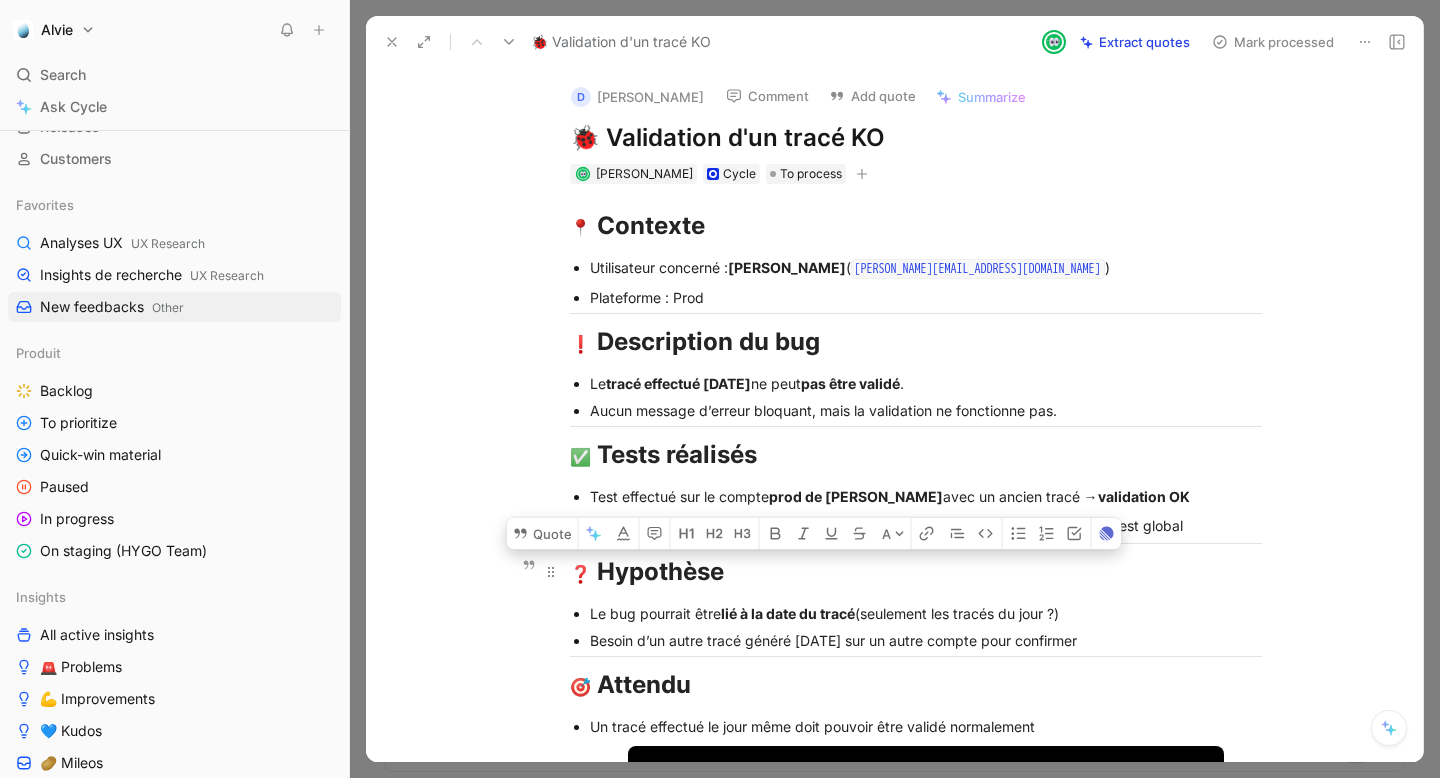 drag, startPoint x: 1064, startPoint y: 485, endPoint x: 588, endPoint y: 573, distance: 484.0661 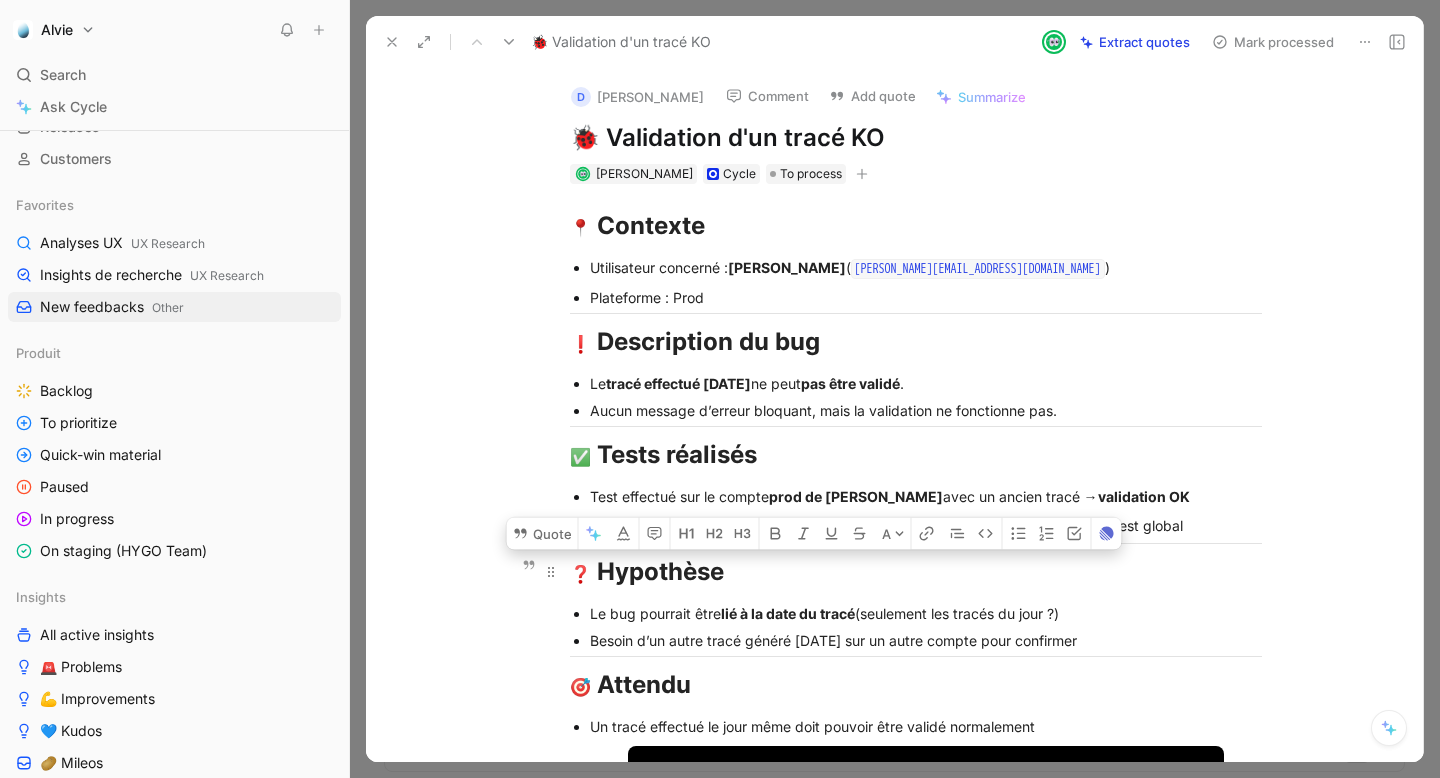 click on "📍   Contexte Utilisateur concerné :  [PERSON_NAME]  ( [PERSON_NAME][EMAIL_ADDRESS][DOMAIN_NAME] ) Plateforme : Prod ❗   Description du bug Le  tracé effectué [DATE]  ne peut  pas être validé . Aucun message d’erreur bloquant, mais la validation ne fonctionne pas. ✅   Tests réalisés Test effectué sur le compte  prod de Manon  avec un ancien tracé →  validation OK ⚠  Pas possible de tester avec d'autres  tracés du jour  pour vérifier si le problème est global ❓   Hypothèse Le bug pourrait être  lié à la date du tracé  (seulement les tracés du jour ?) Besoin d’un autre tracé généré [DATE] sur un autre compte pour confirmer 🎯   Attendu Un tracé effectué le jour même doit pouvoir être validé normalement Video Player is loading. Play Video Play Mute Current Time  0:00 / Duration  0:31 Loaded :  38.94% 0:00 Stream Type  LIVE Seek to live, currently behind live LIVE Remaining Time  - 0:31   1.5x Playback Rate 2x 1.75x 1.5x , selected 1.25x 1x 0.75x 0.5x 0.25x Descriptions" at bounding box center (915, 1152) 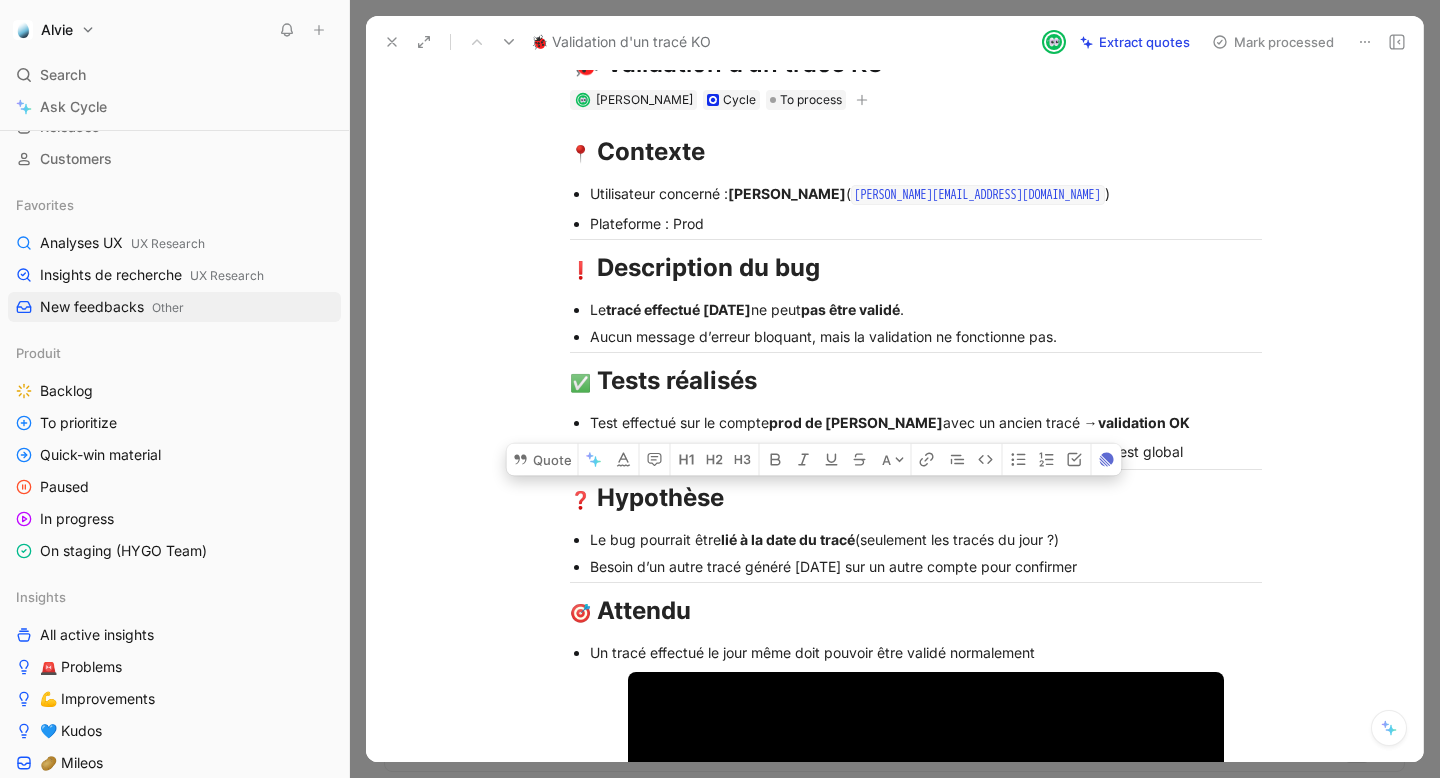 scroll, scrollTop: 89, scrollLeft: 0, axis: vertical 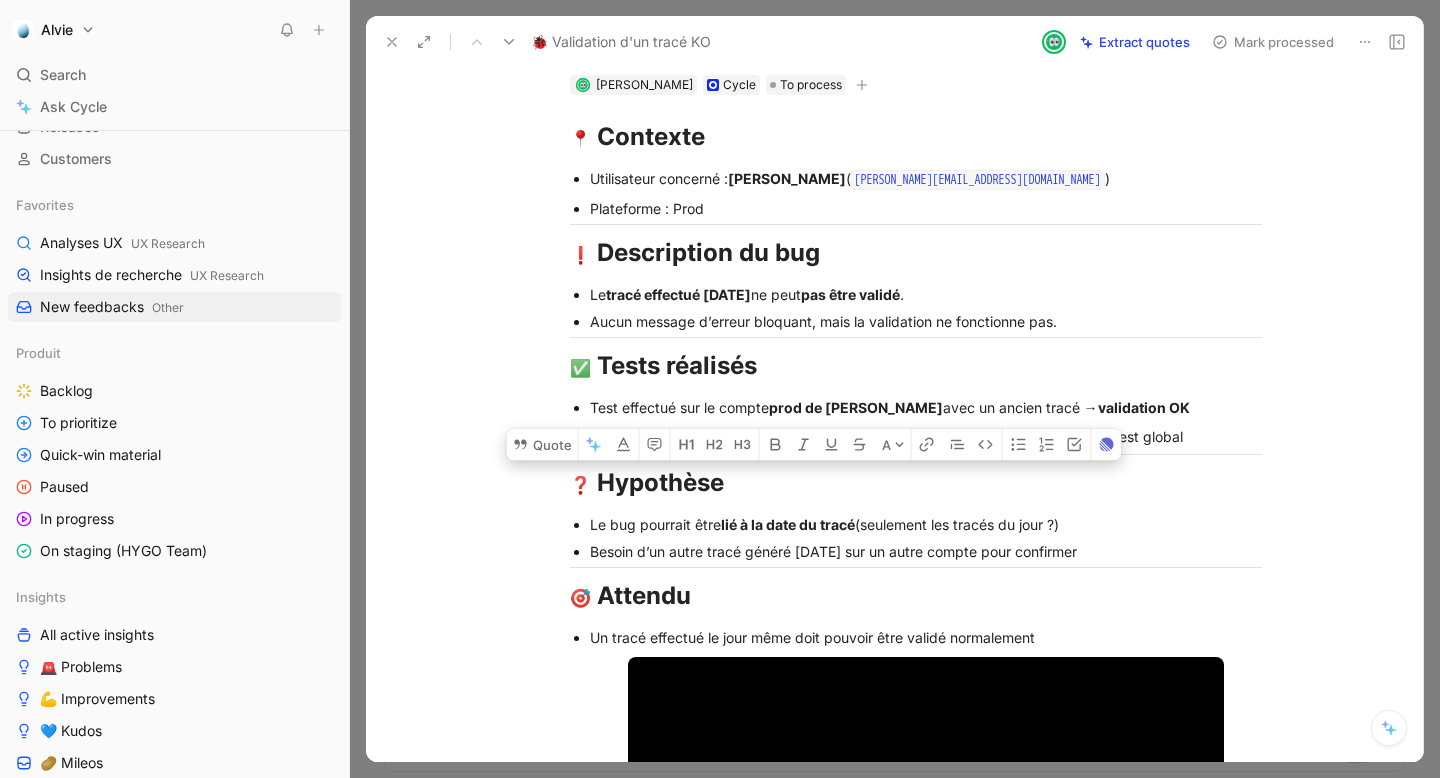 click on "Besoin d’un autre tracé généré [DATE] sur un autre compte pour confirmer" at bounding box center [926, 551] 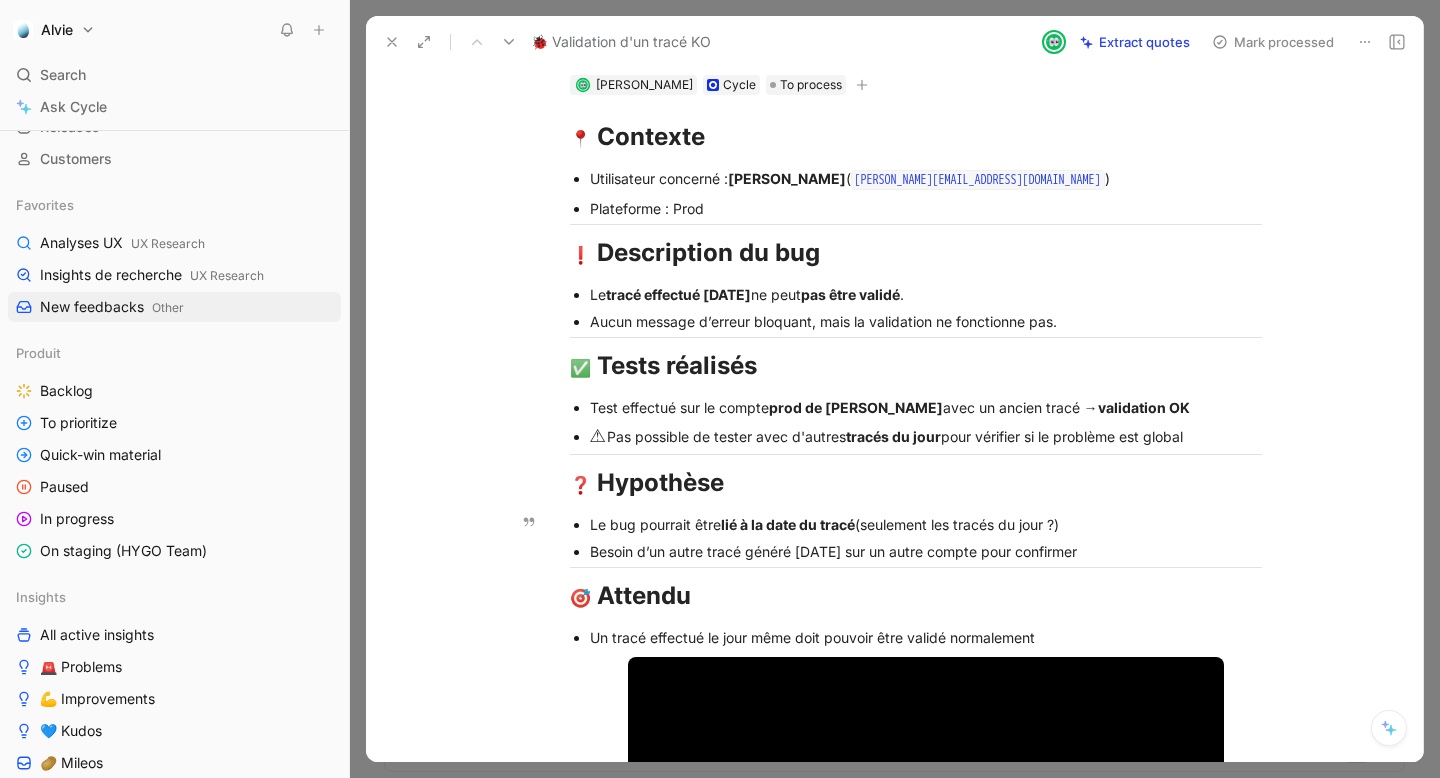 click on "lié à la date du tracé" at bounding box center [788, 524] 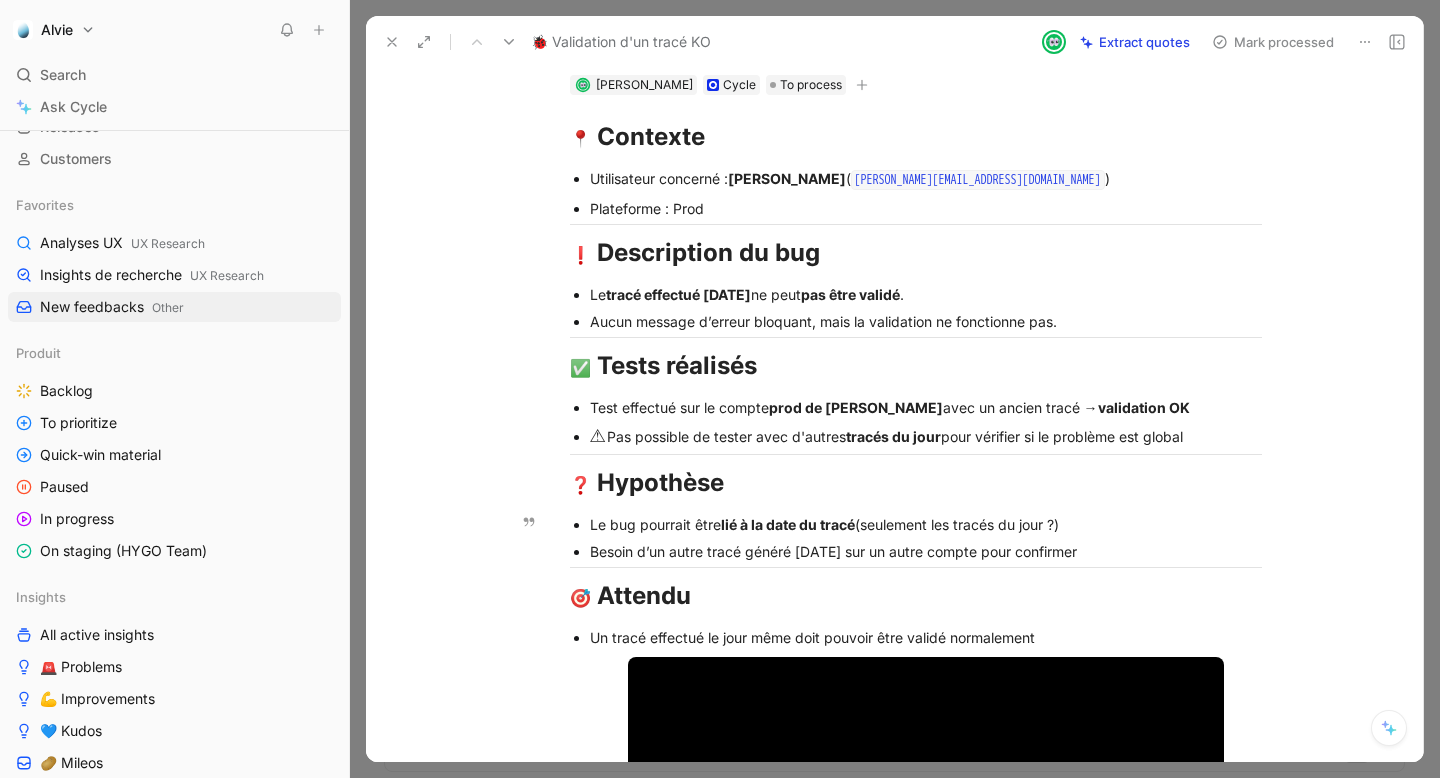 click on "lié à la date du tracé" at bounding box center (788, 524) 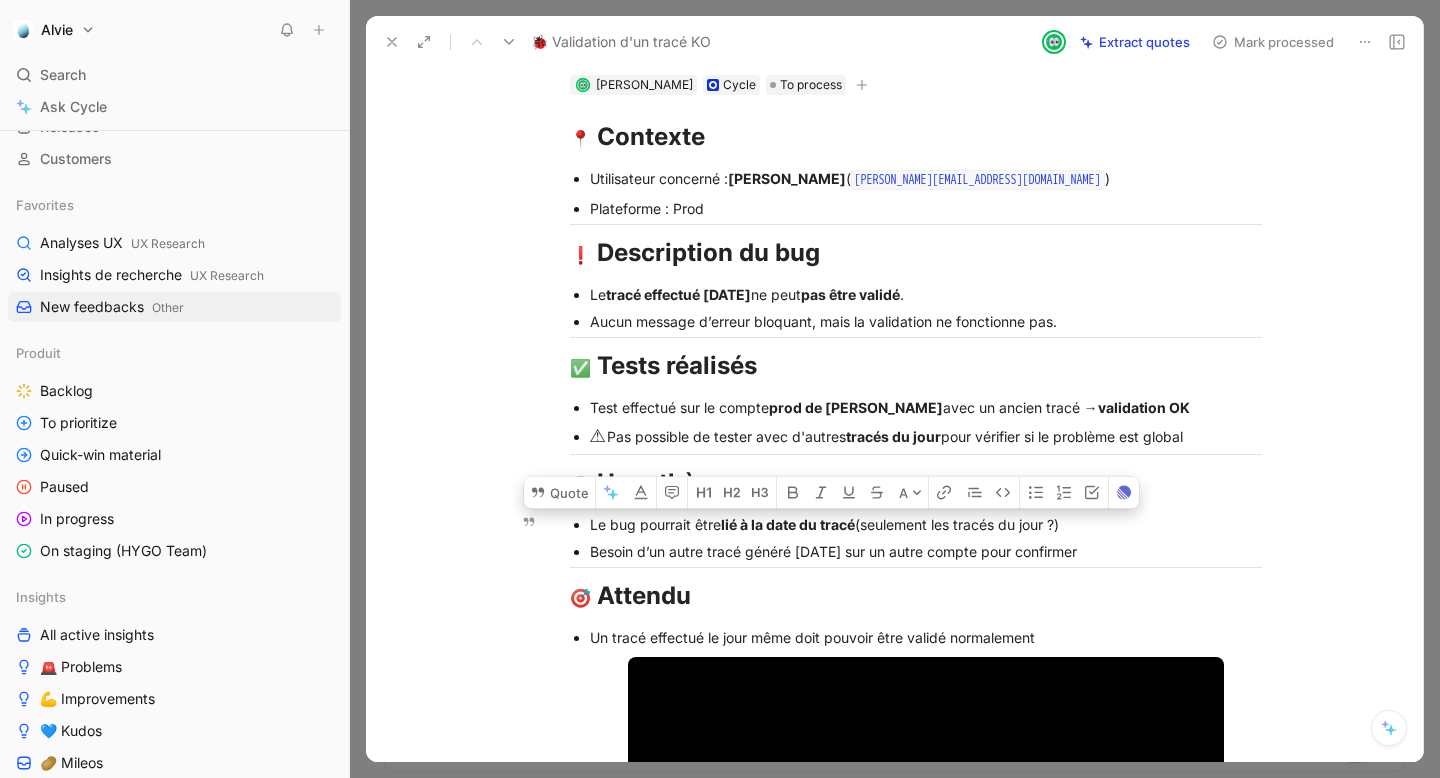 click on "Besoin d’un autre tracé généré [DATE] sur un autre compte pour confirmer" at bounding box center [926, 551] 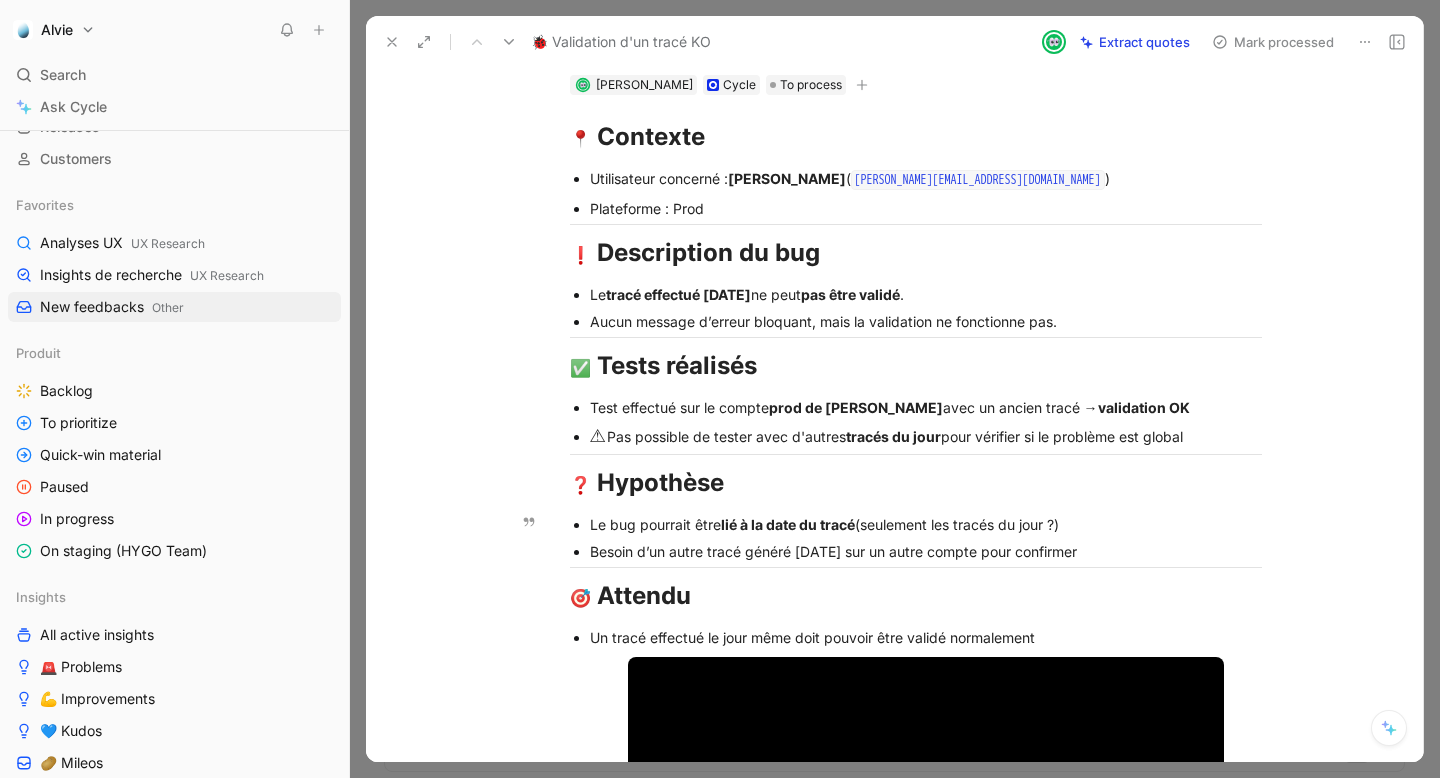click on "Besoin d’un autre tracé généré [DATE] sur un autre compte pour confirmer" at bounding box center (926, 551) 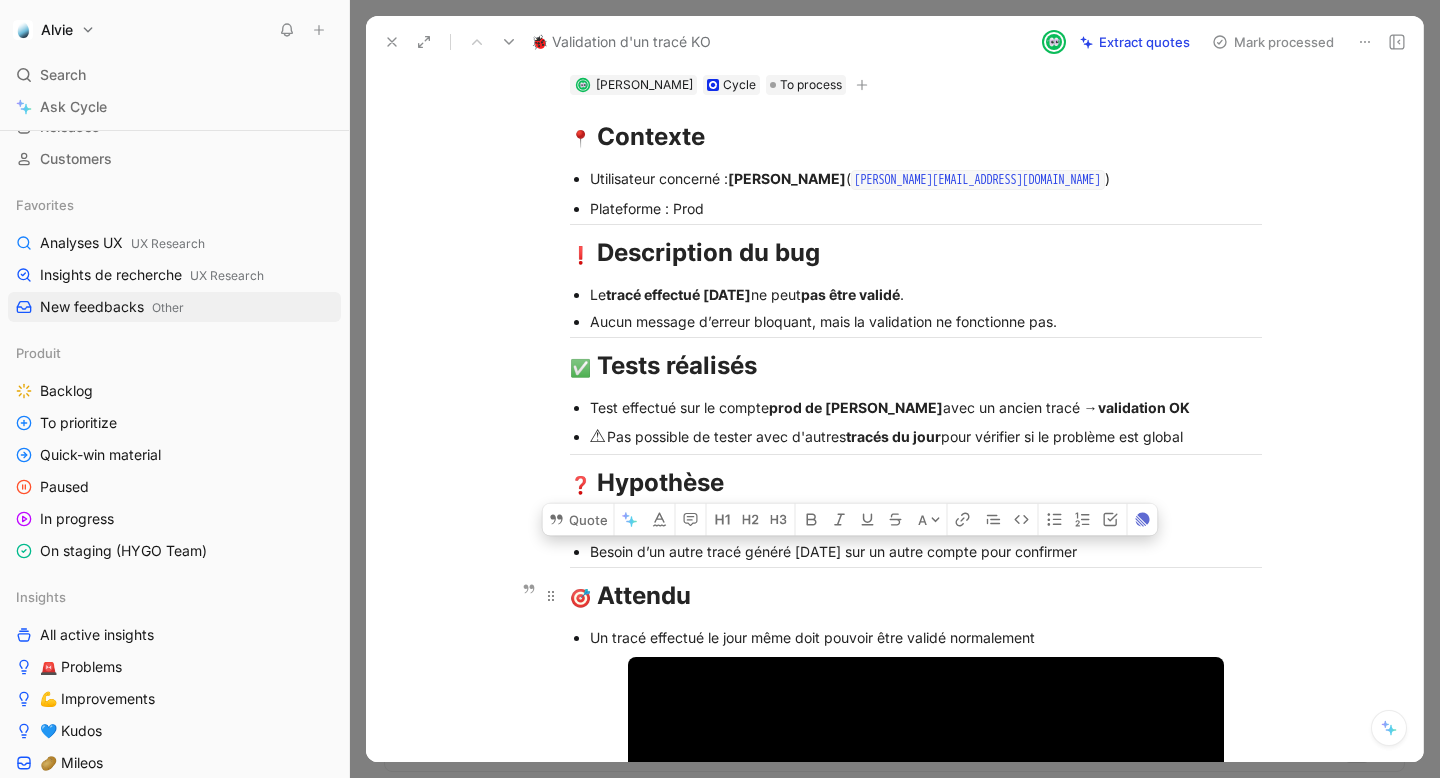 click on "🎯   Attendu" at bounding box center (916, 596) 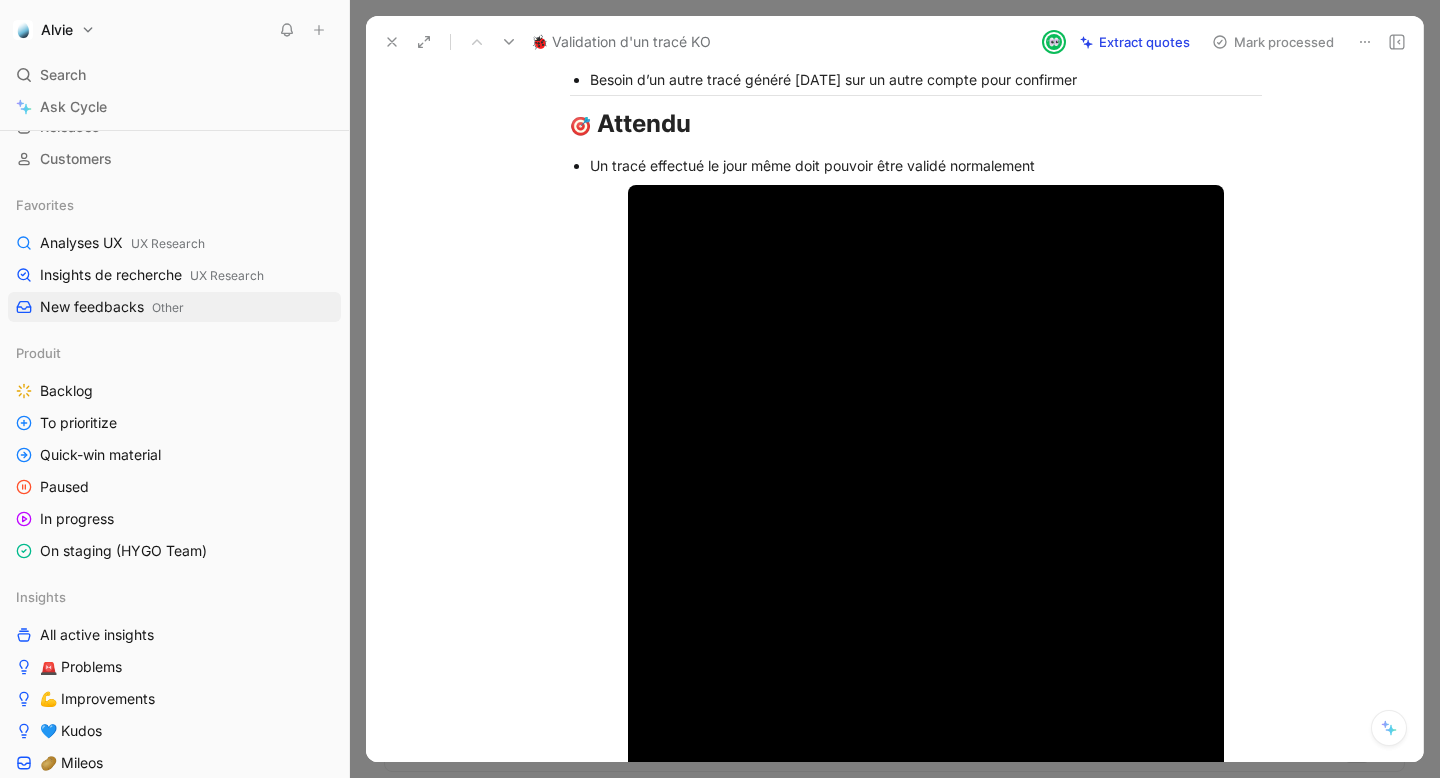 scroll, scrollTop: 600, scrollLeft: 0, axis: vertical 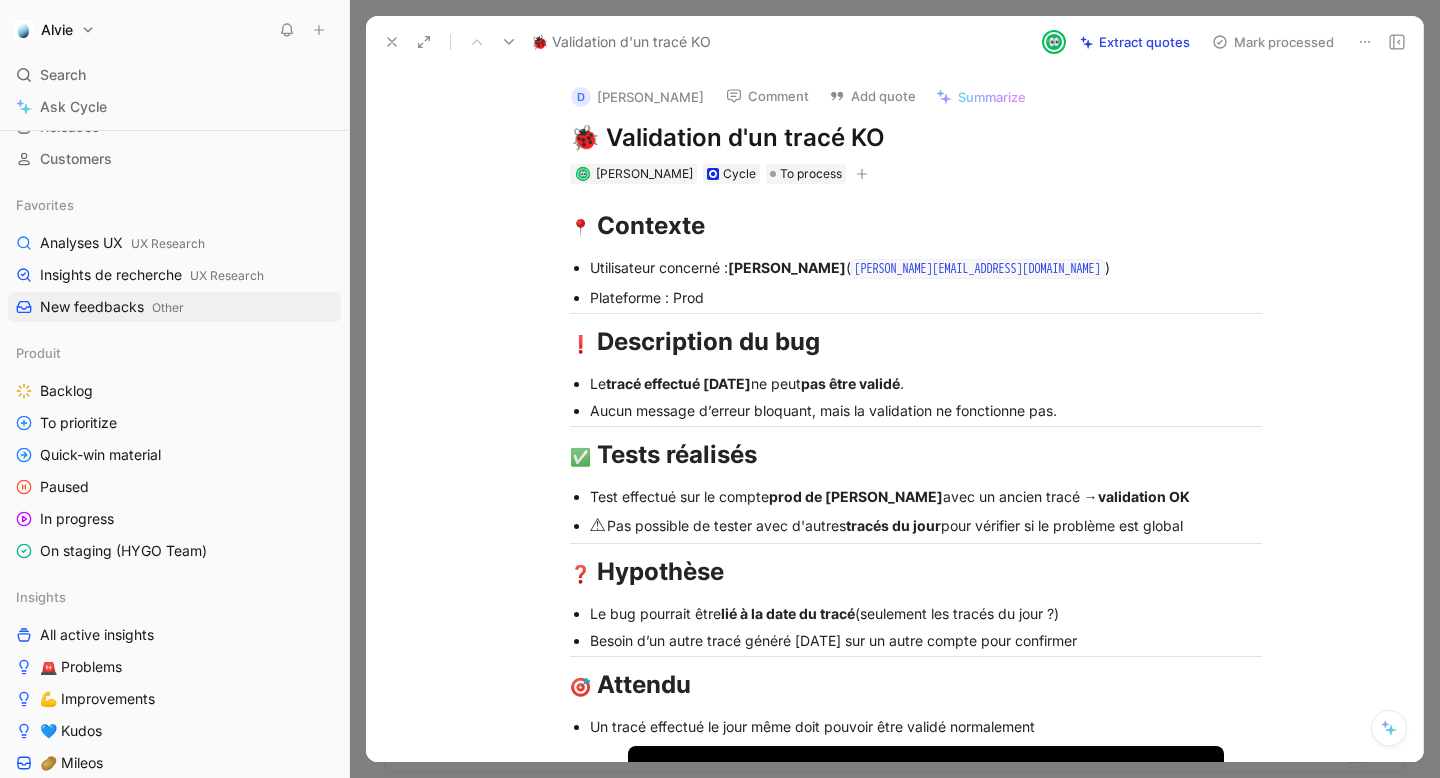 click on "Add quote" at bounding box center [872, 96] 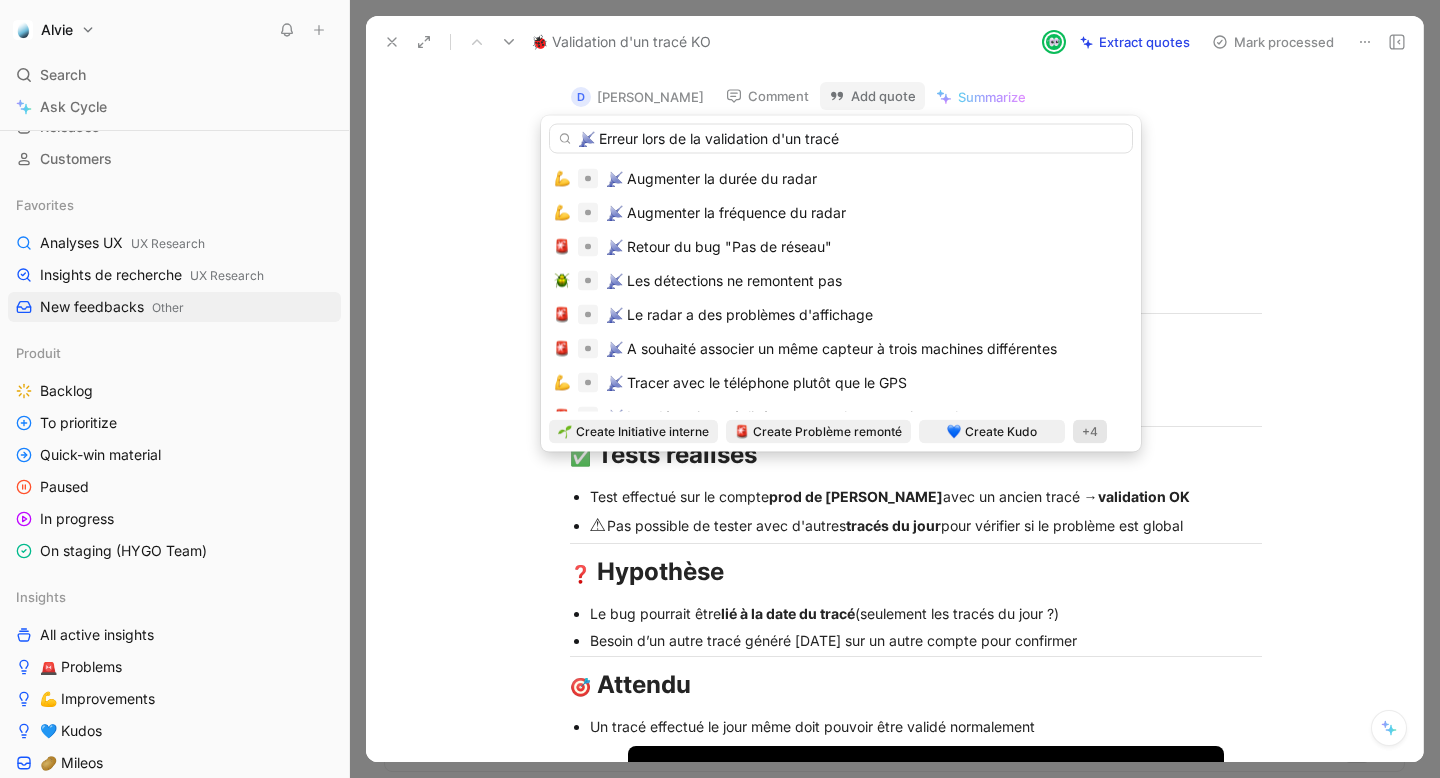 type on "📡 Erreur lors de la validation d'un tracé" 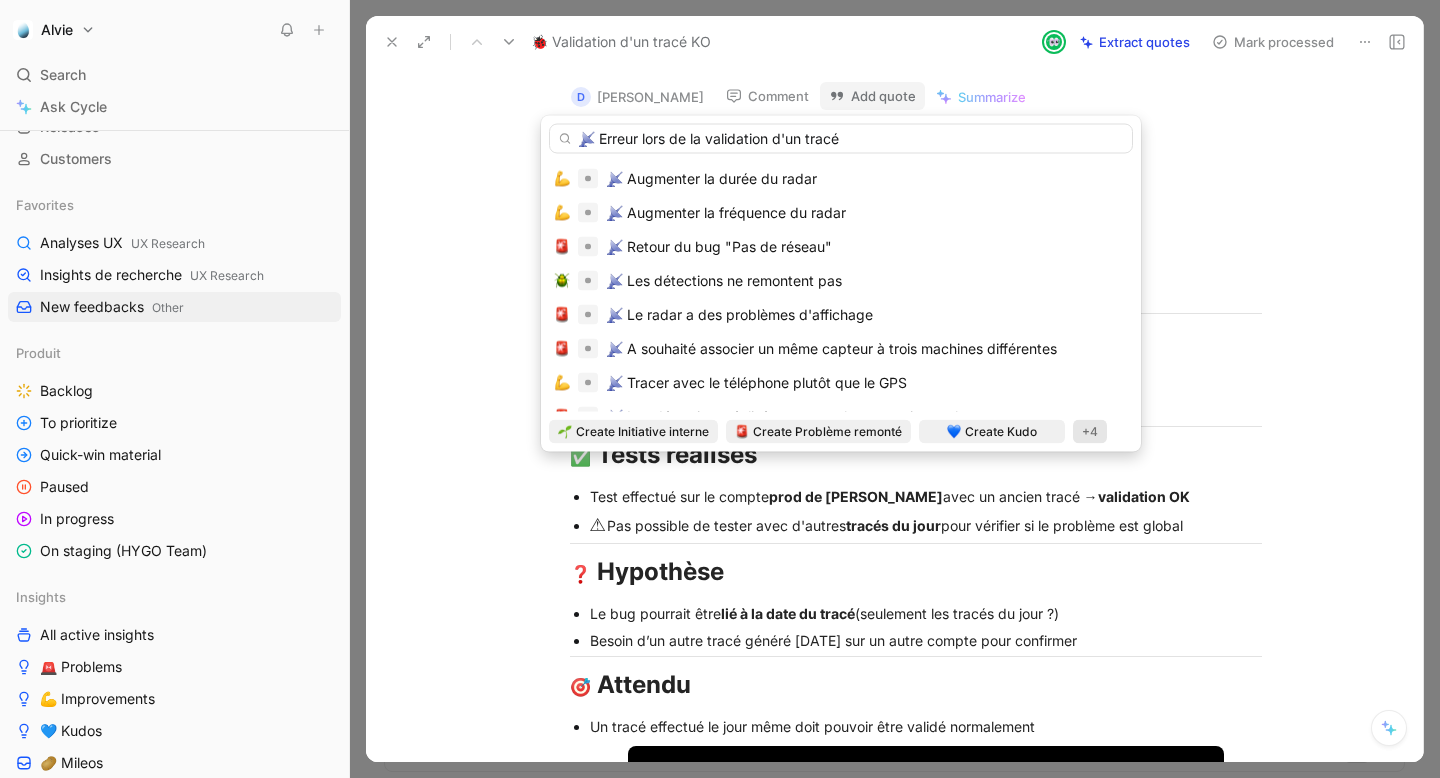 click on "+4" at bounding box center [1090, 432] 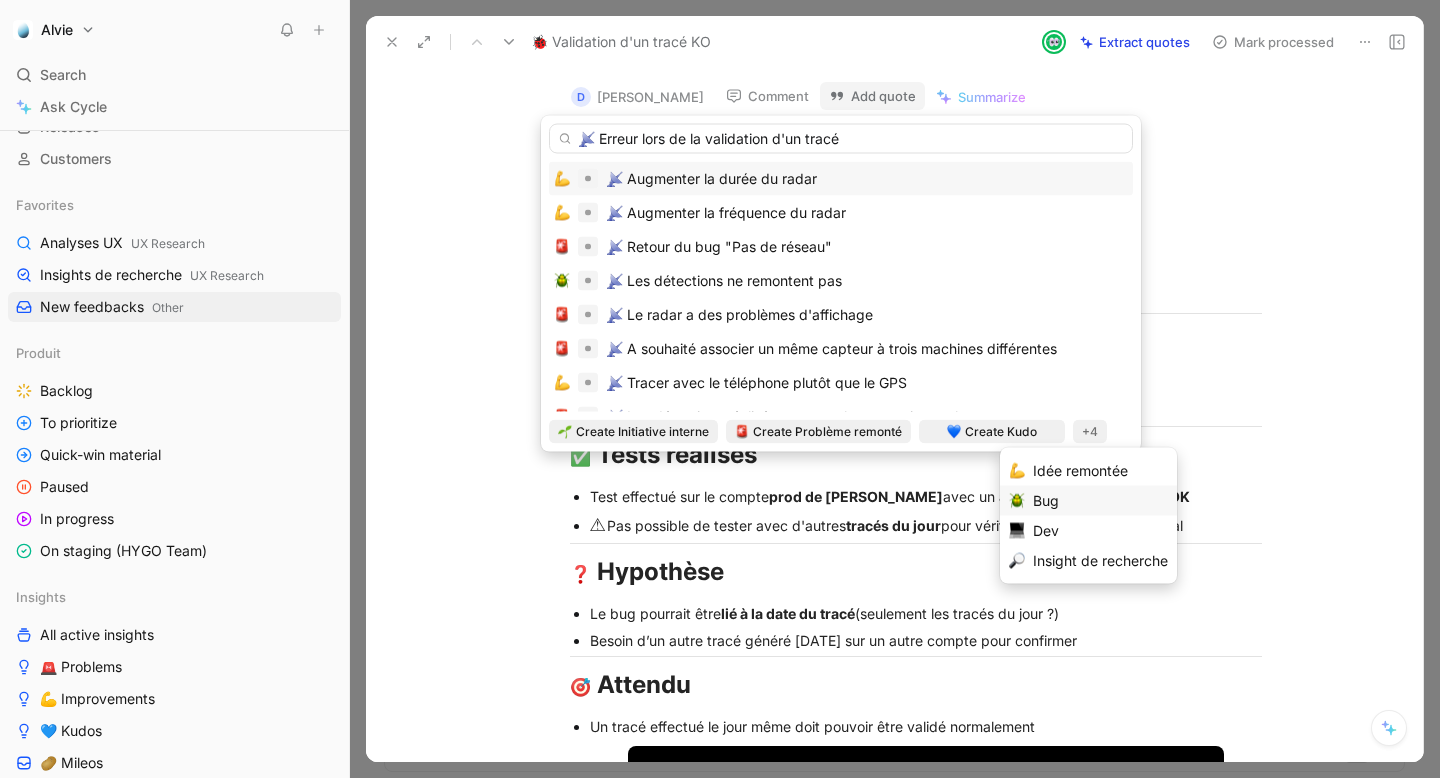 click on "Bug" at bounding box center (1100, 501) 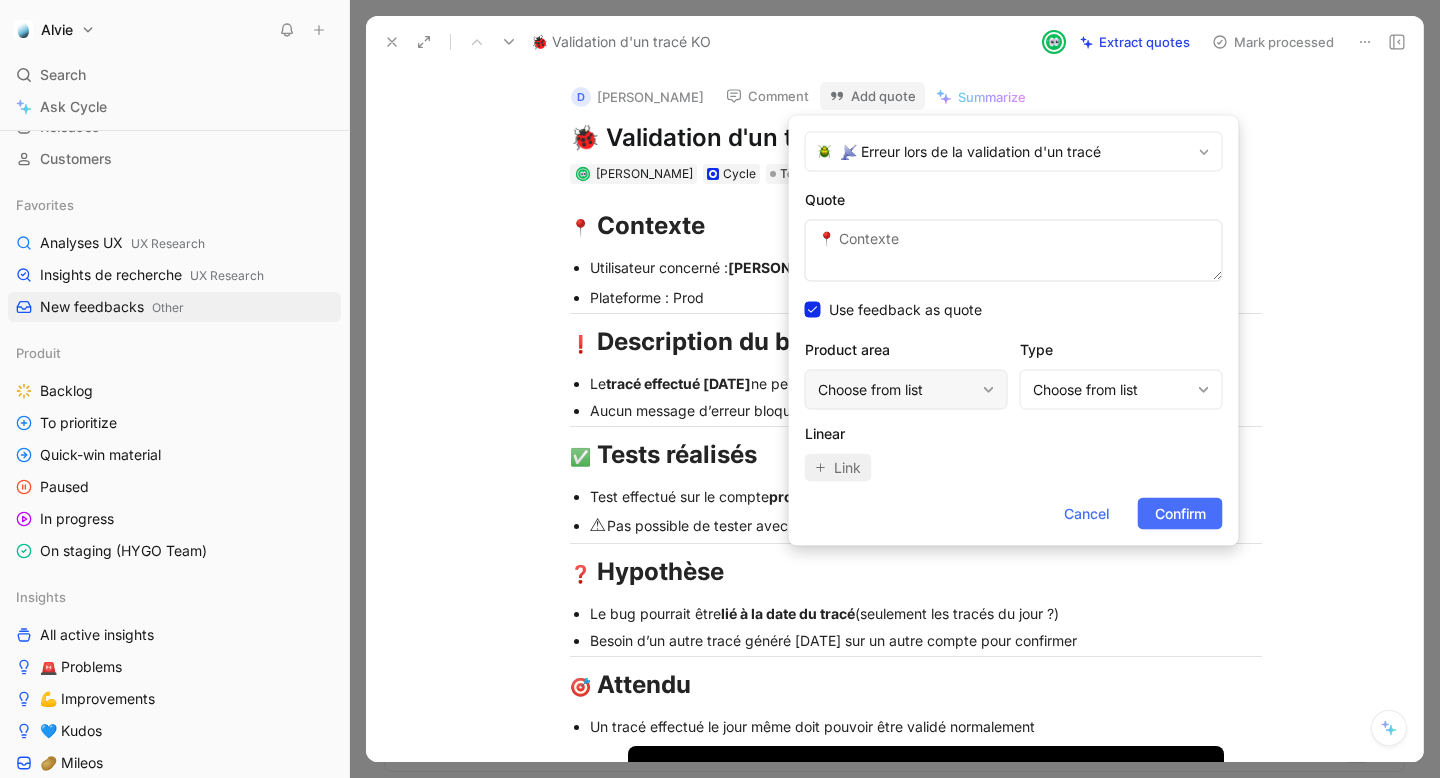 click on "Choose from list" at bounding box center [906, 390] 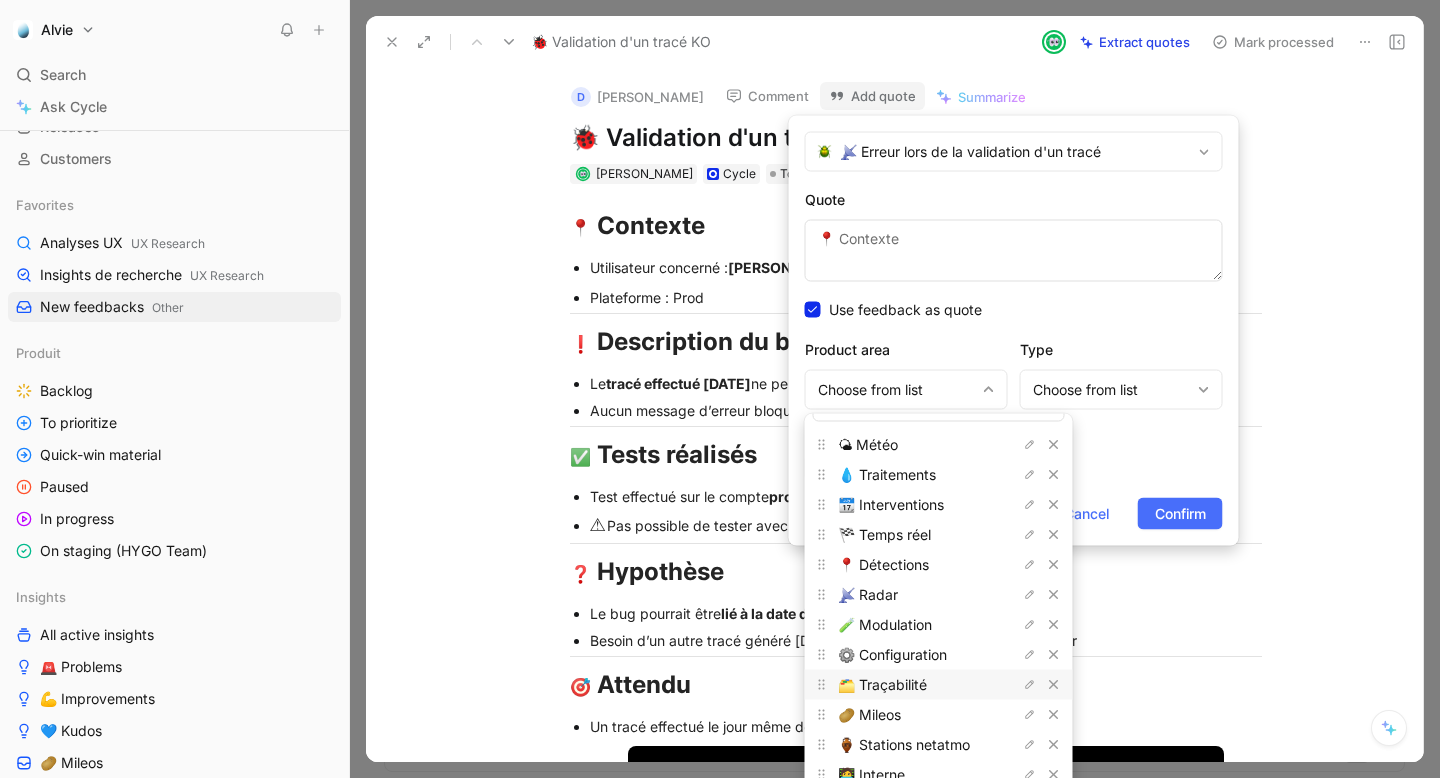 scroll, scrollTop: 63, scrollLeft: 0, axis: vertical 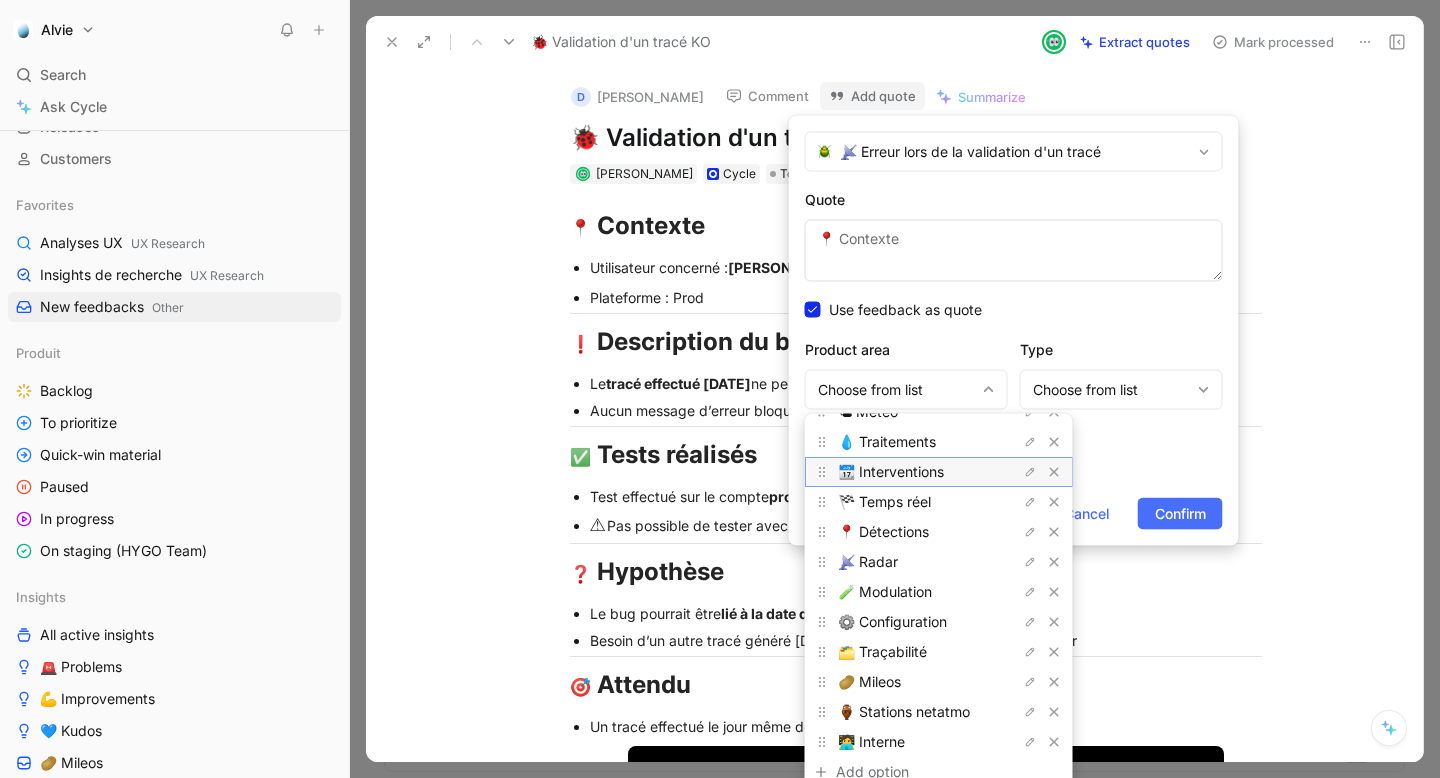 click on "📆 Interventions" at bounding box center (913, 472) 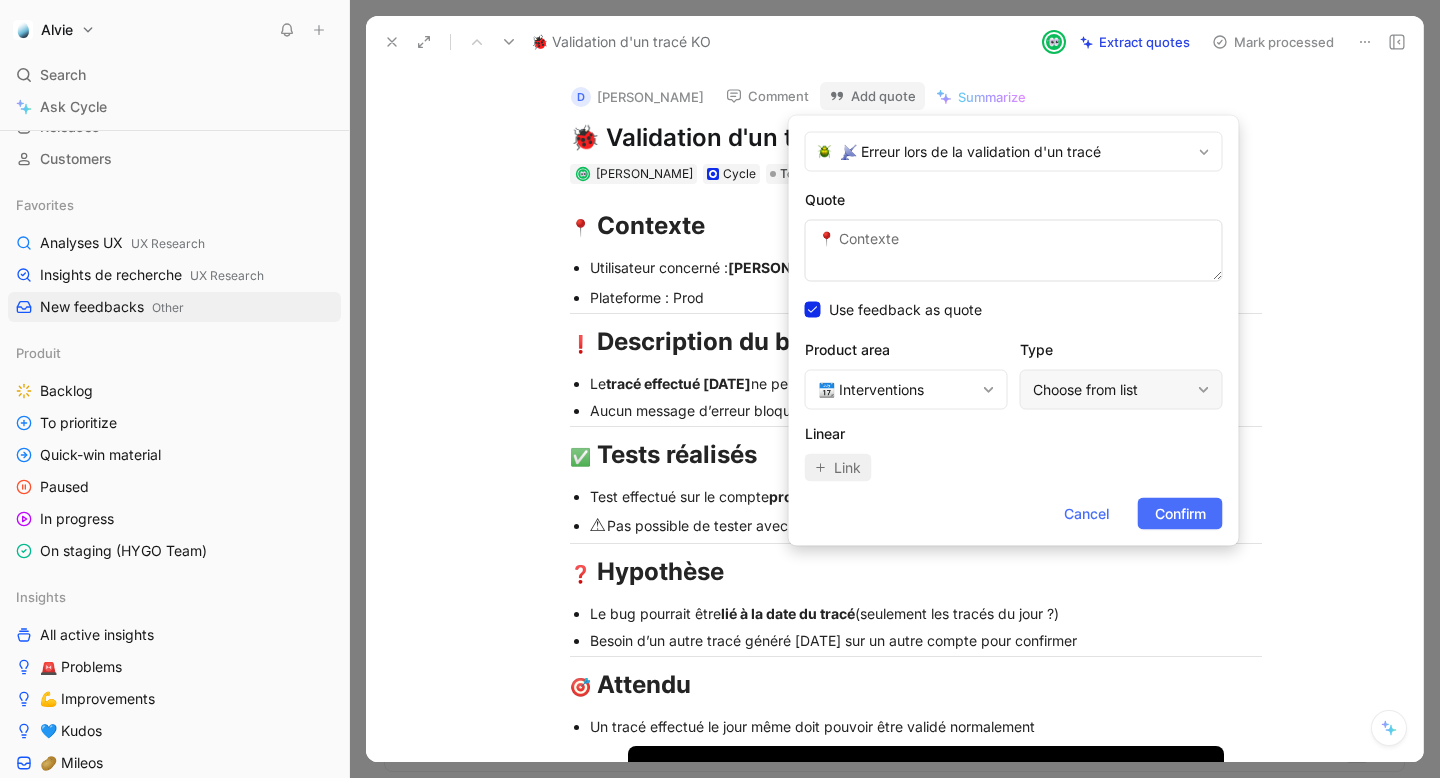 click on "Choose from list" at bounding box center (1111, 390) 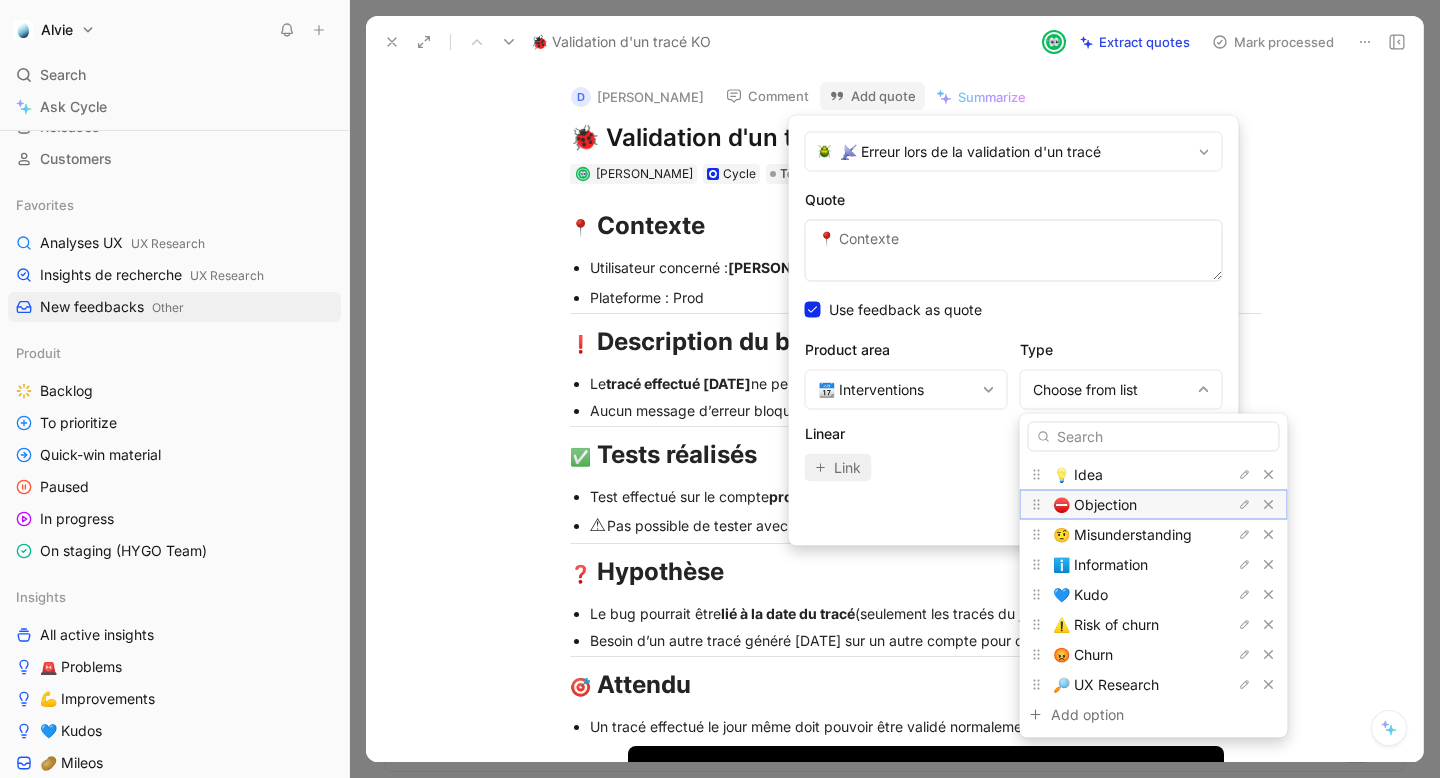 click on "⛔️ Objection" at bounding box center [1095, 504] 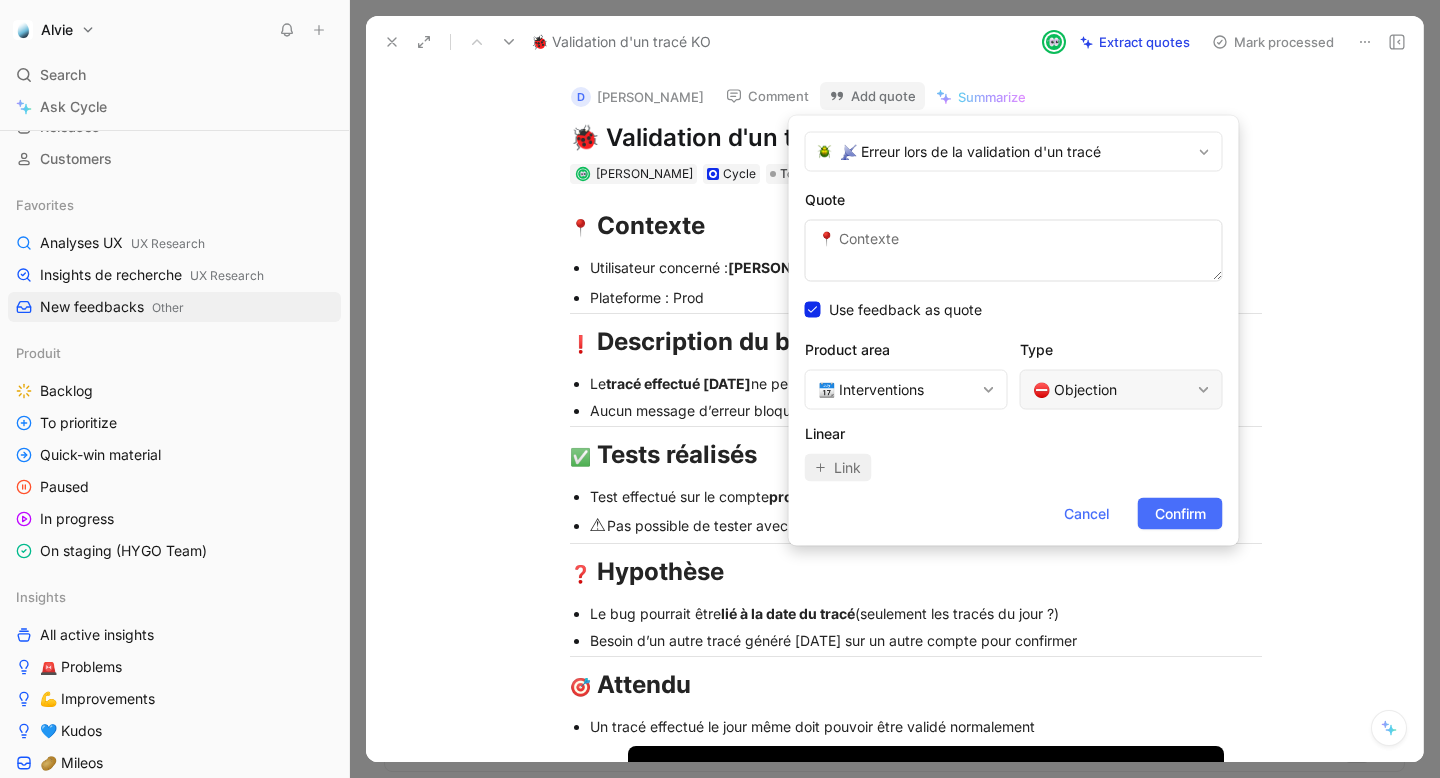 click on "⛔️ Objection" at bounding box center [1111, 390] 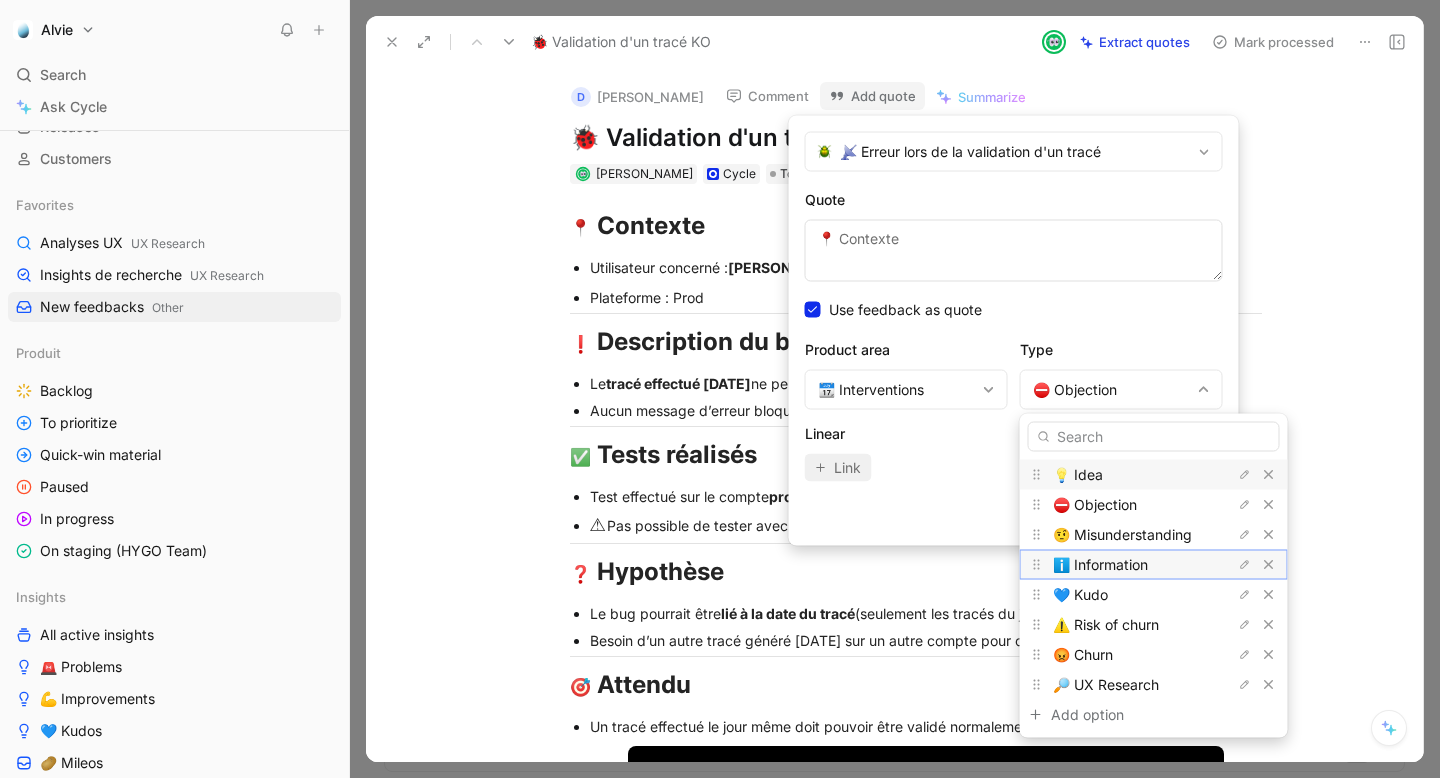 click on "ℹ️ Information" at bounding box center [1100, 564] 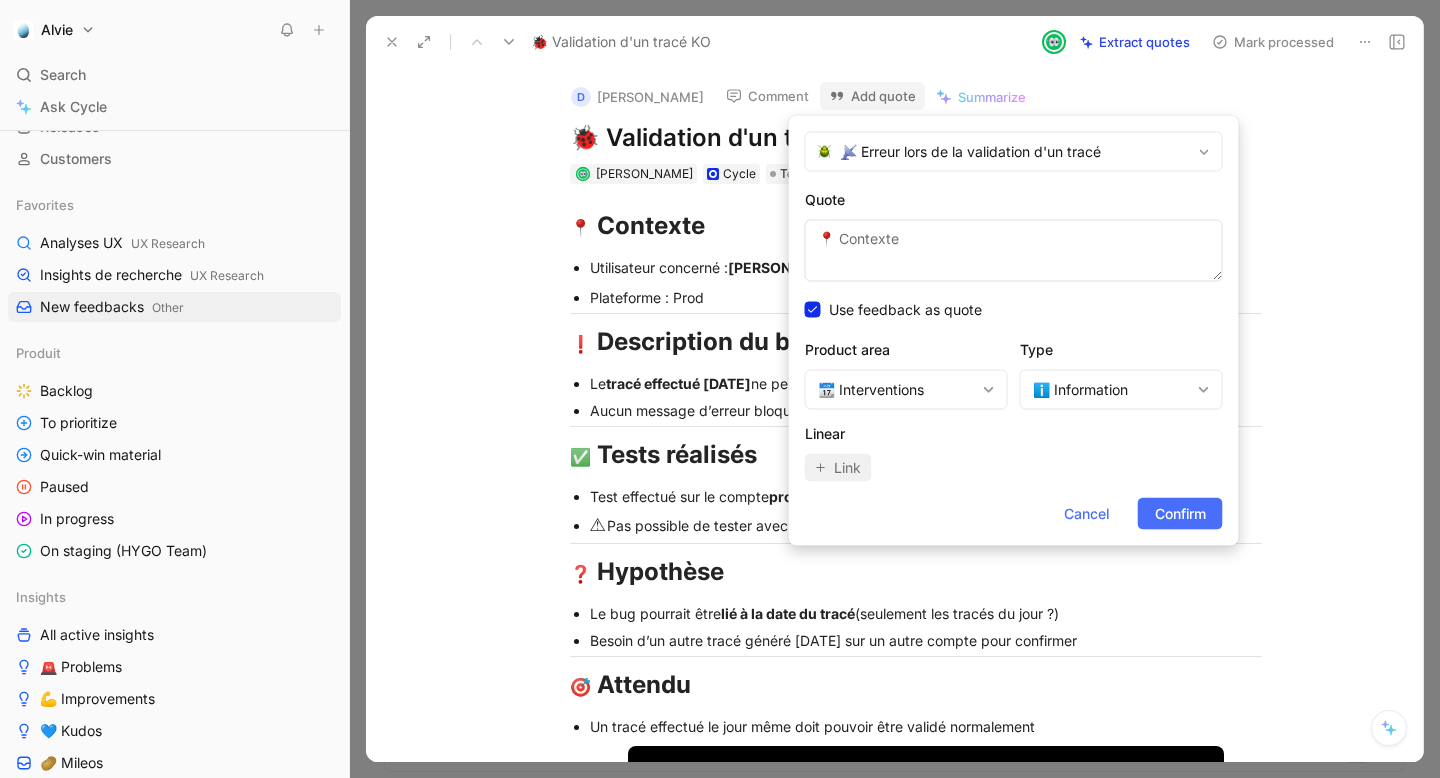 click on "📍 Contexte
Utilisateur concerné : [PERSON_NAME] ([PERSON_NAME][EMAIL_ADDRESS][DOMAIN_NAME])
Plateforme : Prod
❗ Description du bug
Le tracé effectué [DATE] ne peut pas être validé.
Aucun message d’erreur bloquant, mais la validation ne fonctionne pas.
✅ Tests réalisés
Test effectué sur le compte prod de Manon avec un ancien tracé → validation OK
⚠ Pas possible de tester avec d'autres tracés du jour pour vérifier si le problème est global
❓ [GEOGRAPHIC_DATA]
Le bug pourrait être lié à la date du tracé (seulement les tracés du jour ?)
Besoin d’un autre tracé généré [DATE] sur un autre compte pour confirmer
🎯 Attendu
Un tracé effectué le jour même doit pouvoir être validé normalement" at bounding box center (1014, 251) 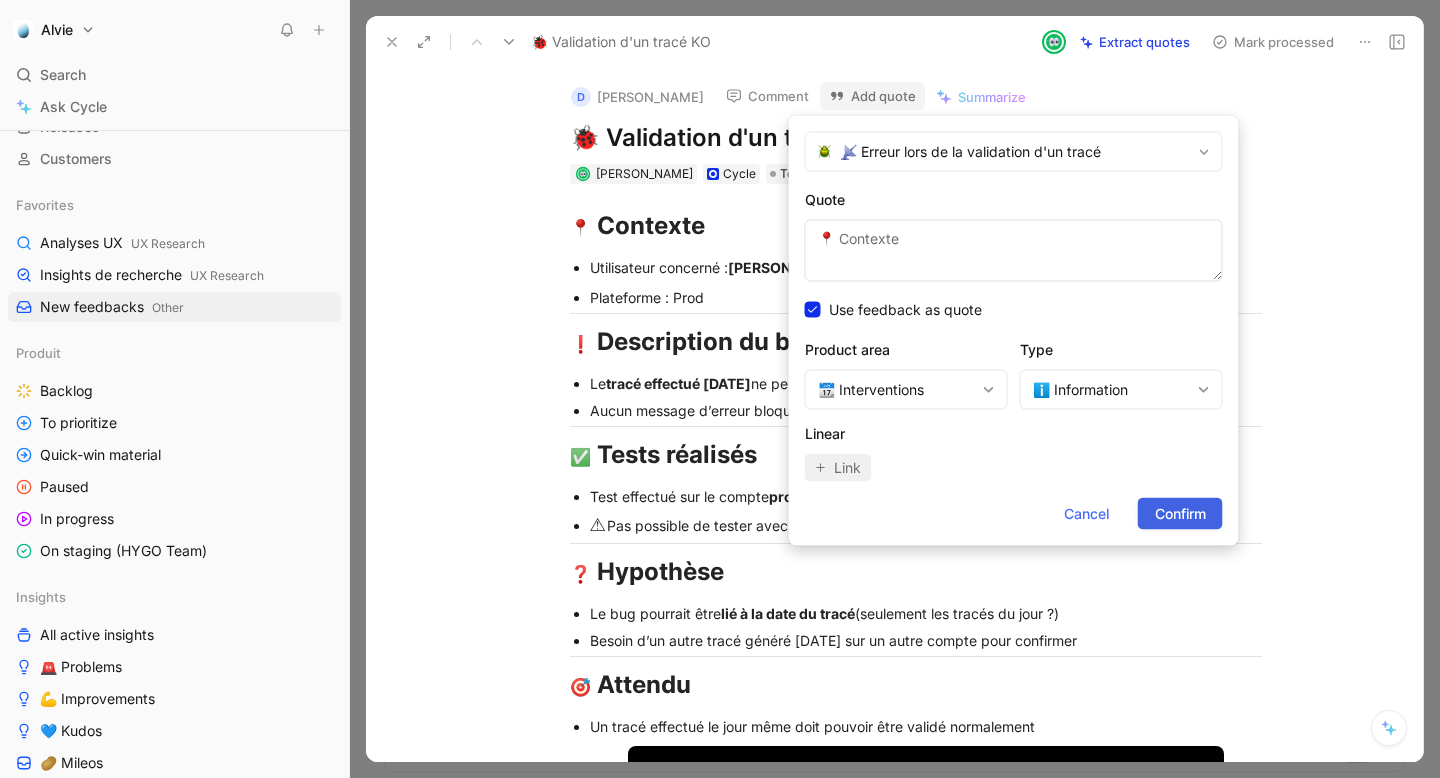 click on "Confirm" at bounding box center [1180, 514] 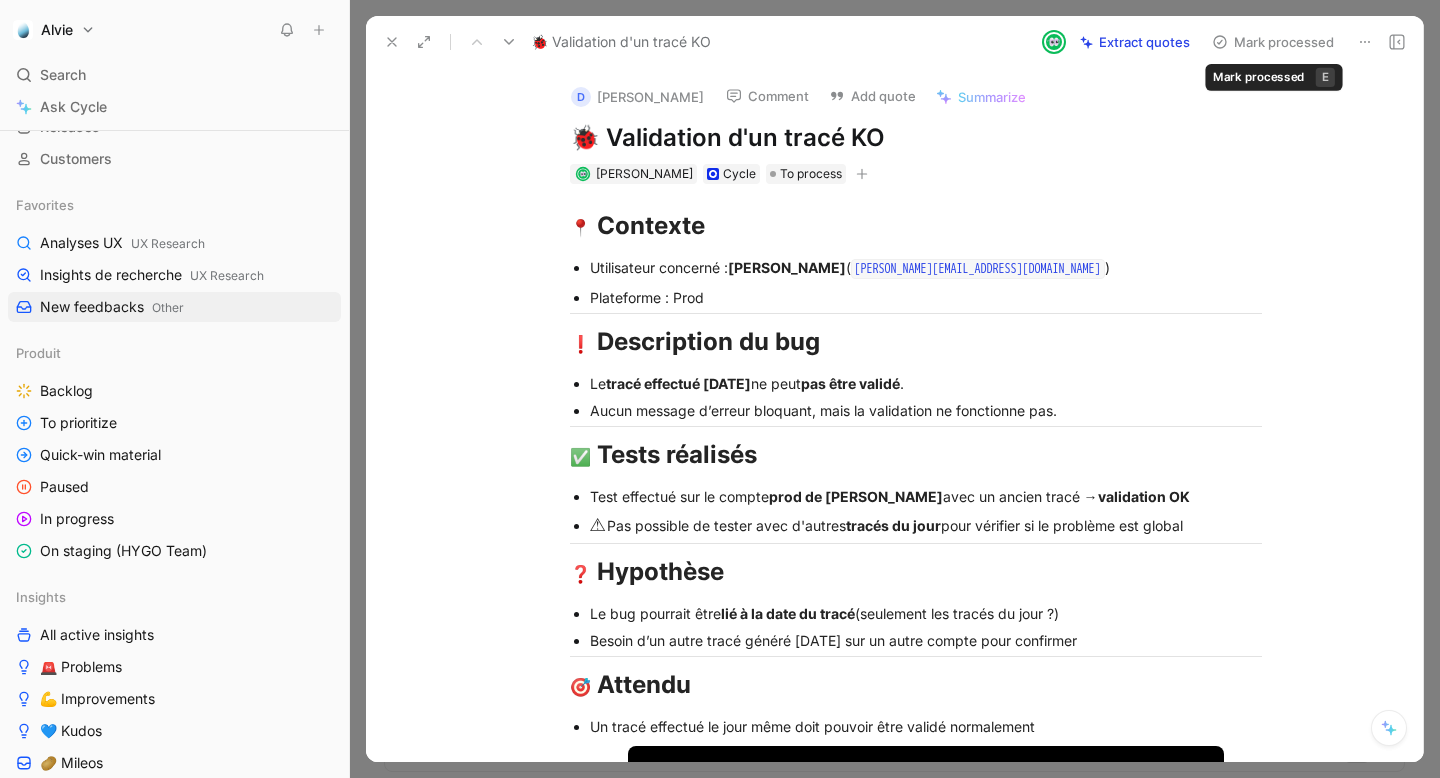 click on "Mark processed" at bounding box center [1273, 42] 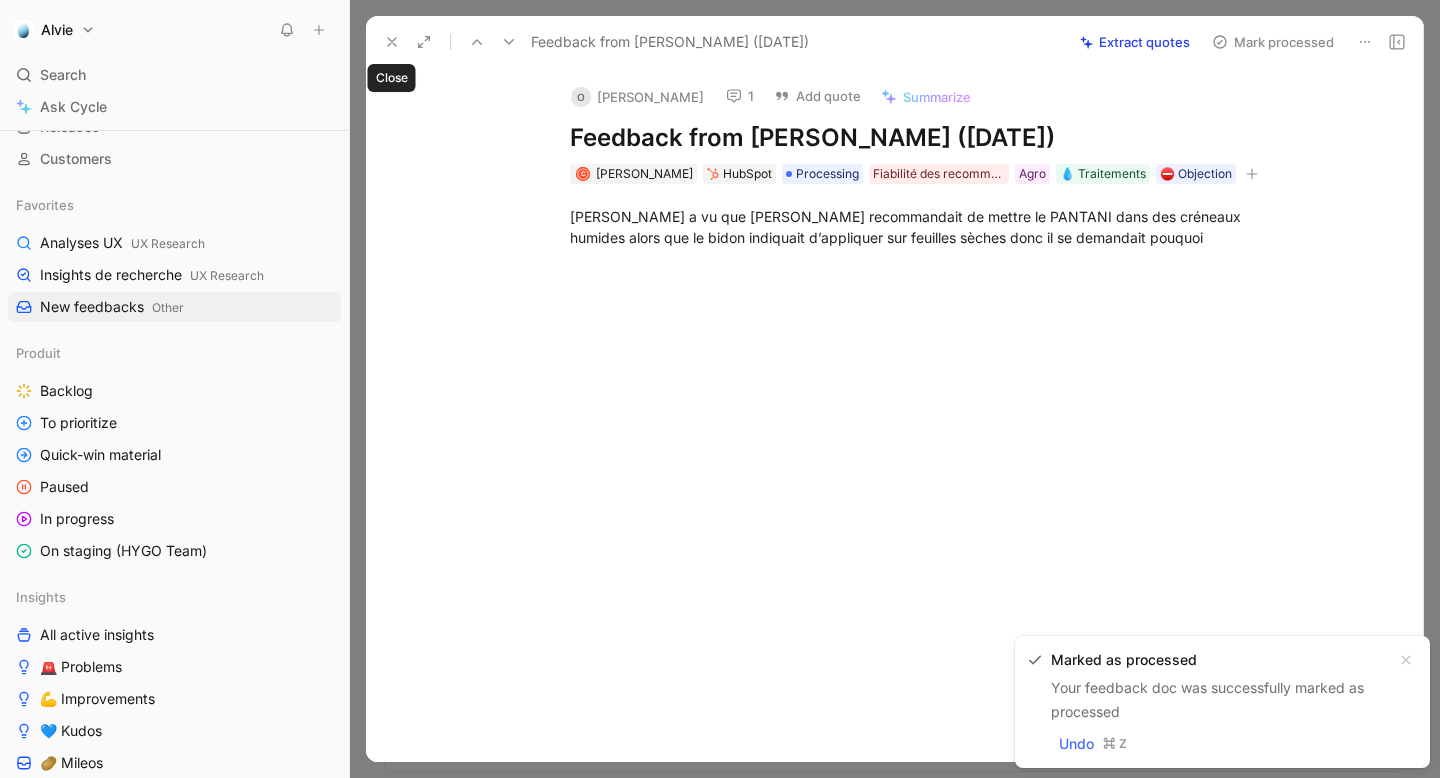 click 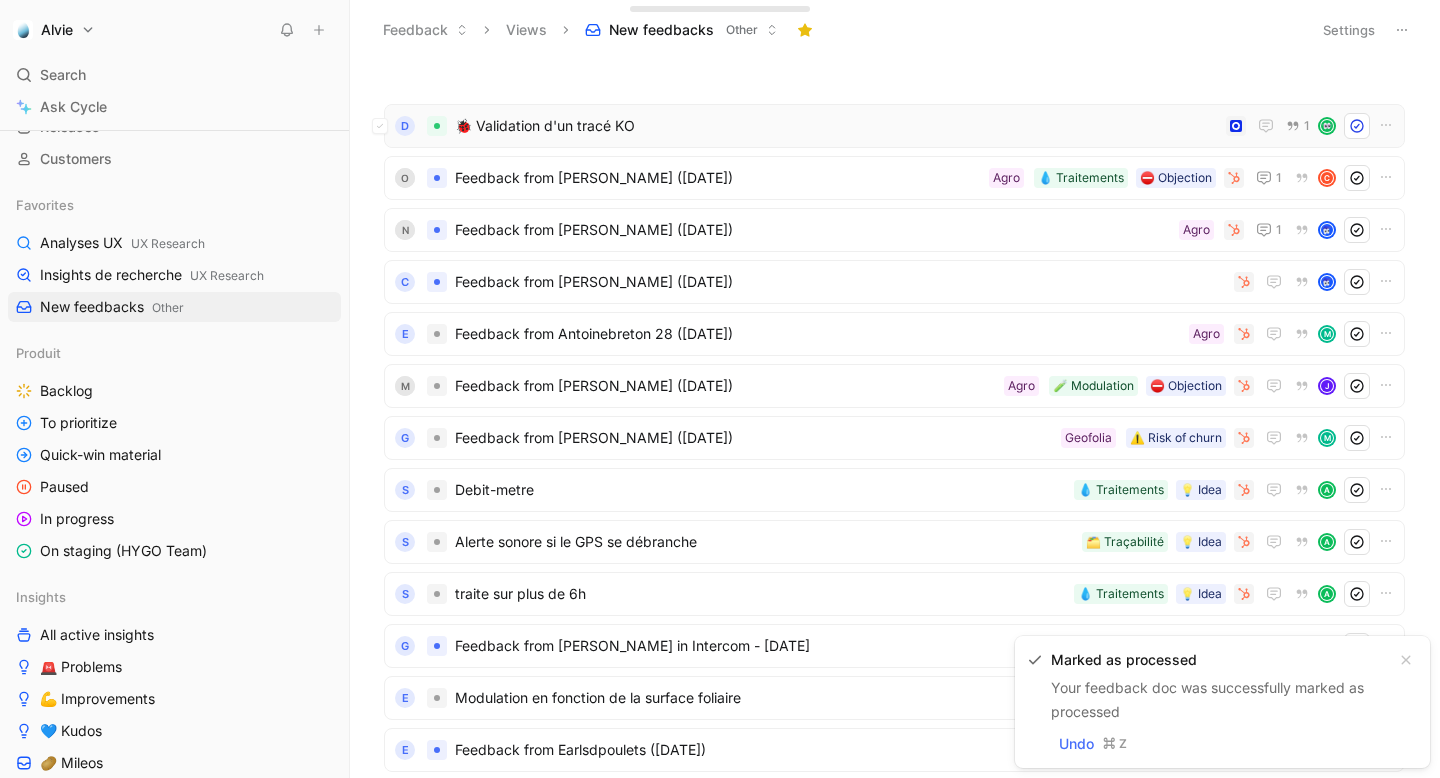 click on "🐞 Validation d'un tracé KO" at bounding box center [836, 126] 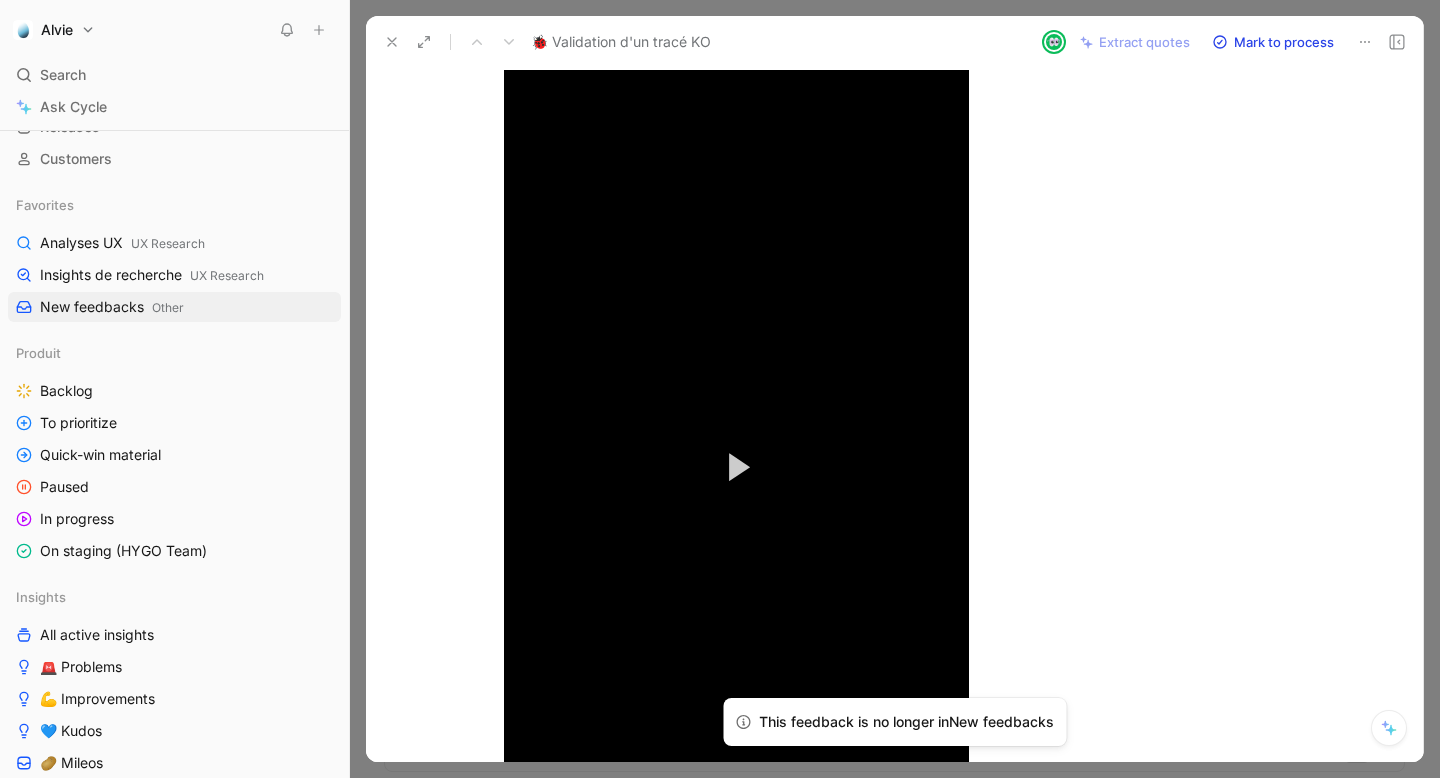 scroll, scrollTop: 895, scrollLeft: 0, axis: vertical 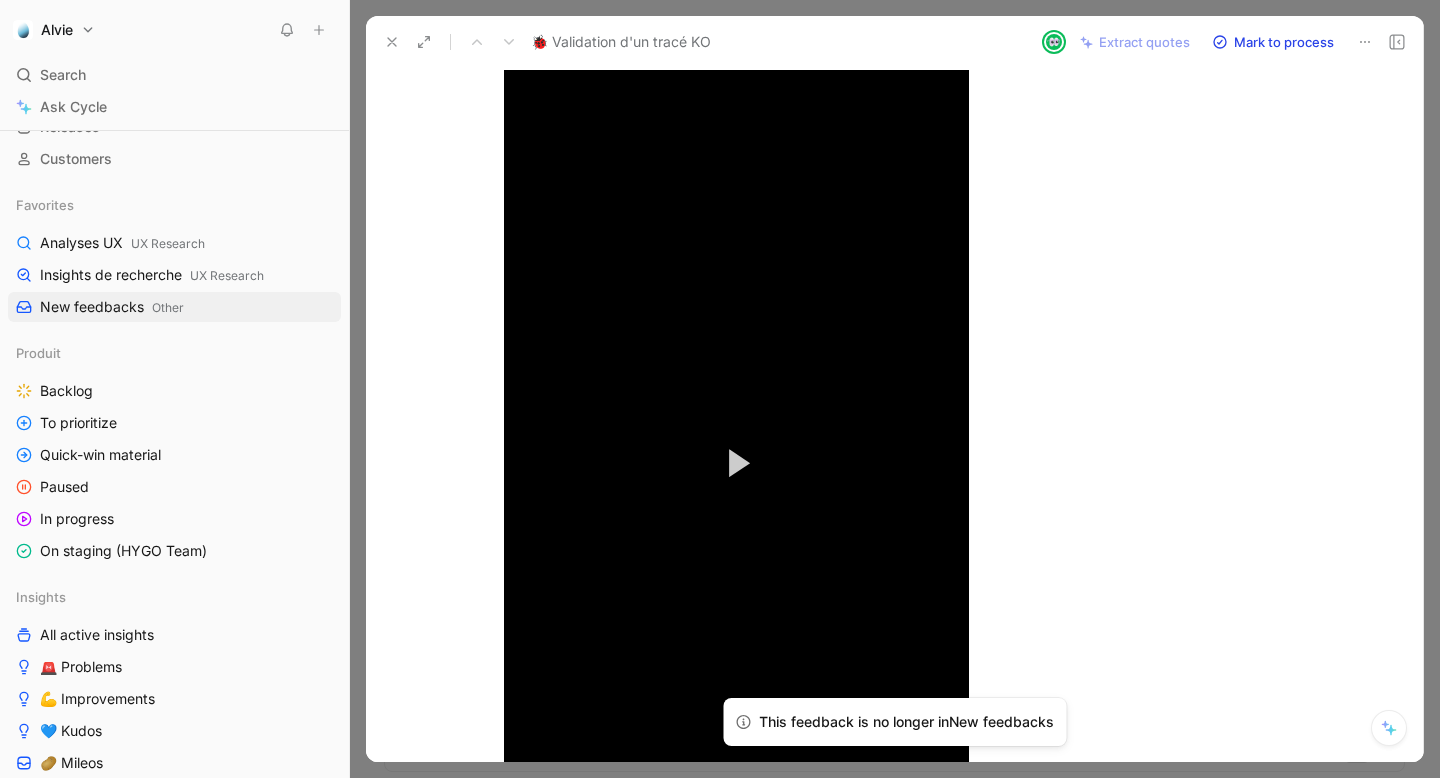 click on "Play Video" at bounding box center [737, 463] 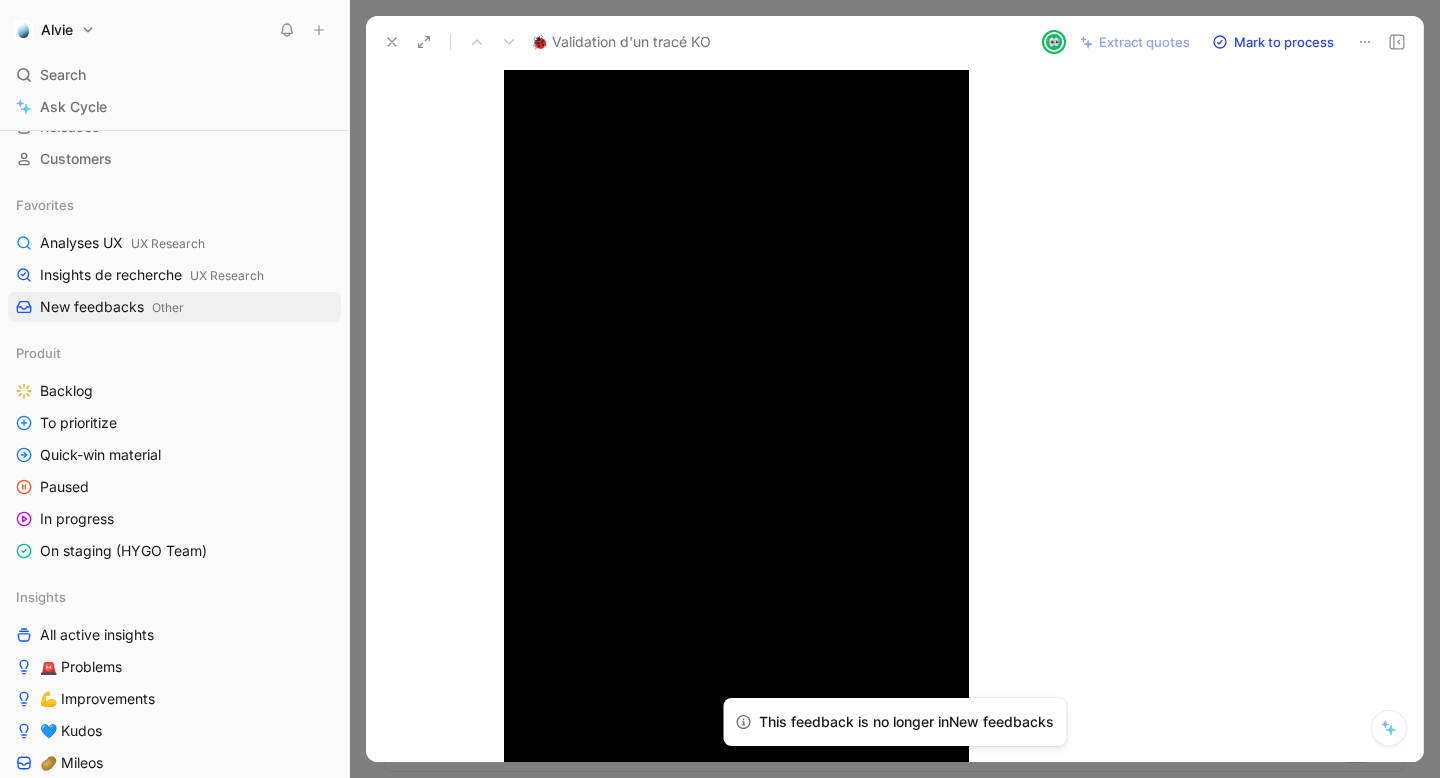 scroll, scrollTop: 1204, scrollLeft: 0, axis: vertical 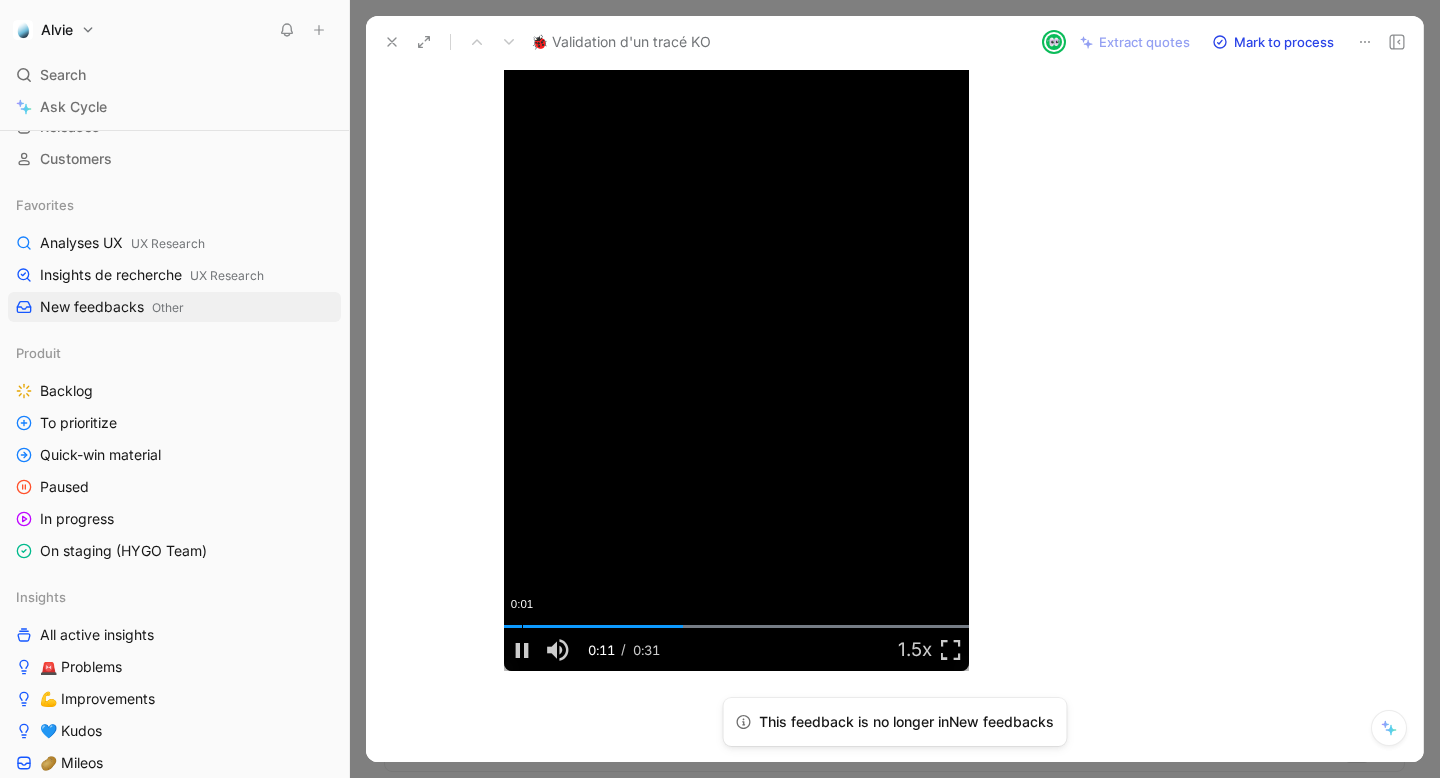 click on "Loaded :  100.00% 0:01 0:12" at bounding box center (736, 626) 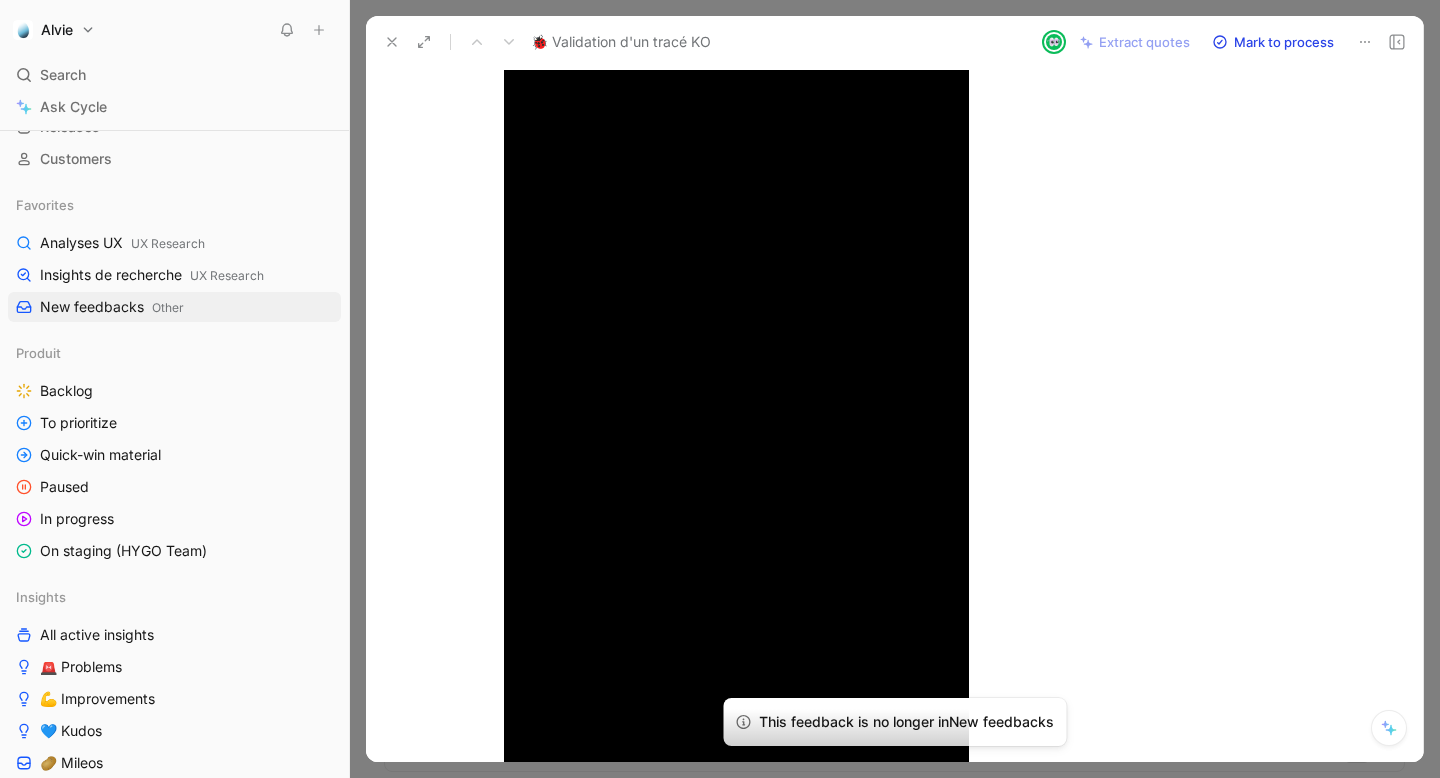 scroll, scrollTop: 1210, scrollLeft: 0, axis: vertical 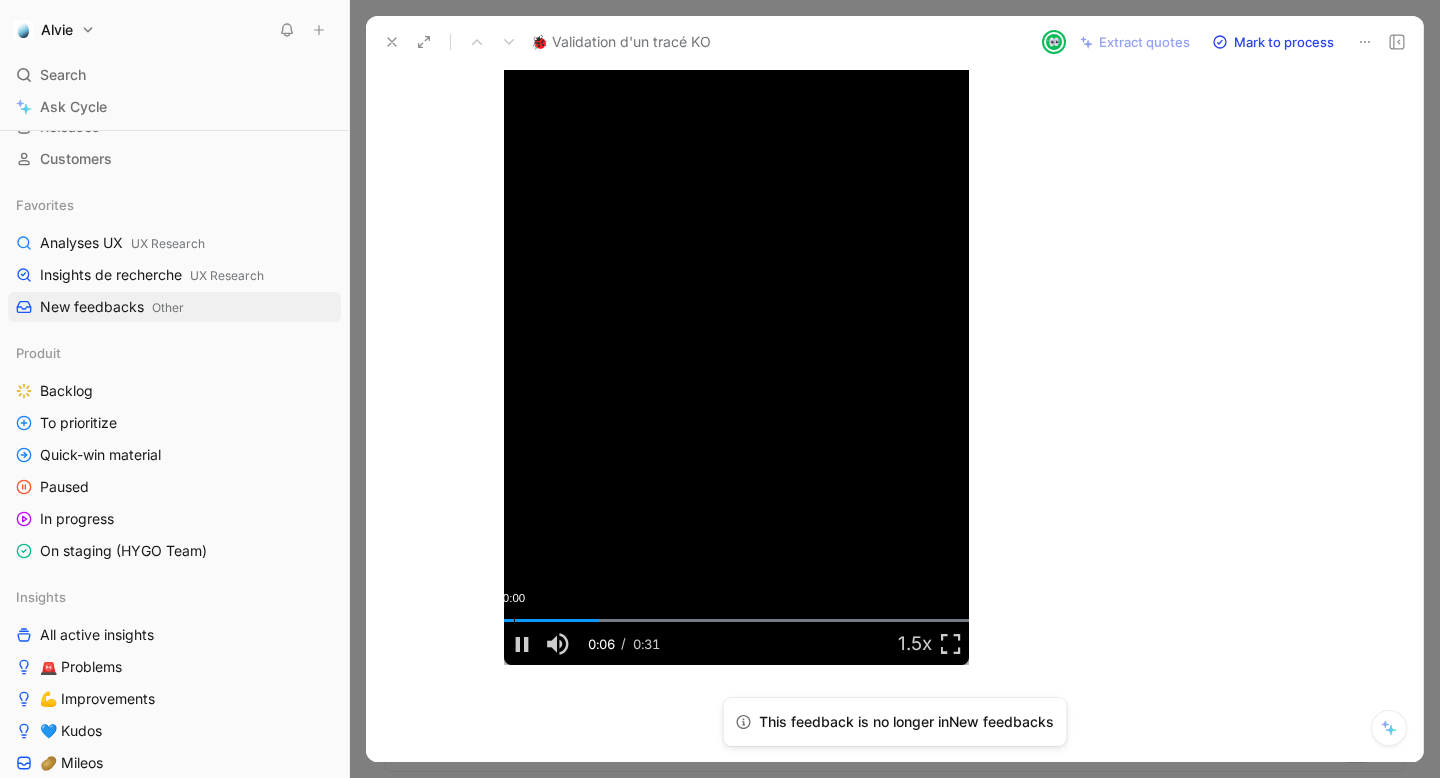 click on "Loaded :  100.00% 0:00 0:06" at bounding box center [736, 620] 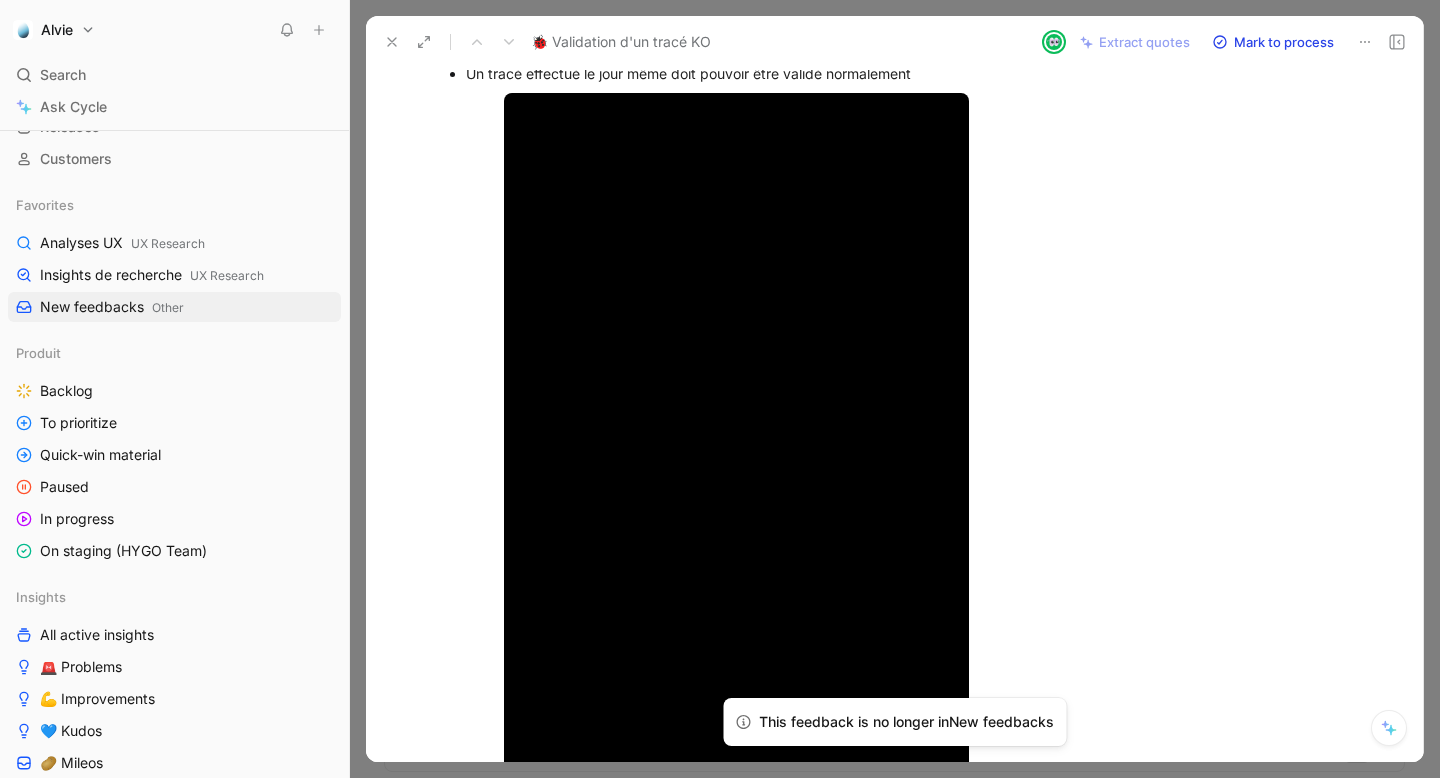 scroll, scrollTop: 0, scrollLeft: 0, axis: both 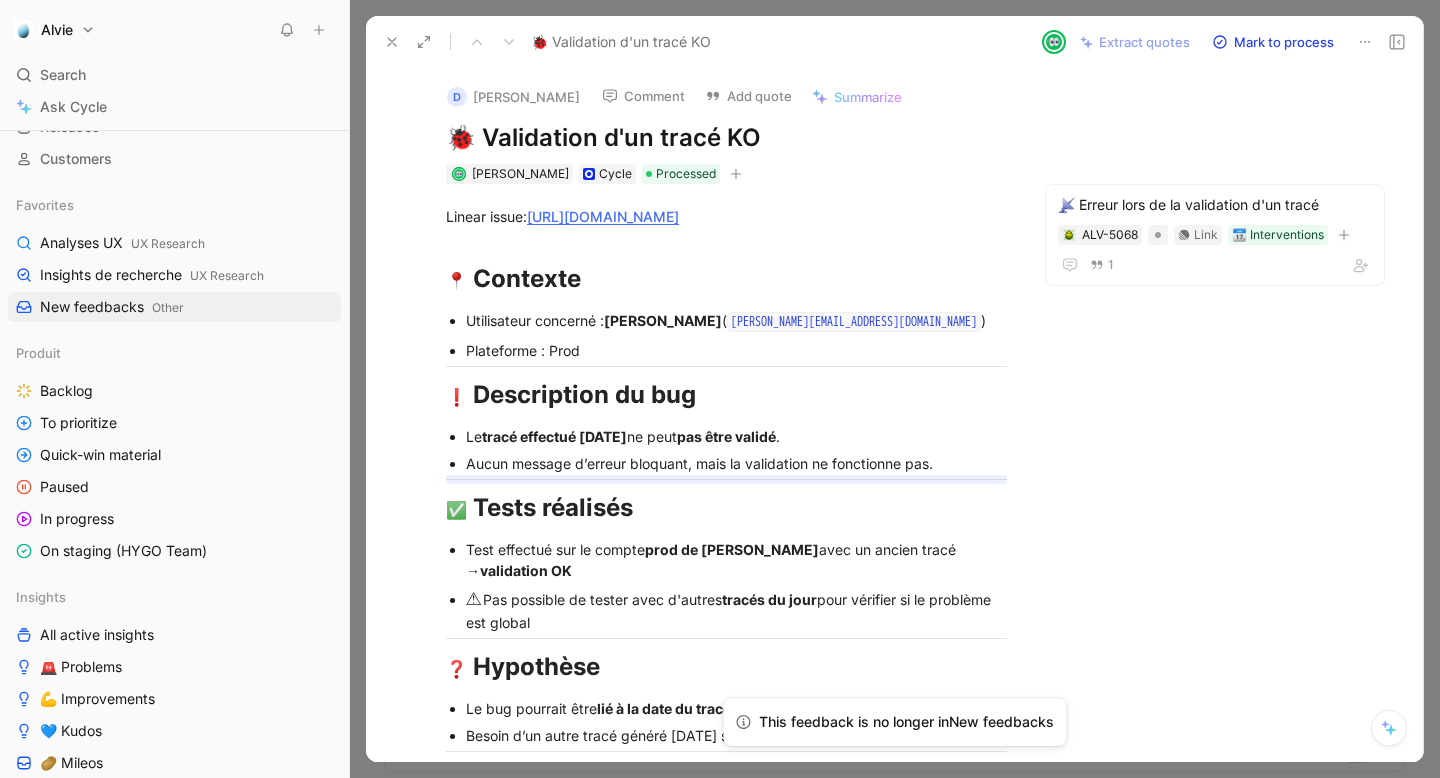 click at bounding box center [726, 479] 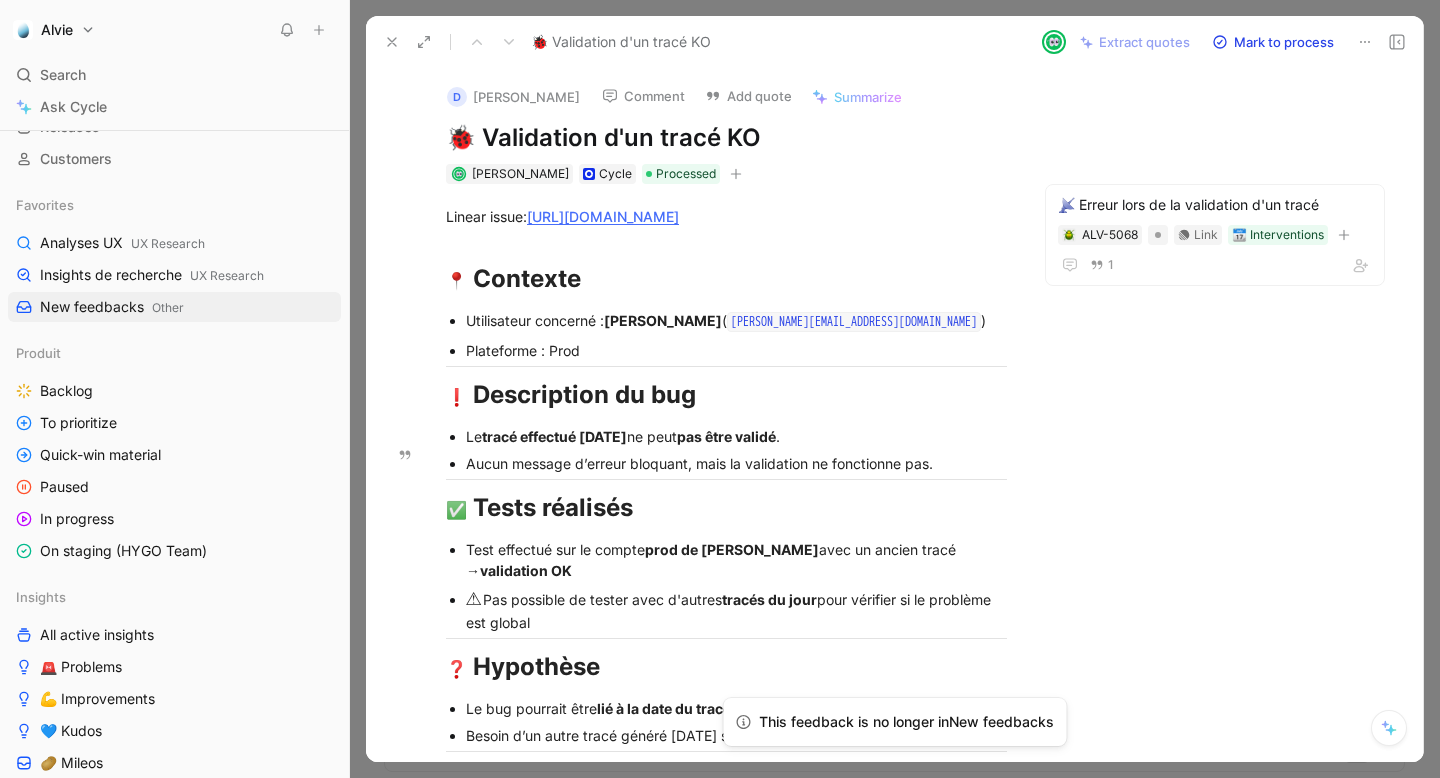 click on "Aucun message d’erreur bloquant, mais la validation ne fonctionne pas." at bounding box center [736, 463] 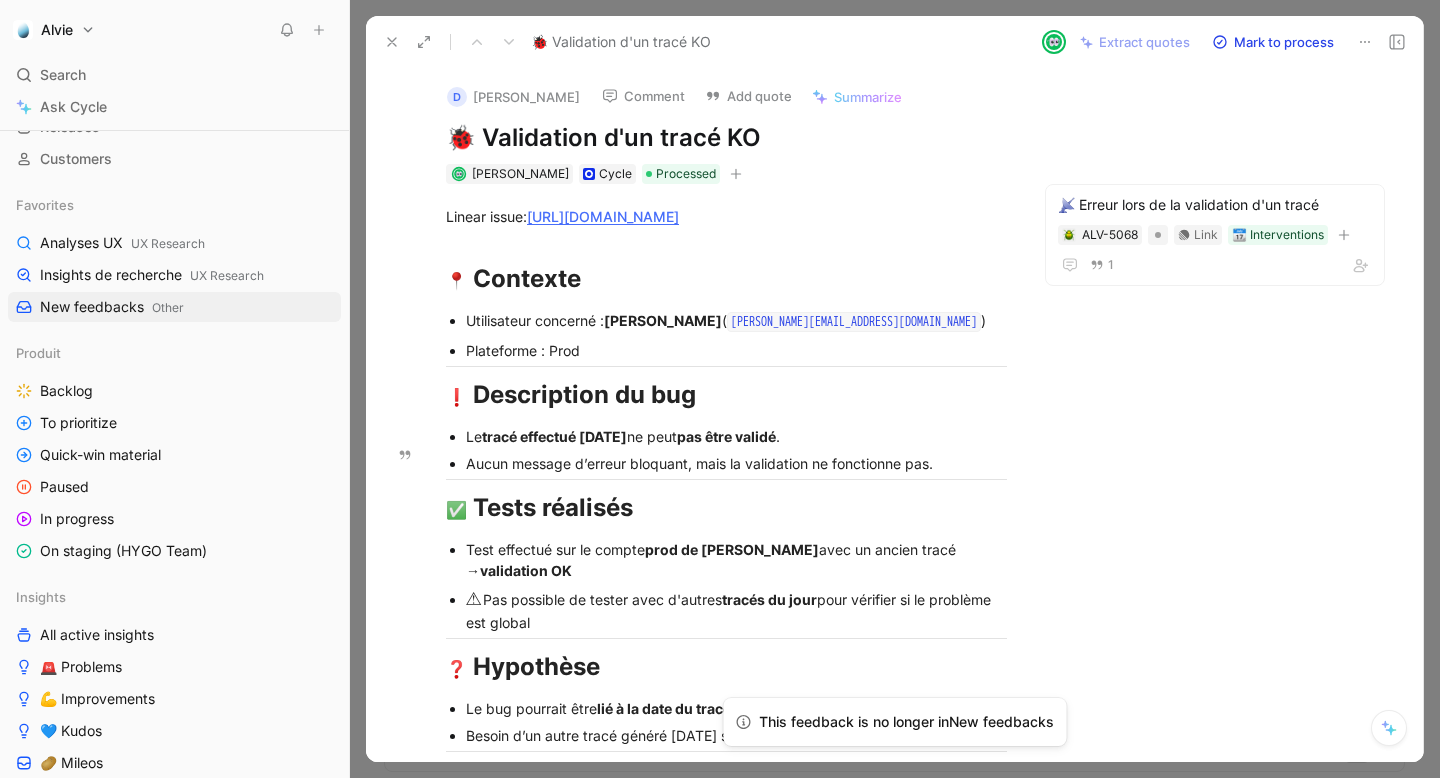 click on "Aucun message d’erreur bloquant, mais la validation ne fonctionne pas." at bounding box center [736, 463] 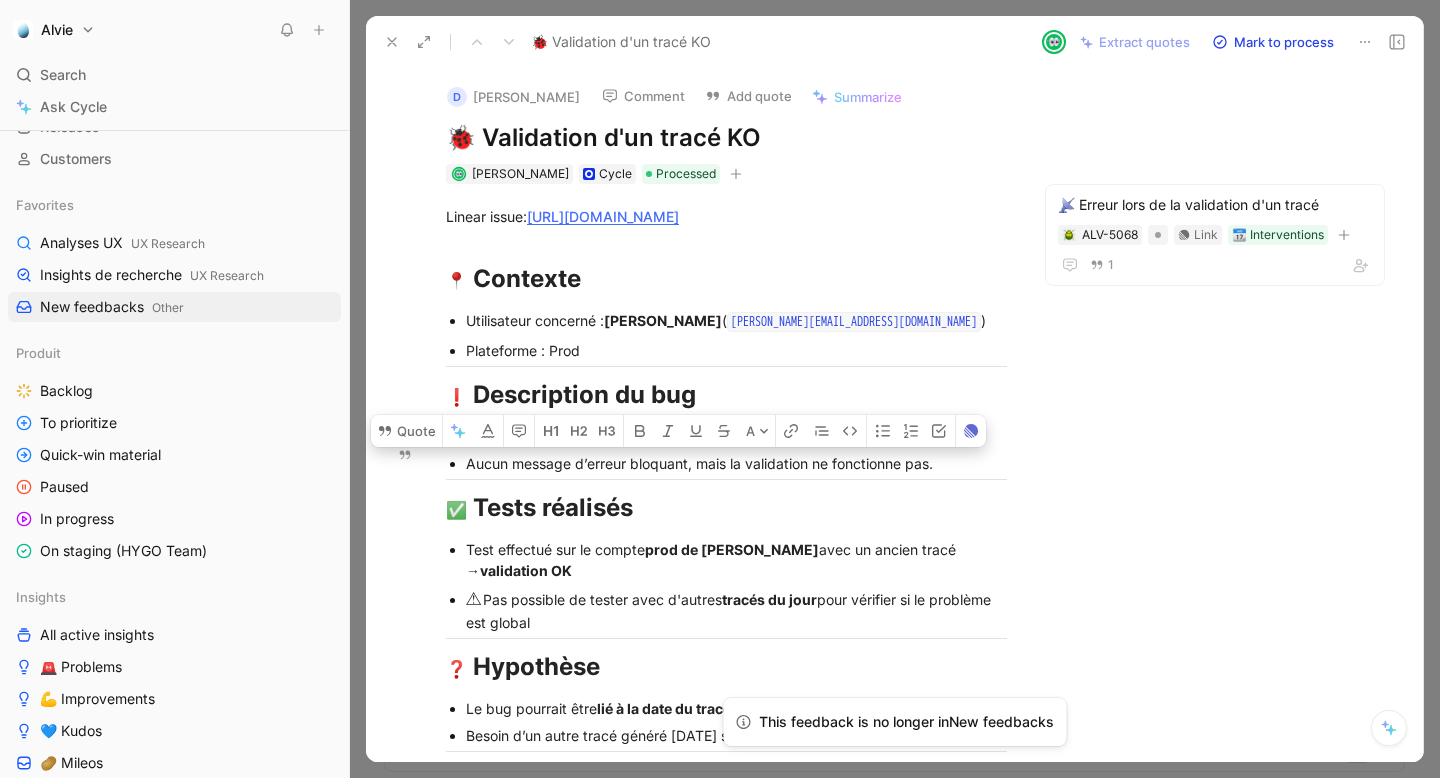 drag, startPoint x: 464, startPoint y: 485, endPoint x: 742, endPoint y: 491, distance: 278.06473 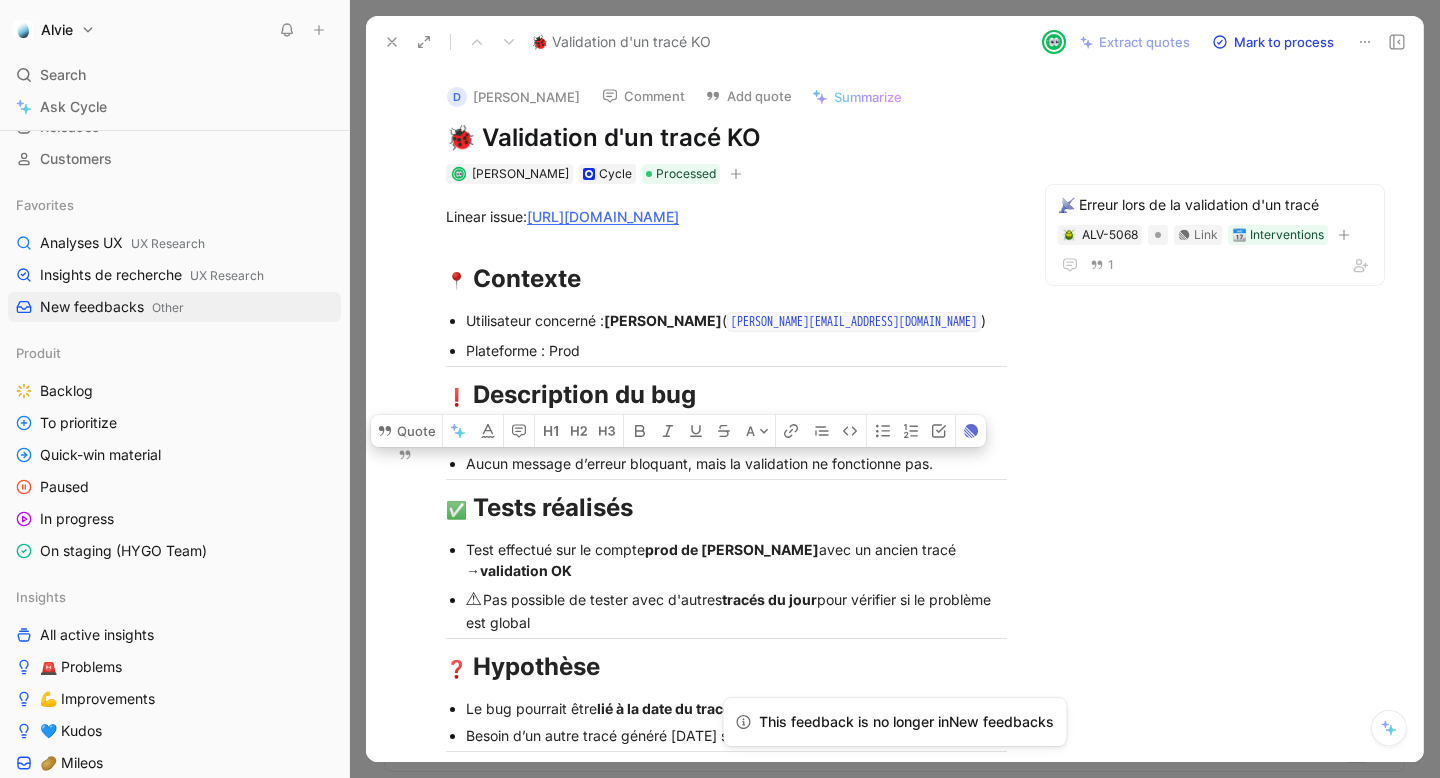 click on "Le  tracé effectué [DATE]  ne peut  pas être validé . Aucun message d’erreur bloquant, mais la validation ne fonctionne pas." at bounding box center (726, 450) 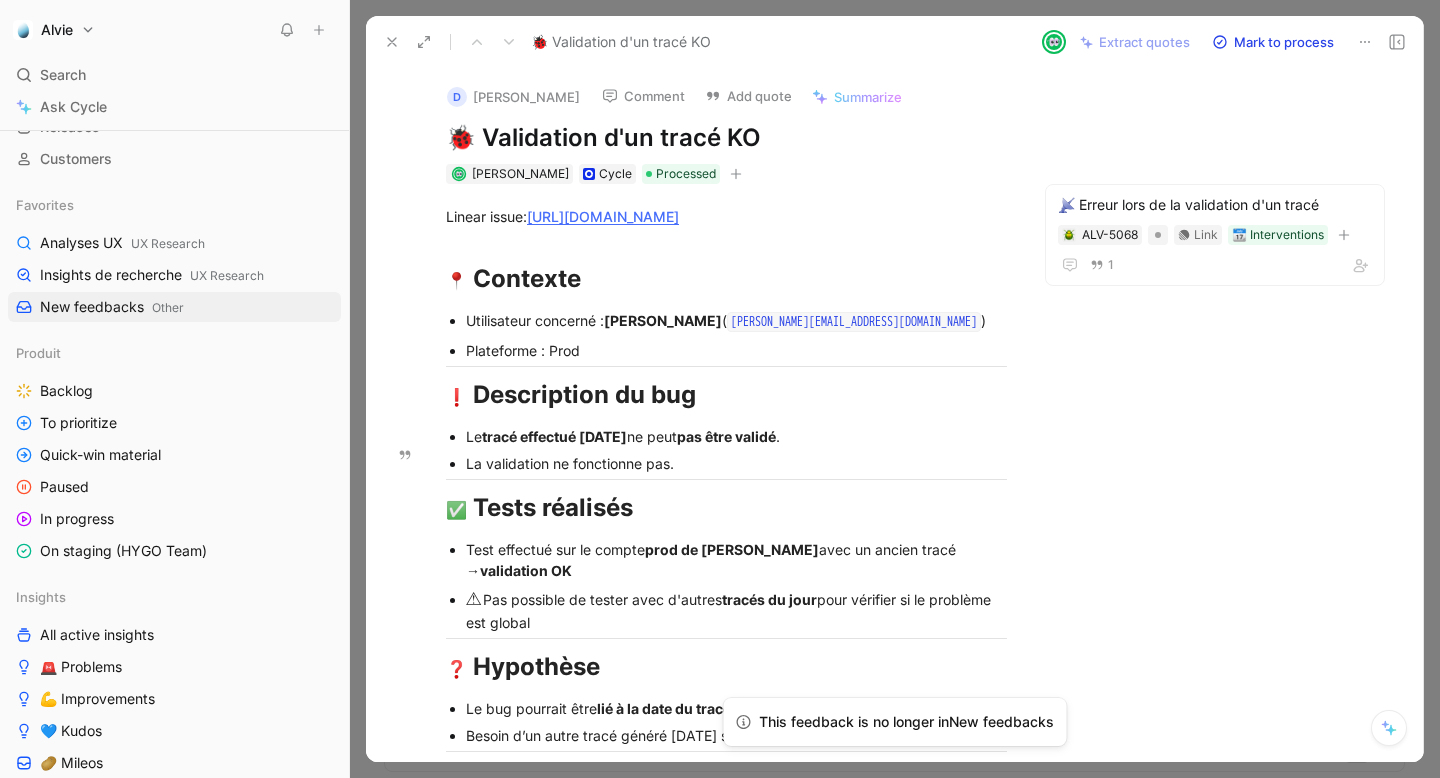 click on "La validation ne fonctionne pas." at bounding box center [736, 463] 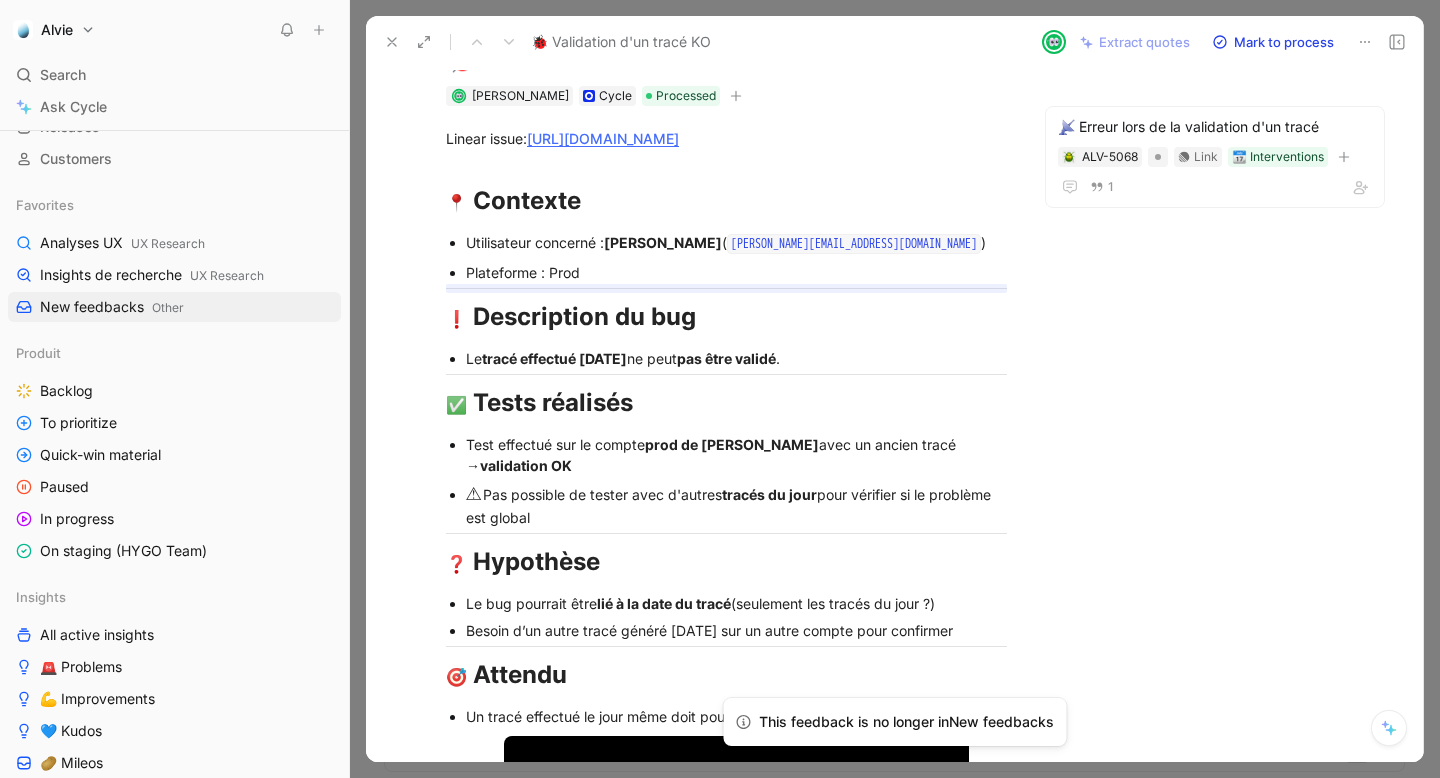 scroll, scrollTop: 0, scrollLeft: 0, axis: both 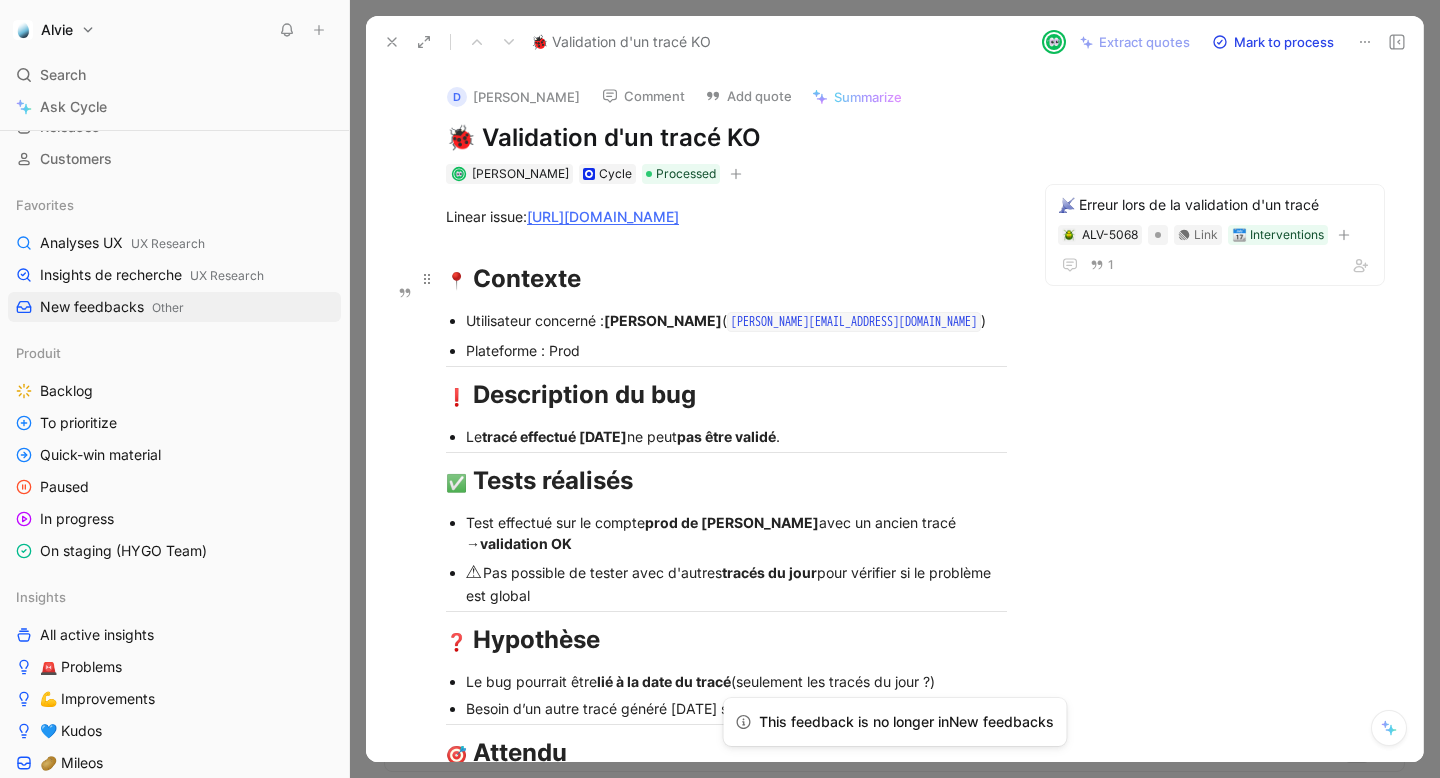 click on "📍   Contexte" at bounding box center (726, 279) 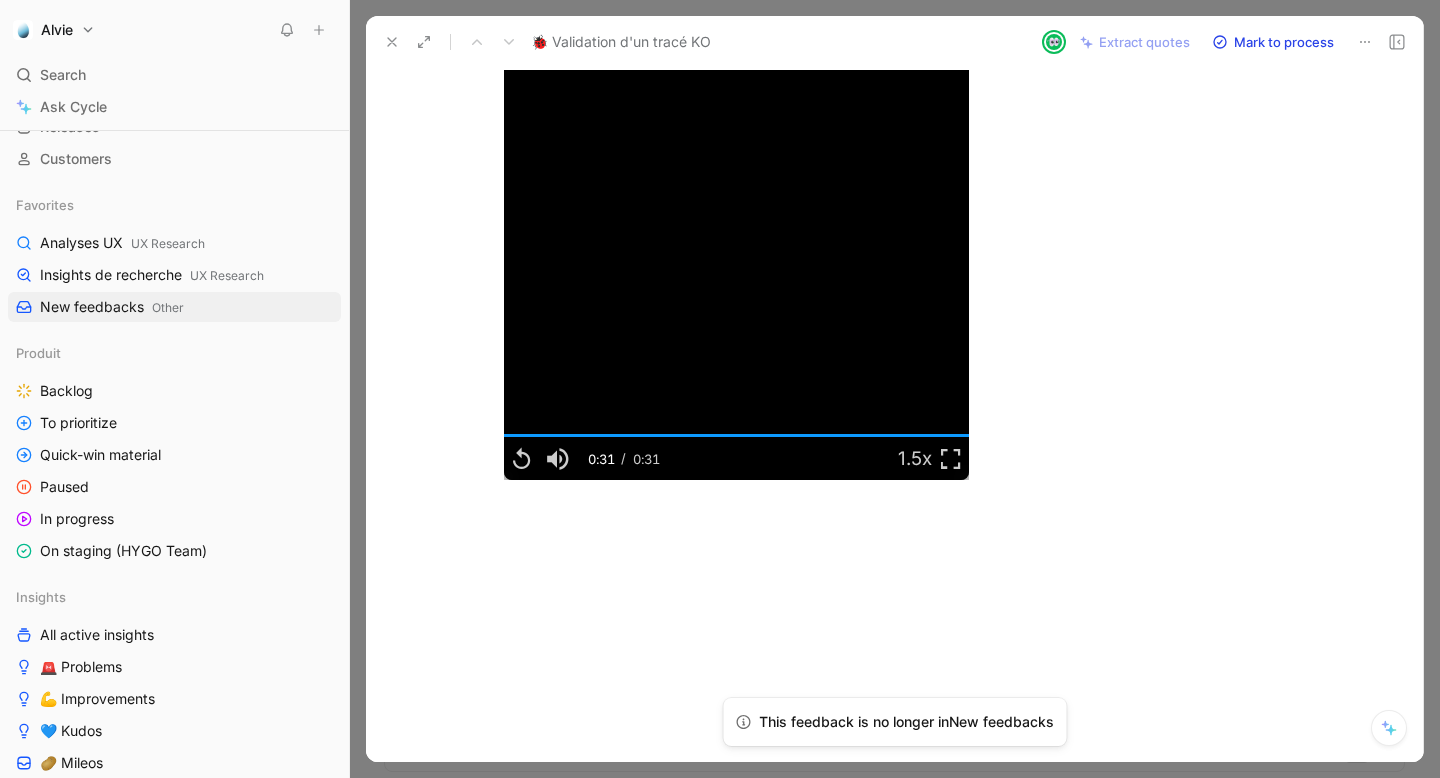 scroll, scrollTop: 0, scrollLeft: 0, axis: both 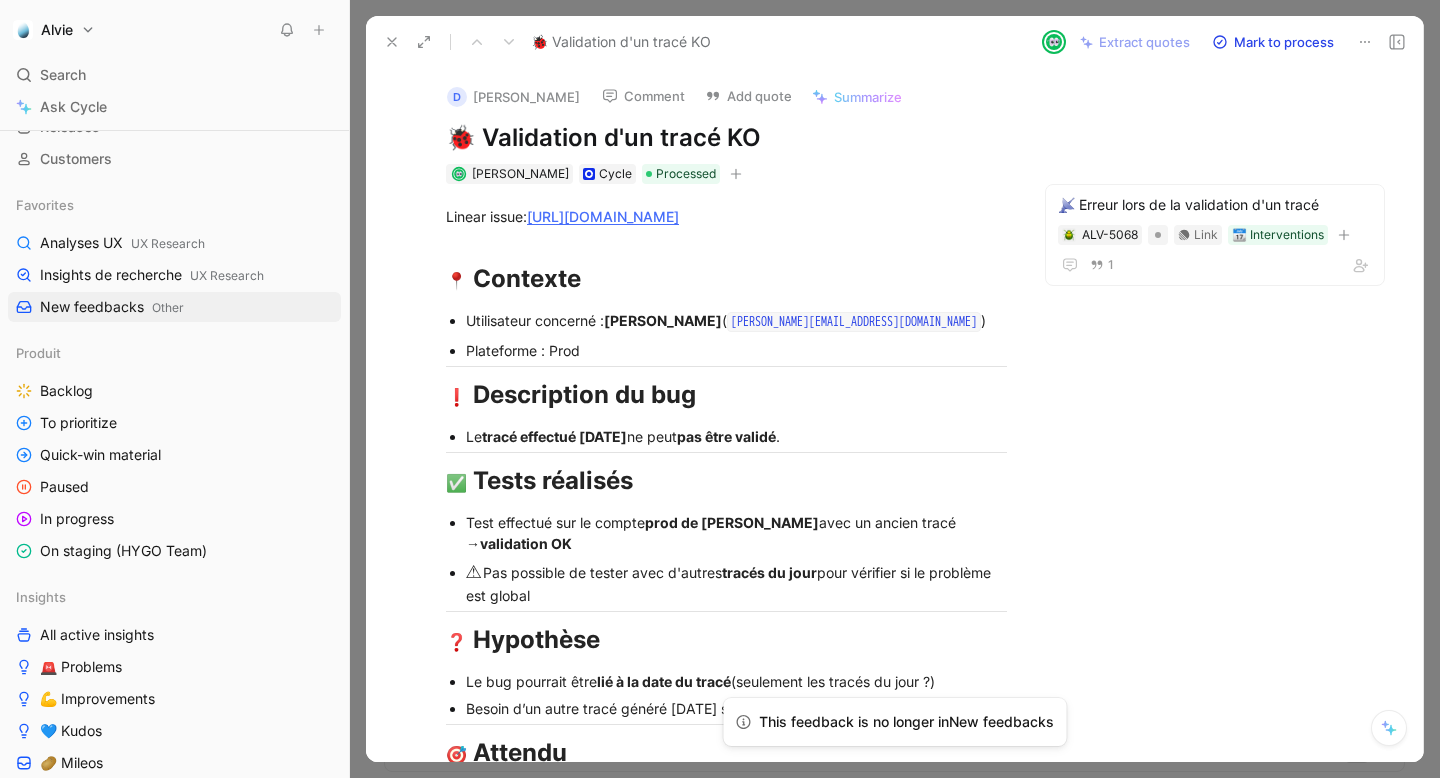 click 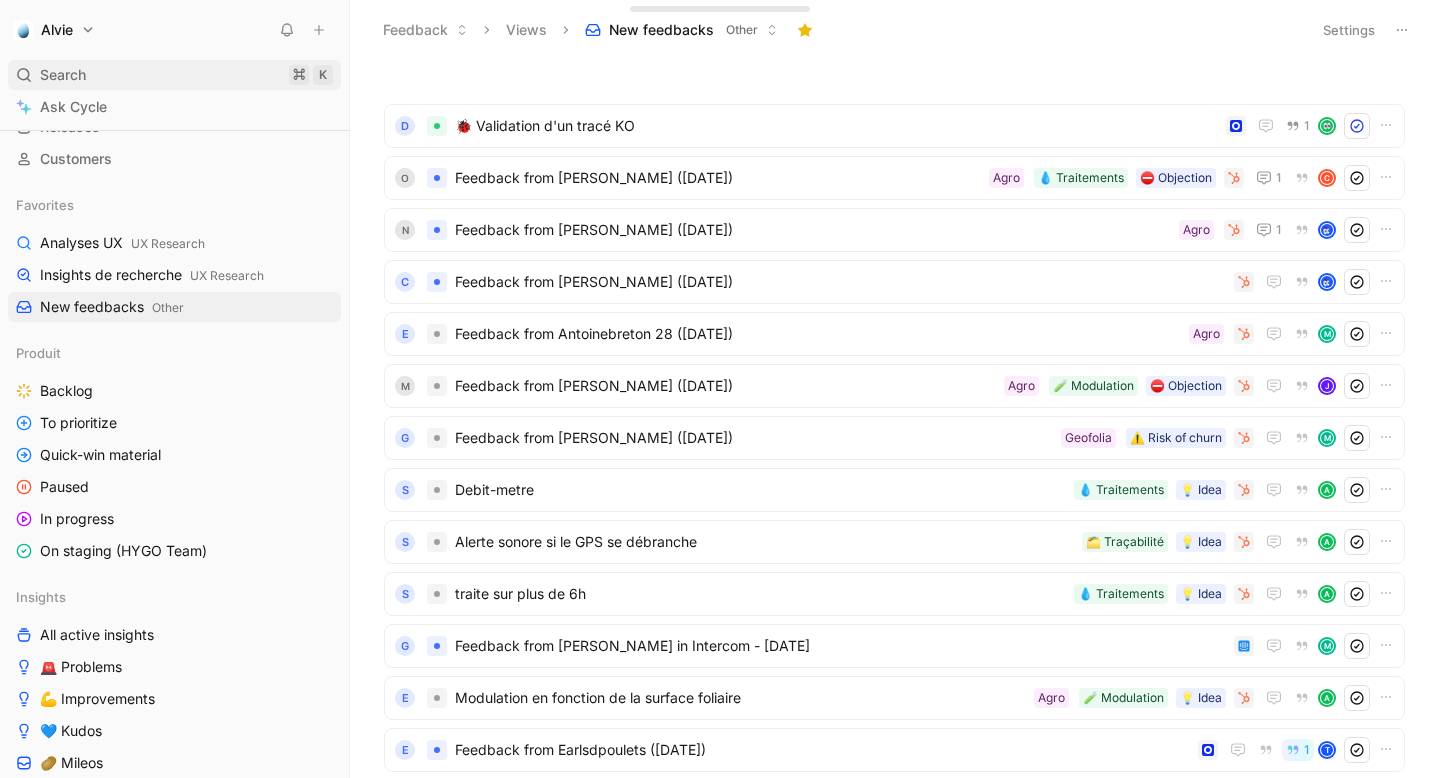 click on "Search ⌘ K" at bounding box center [174, 75] 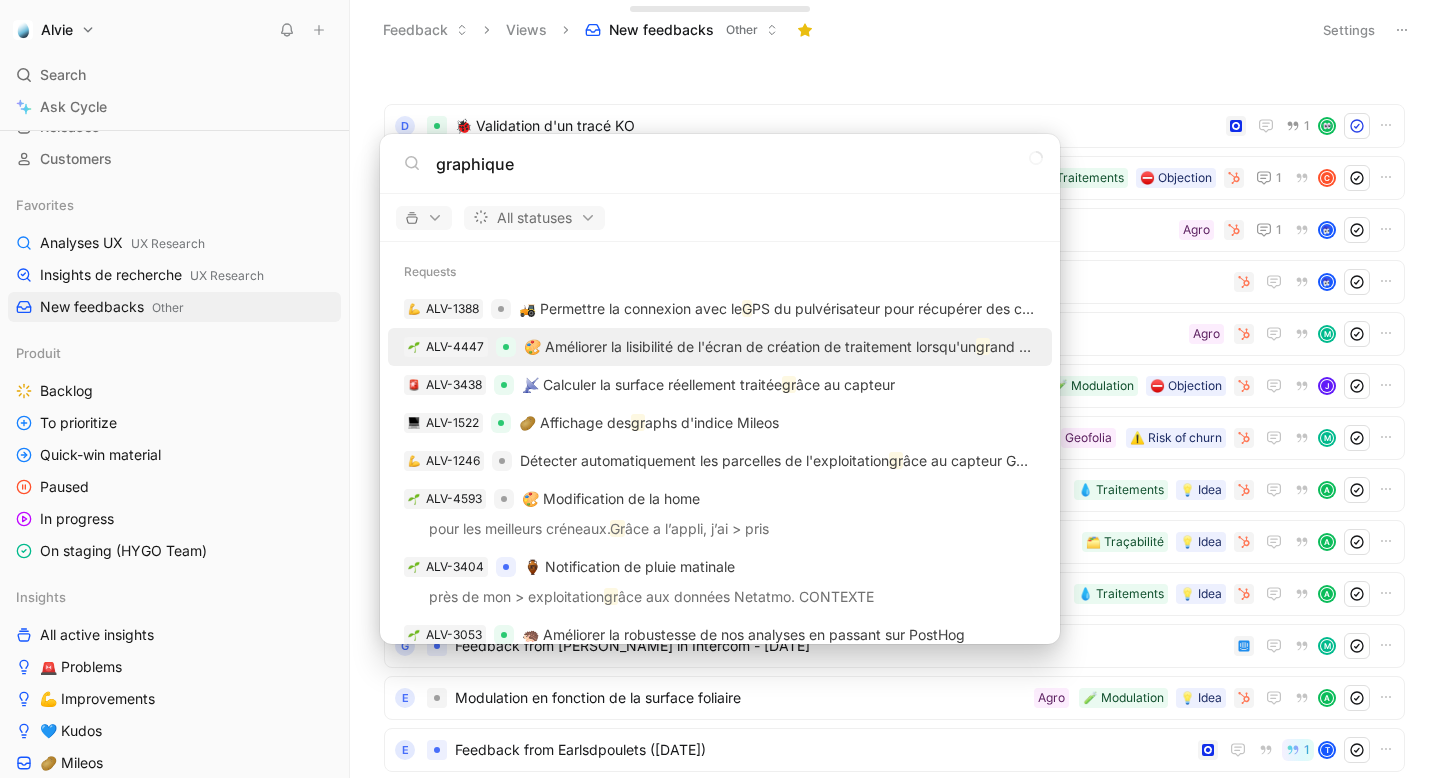 type on "graphique" 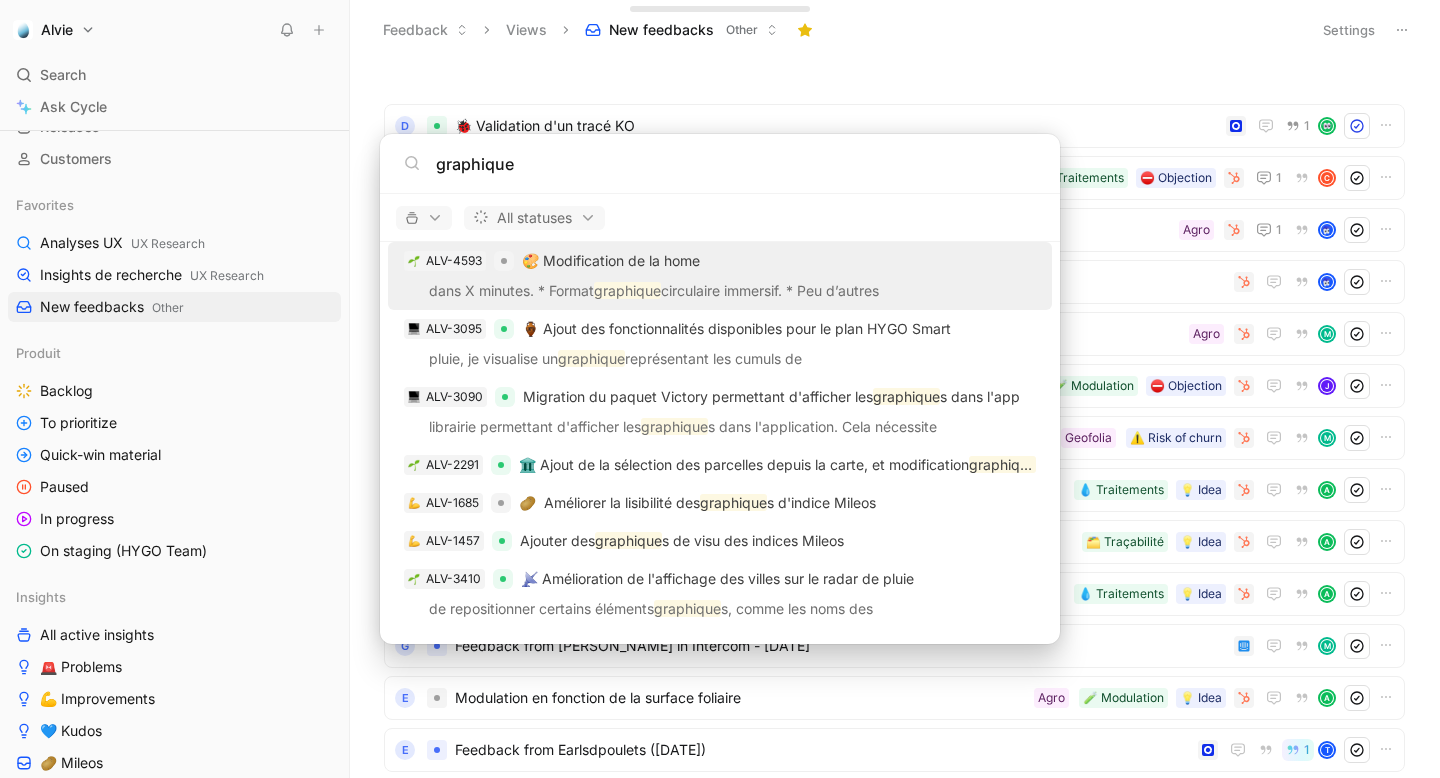 scroll, scrollTop: 0, scrollLeft: 0, axis: both 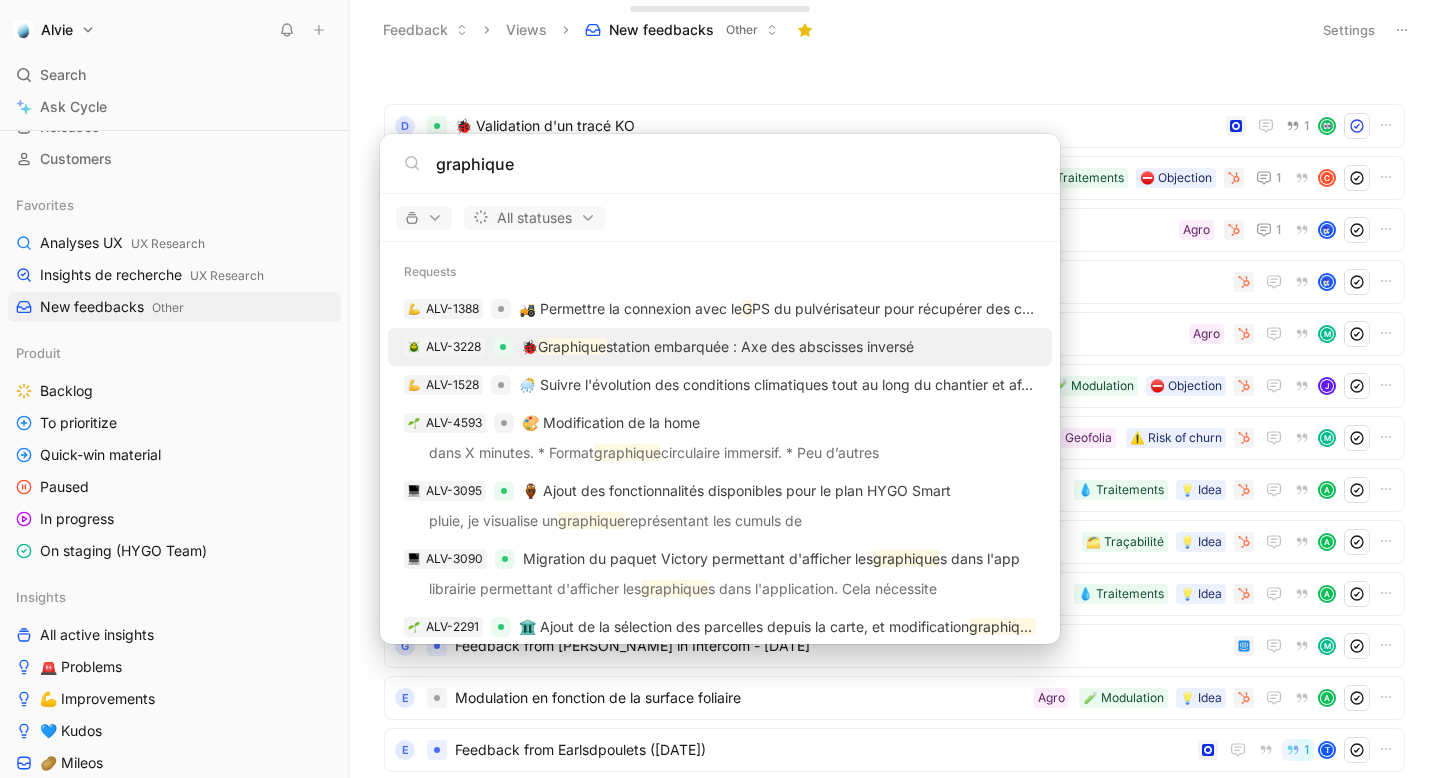 click on "graphique" at bounding box center (736, 164) 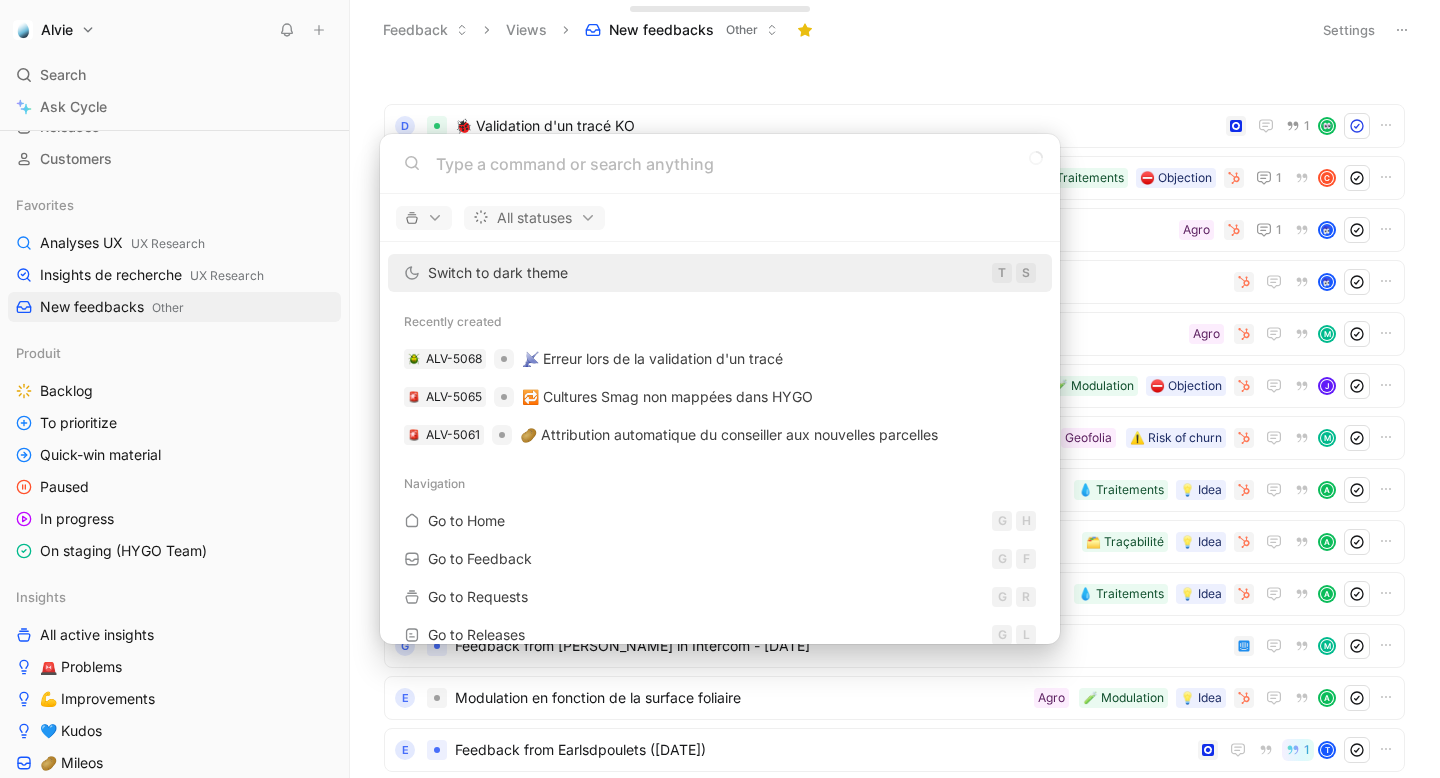 click on "Alvie Search ⌘ K Ask Cycle Workspace Home G then H Feedback G then F Requests G then R Releases G then L Customers Favorites Analyses UX UX Research Insights de recherche UX Research New feedbacks Other Produit Backlog To prioritize Quick-win material Paused In progress On staging (HYGO Team) Insights All active insights 🚨 Problems 💪 Improvements 💙 Kudos 🥔 Mileos Other Analyses New feedbacks Meetings UX Research Insights de recherche Analyses UX Customer success CS Meetings Risk of churn Churn Stations Netatmo Agronomy Inbox agro 🌱 Improvements 🌱 Problems Sales Fiabilité des recommandations Engagement / Prix Utilisation / Prise en main Marketing, Finance, CRM Marketing Chargebee Hubspot Finance Foreign countries
To pick up a draggable item, press the space bar.
While dragging, use the arrow keys to move the item.
Press space again to drop the item in its new position, or press escape to cancel.
AI queries 154/50 · 7 days left Help center Invite member D 1" at bounding box center [720, 389] 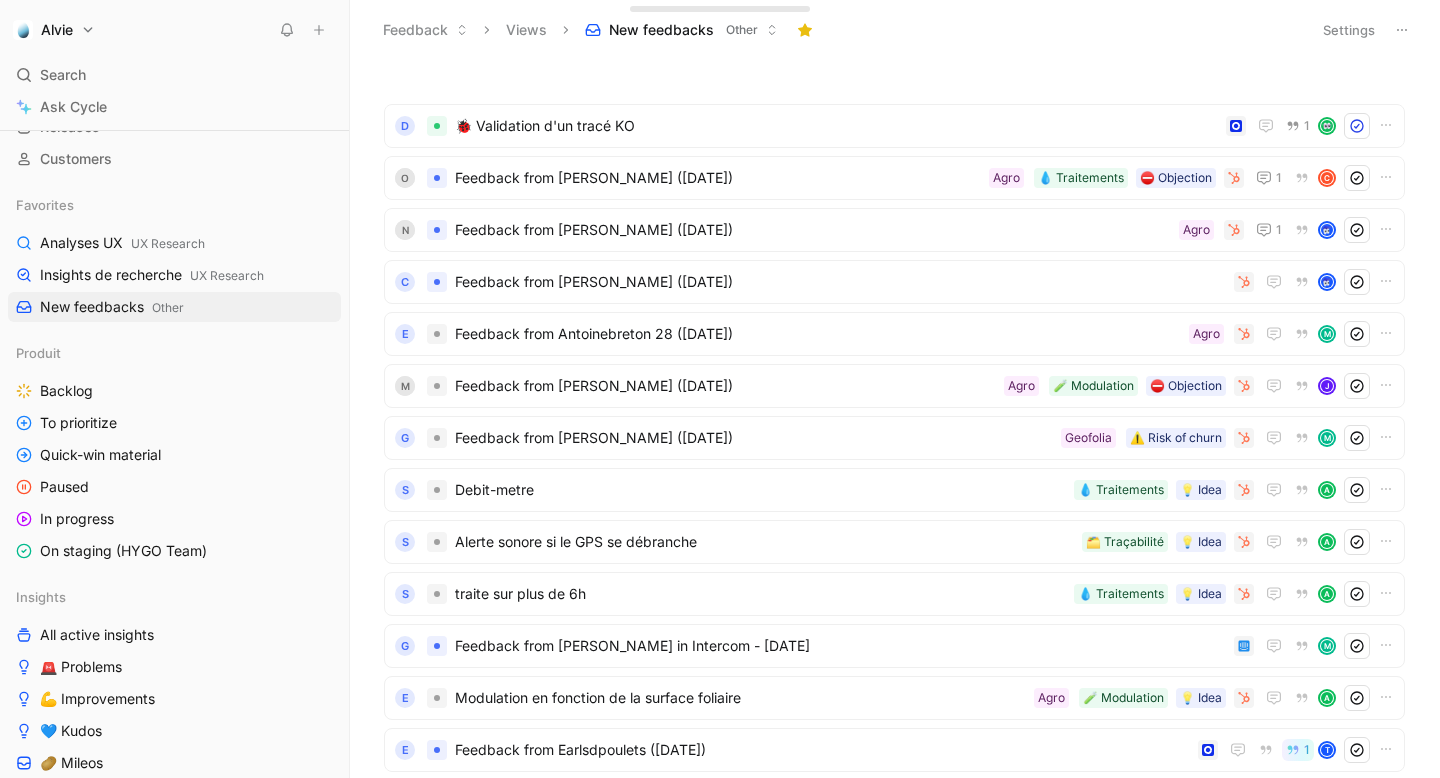 click 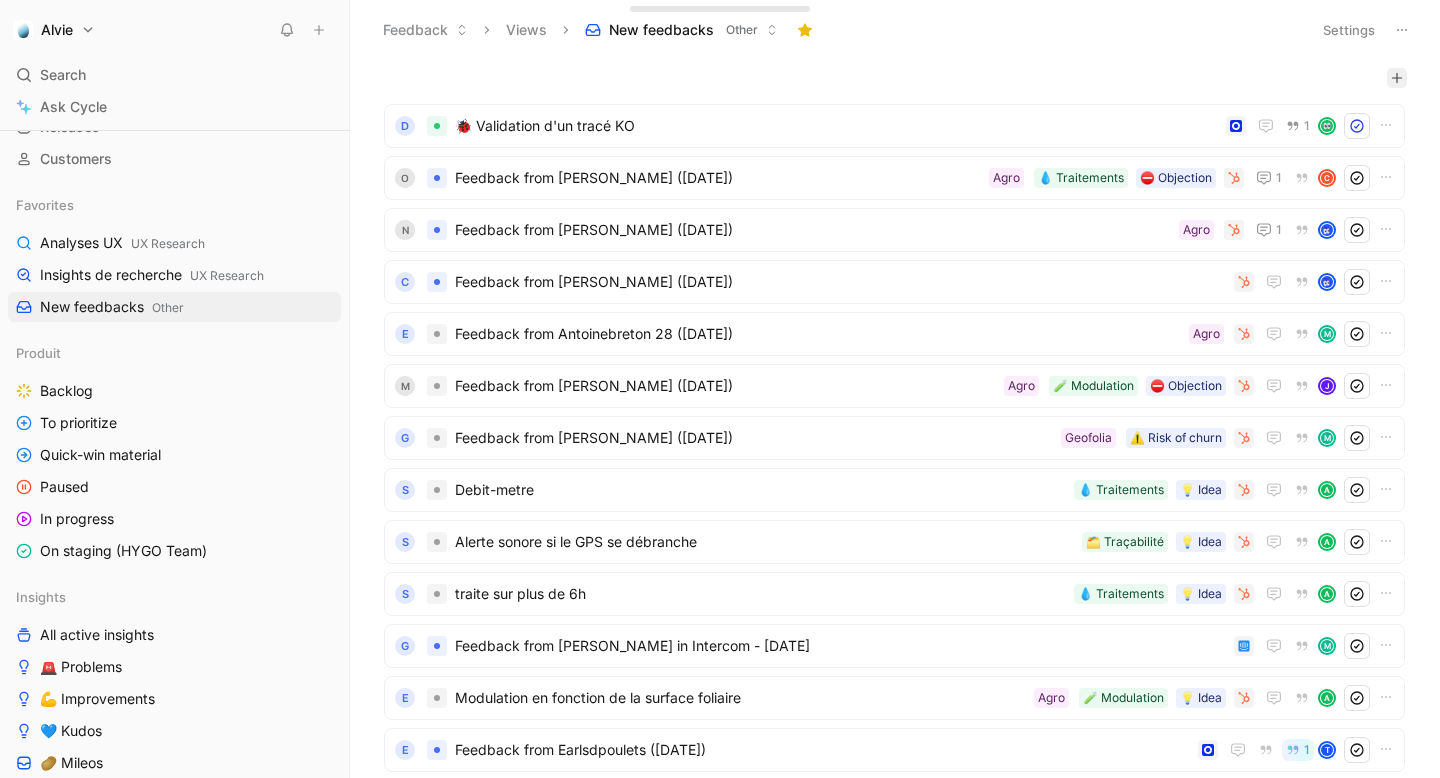 click 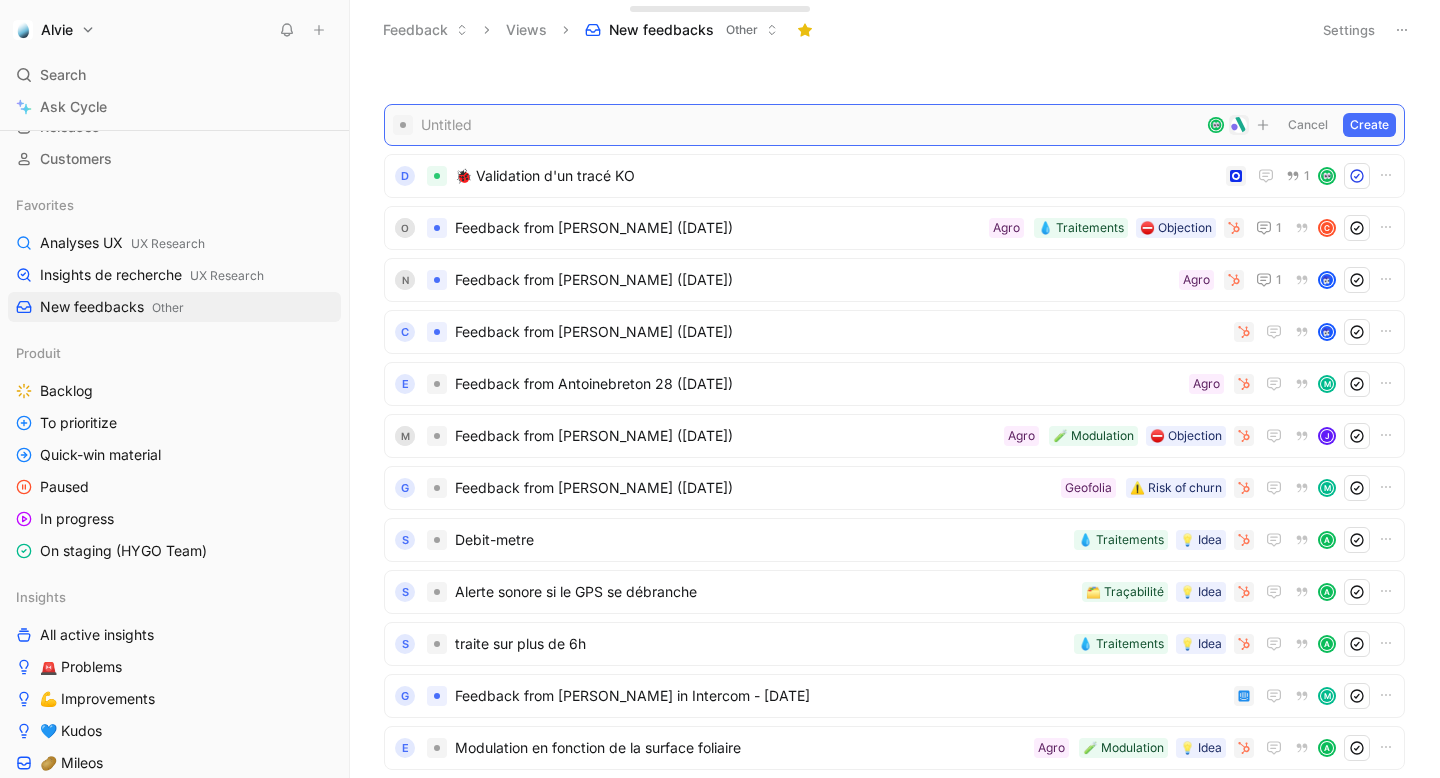 type 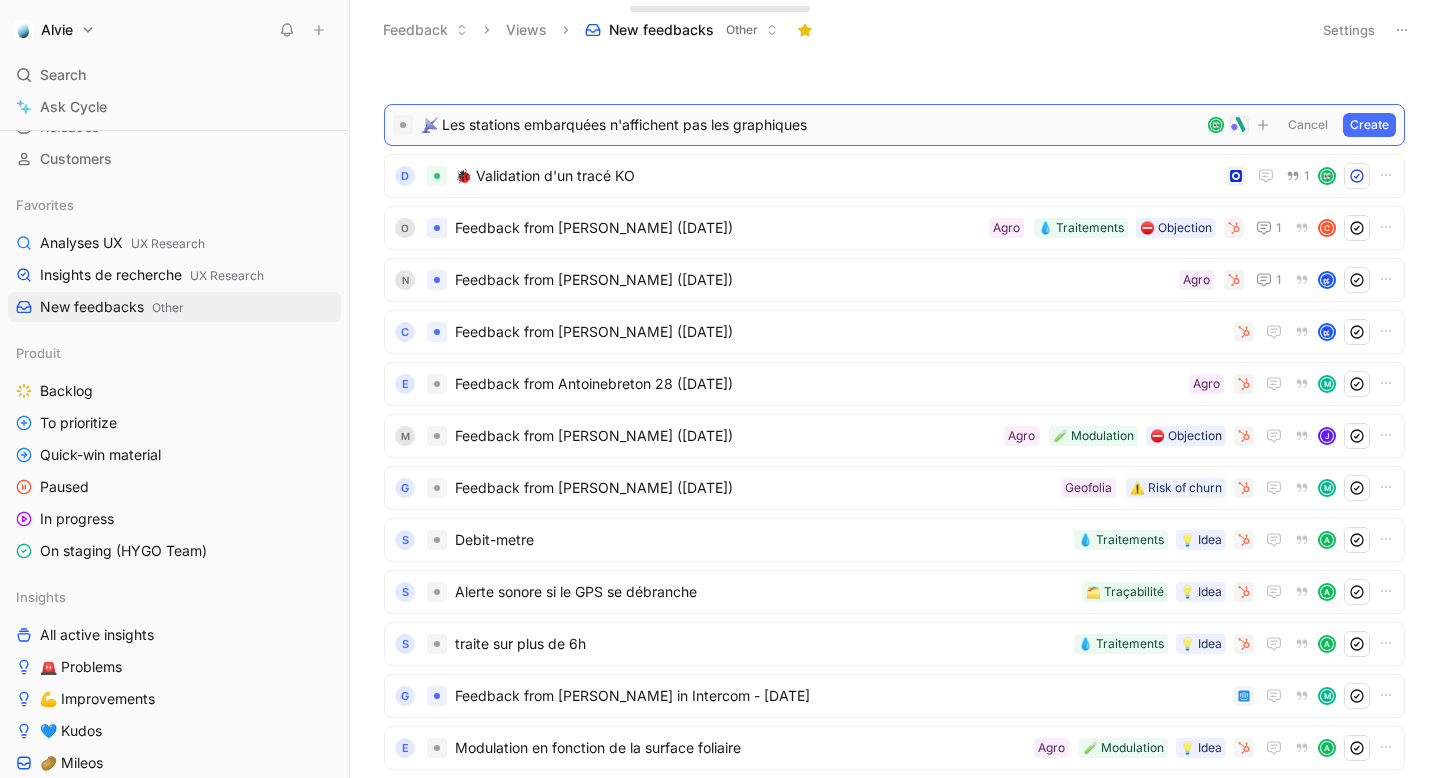 click at bounding box center [1216, 125] 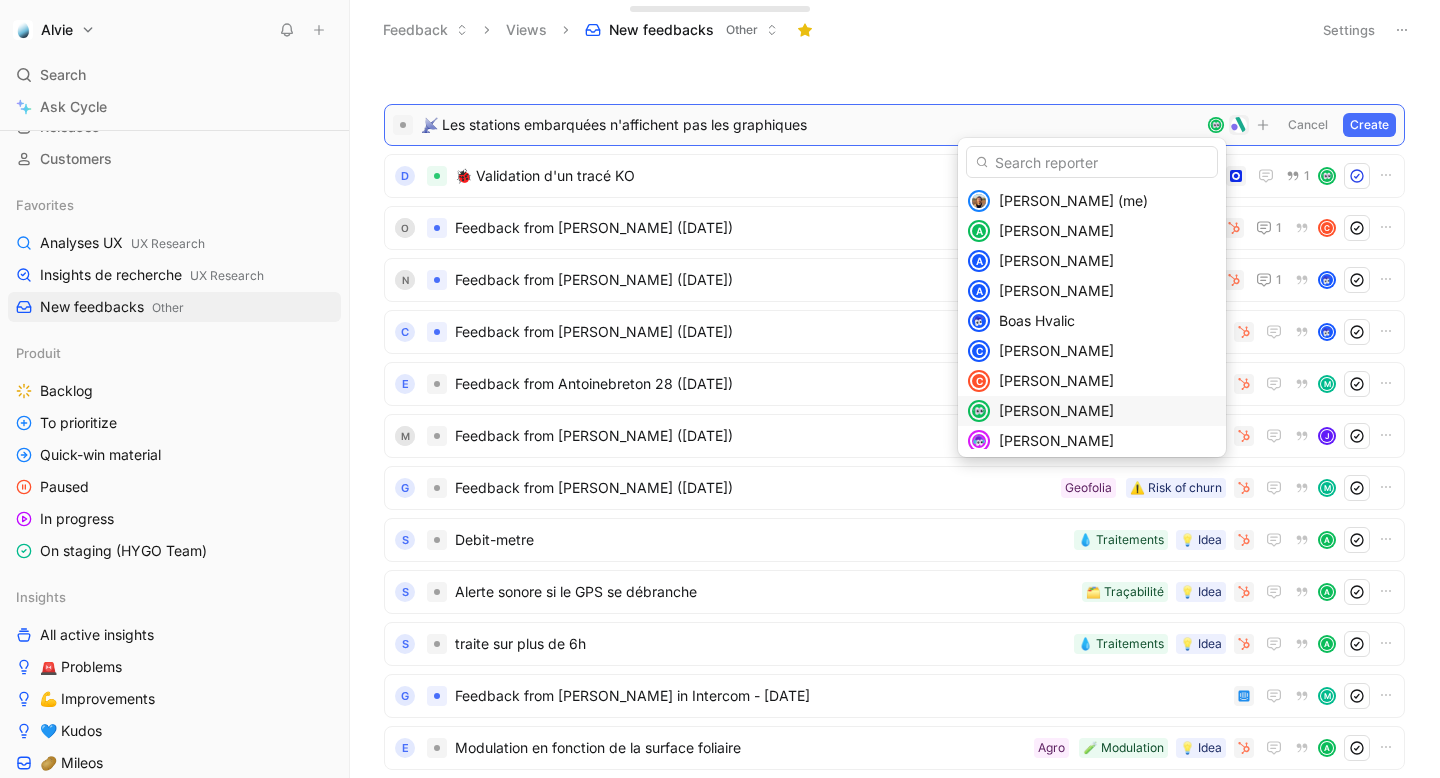 scroll, scrollTop: 337, scrollLeft: 0, axis: vertical 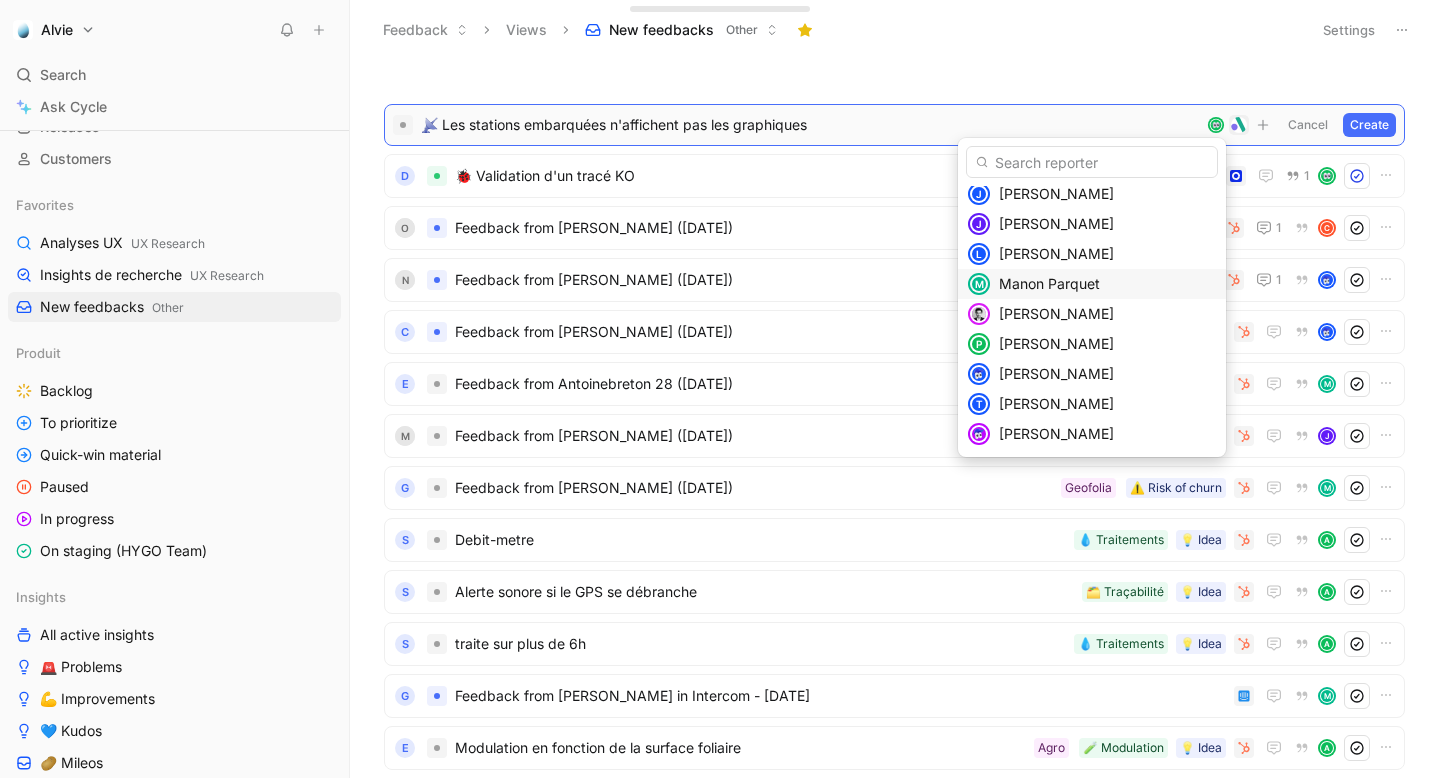 click on "Manon Parquet" at bounding box center (1049, 283) 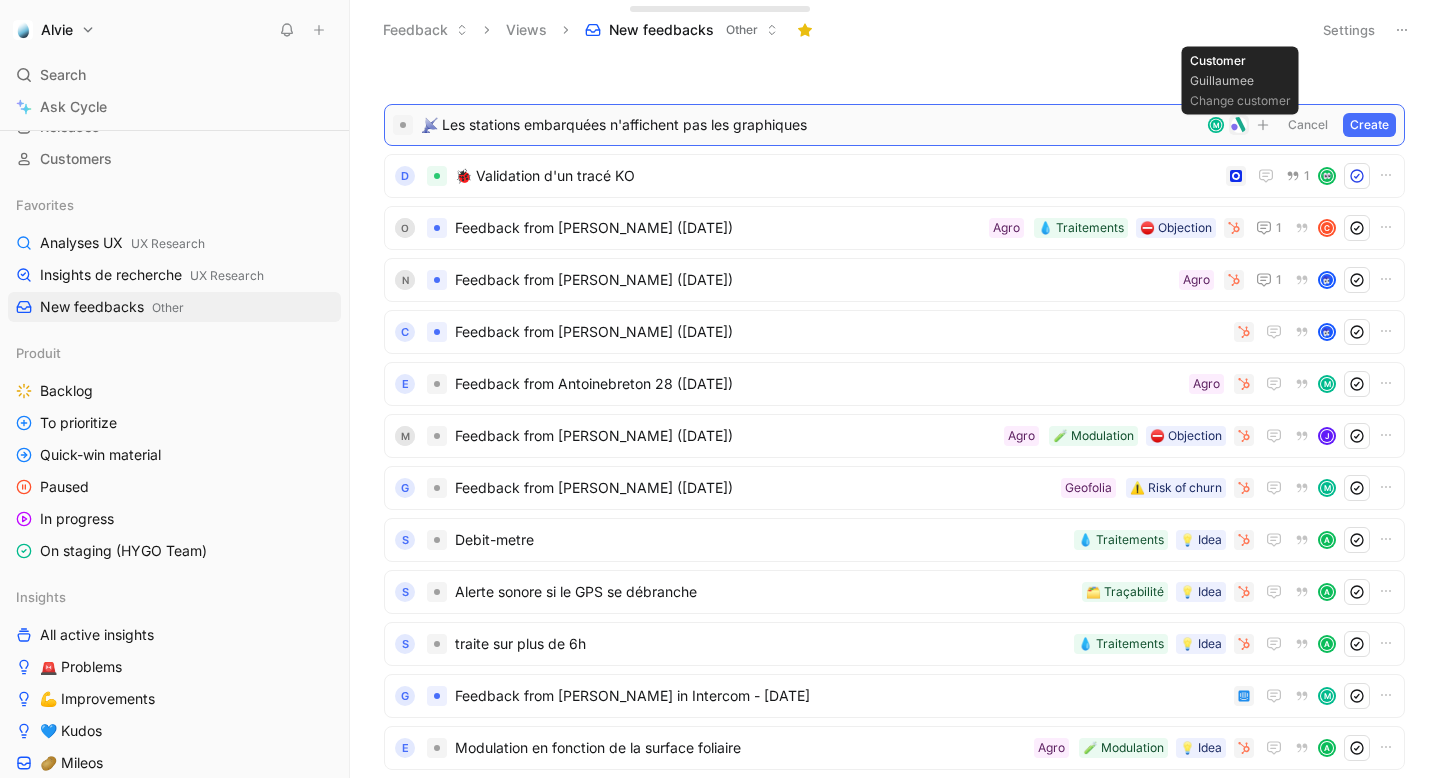 click at bounding box center (1239, 125) 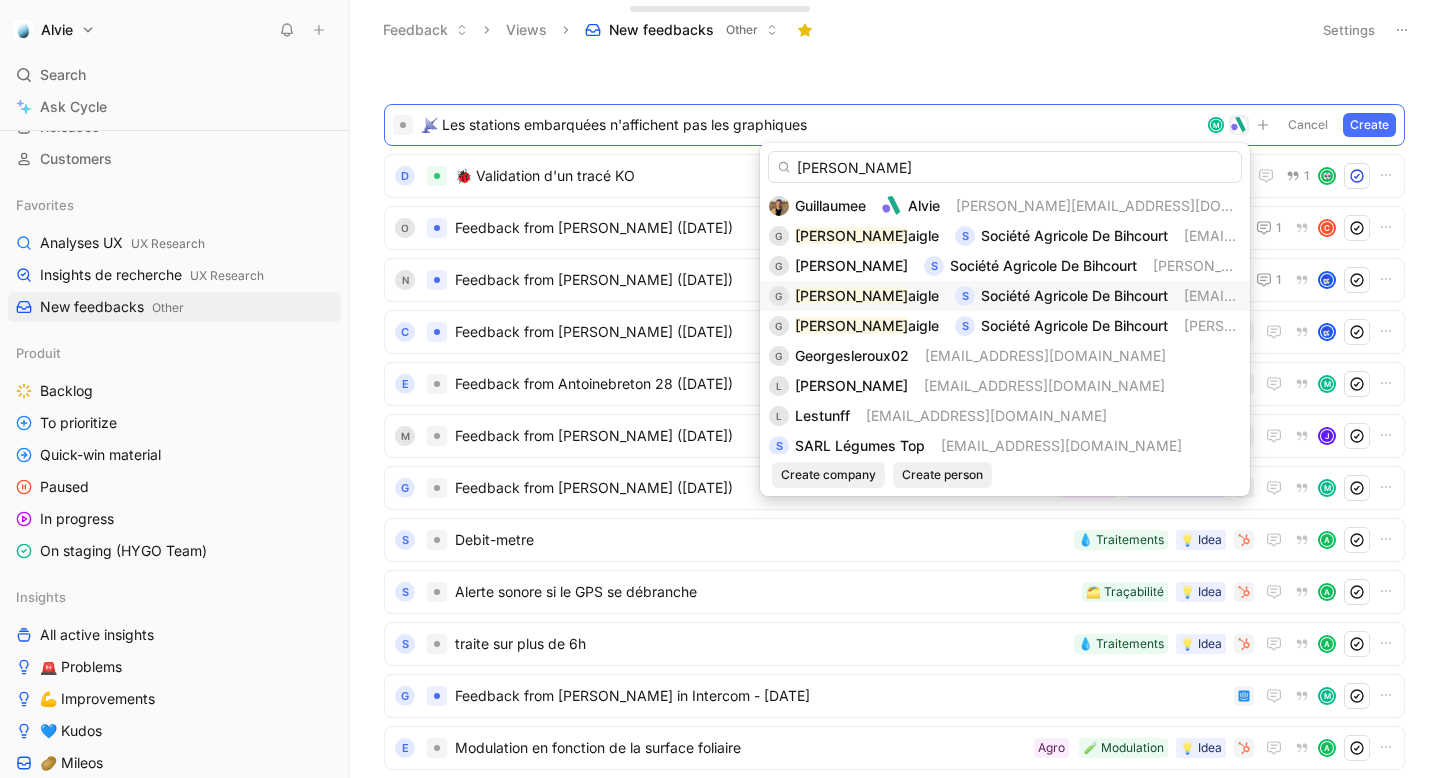 type on "[PERSON_NAME]" 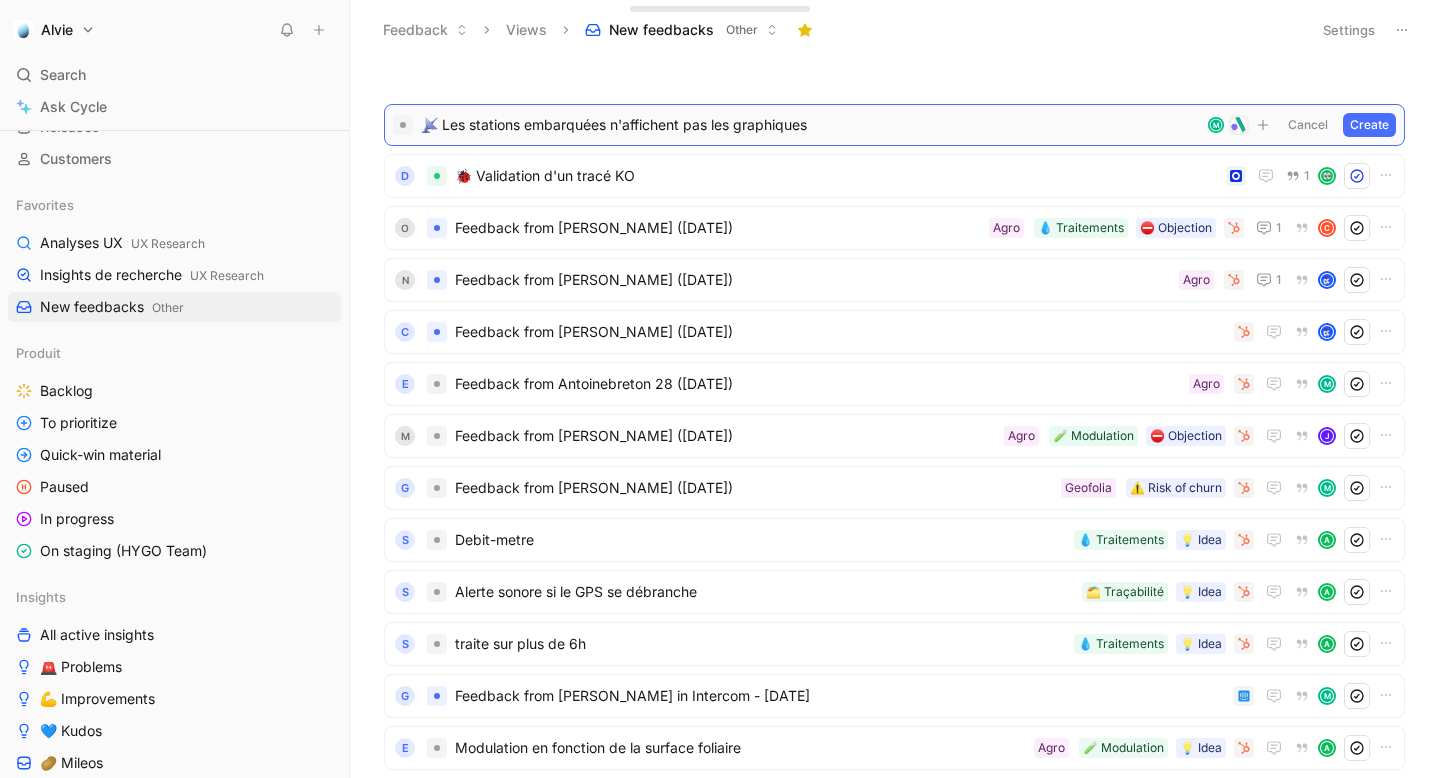 click on "Create" at bounding box center (1369, 125) 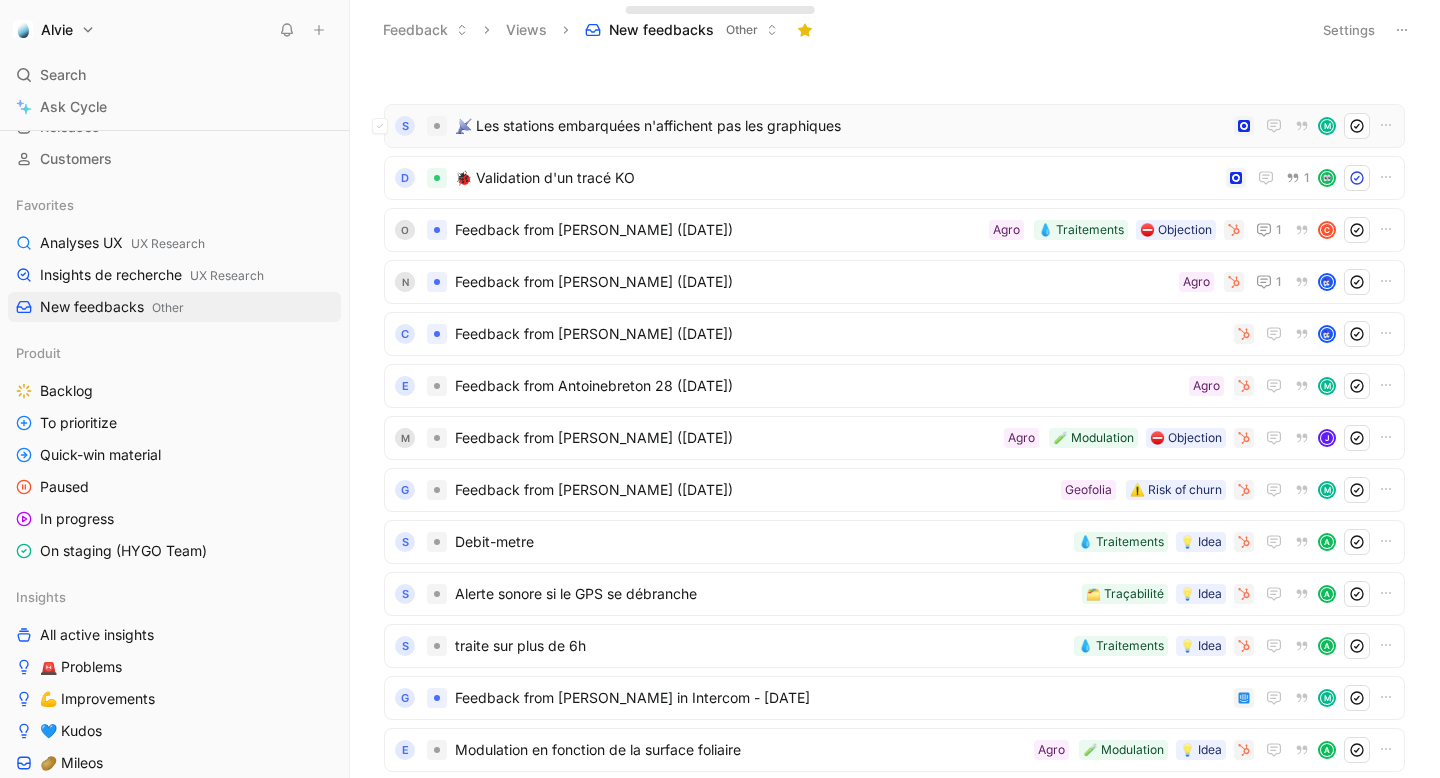 click on "S 📡 Les stations embarquées n'affichent pas les graphiques M" at bounding box center [894, 126] 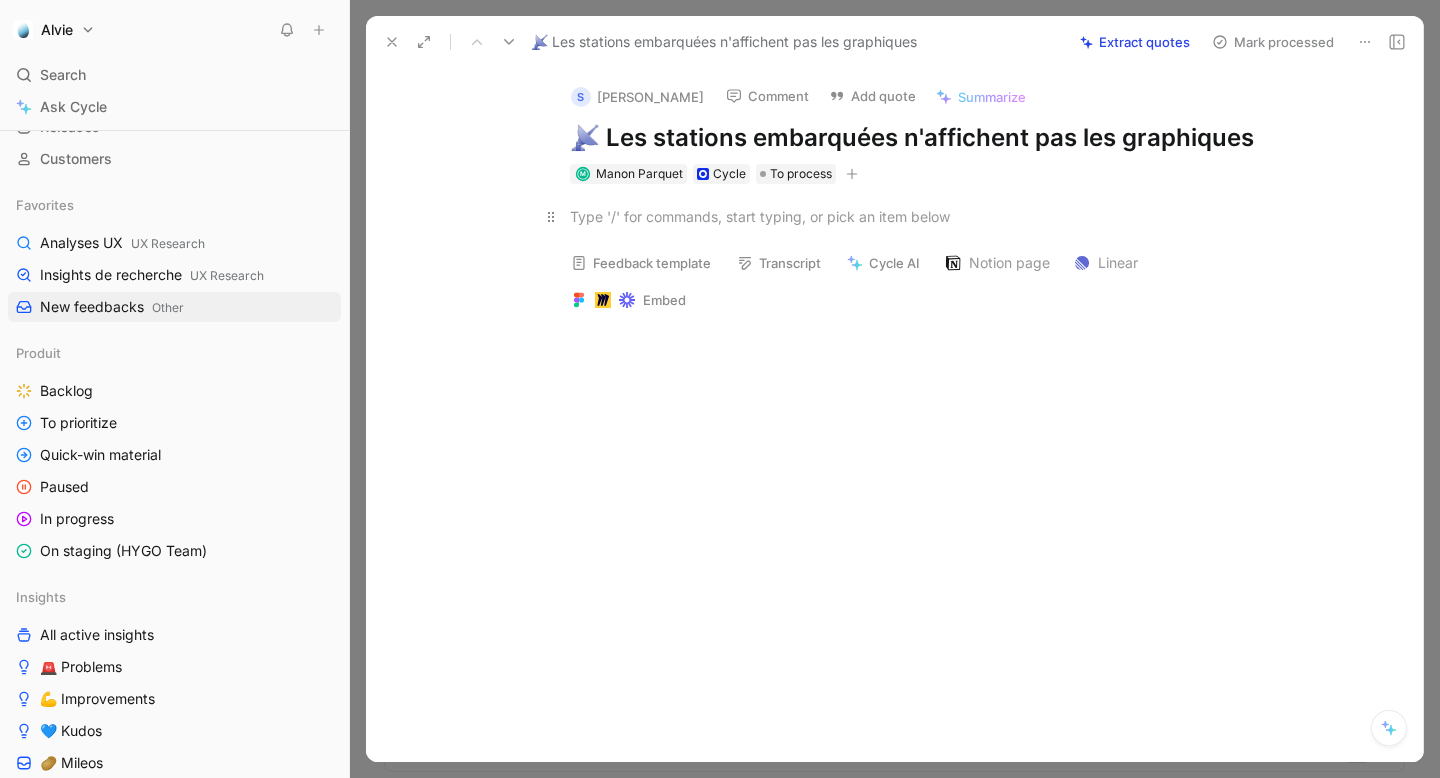 click at bounding box center (916, 216) 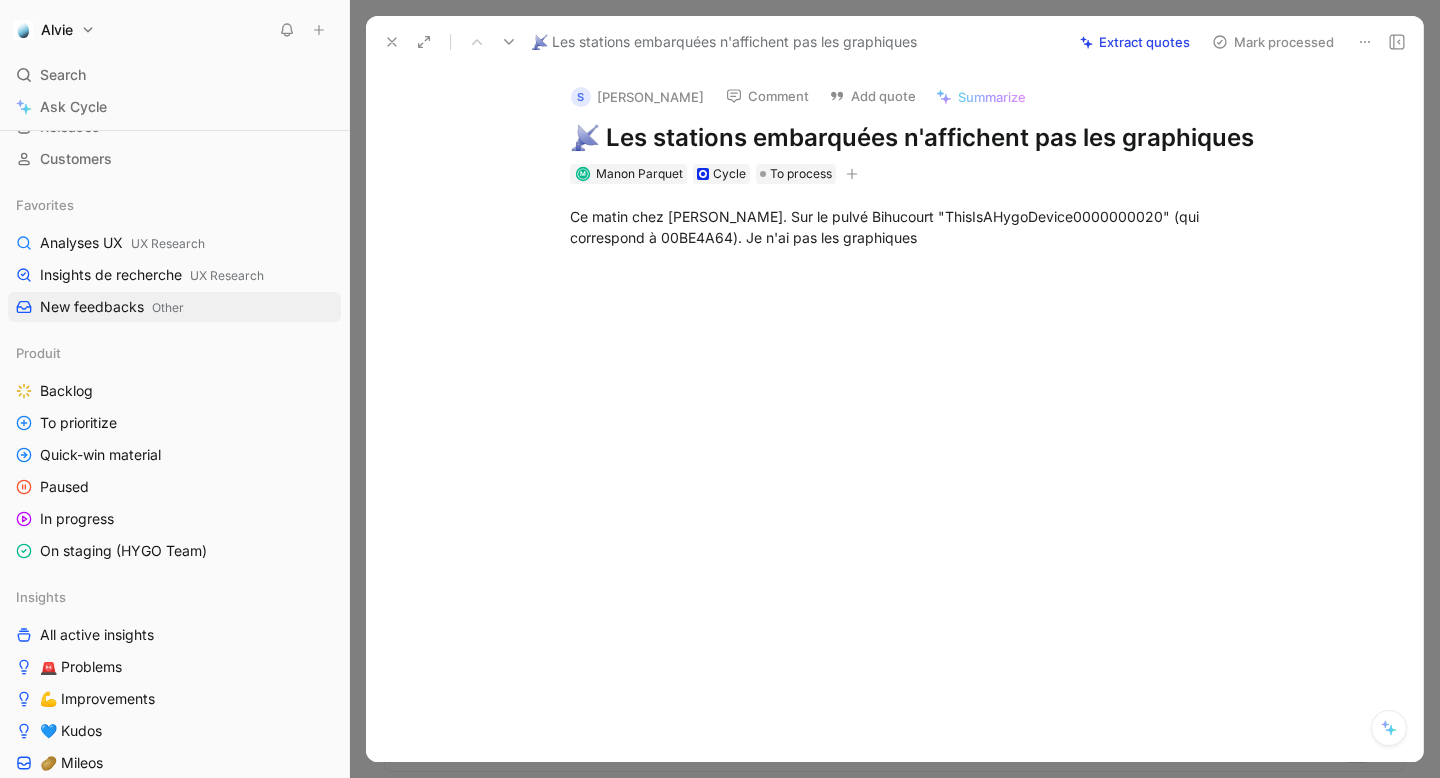 type 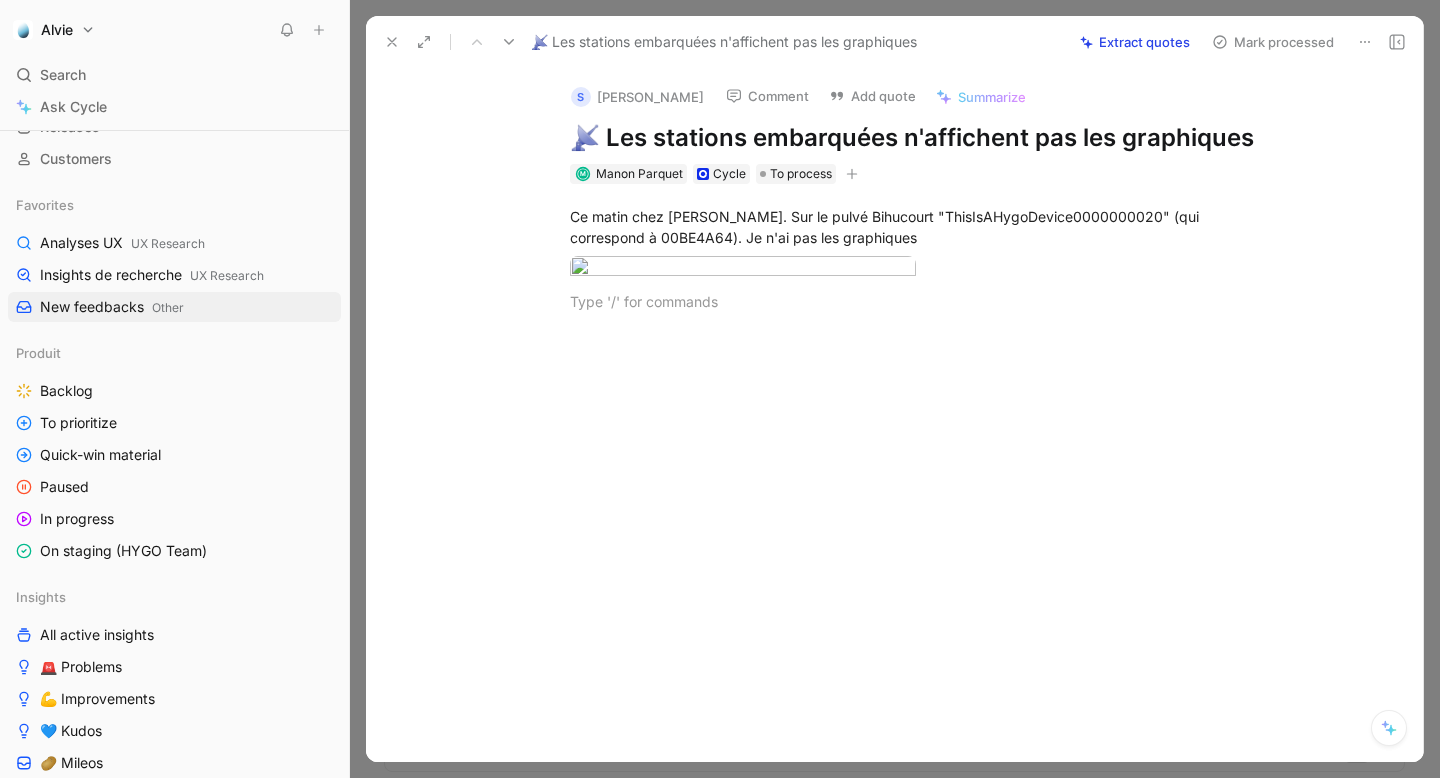 click on "📡 Les stations embarquées n'affichent pas les graphiques" at bounding box center (916, 138) 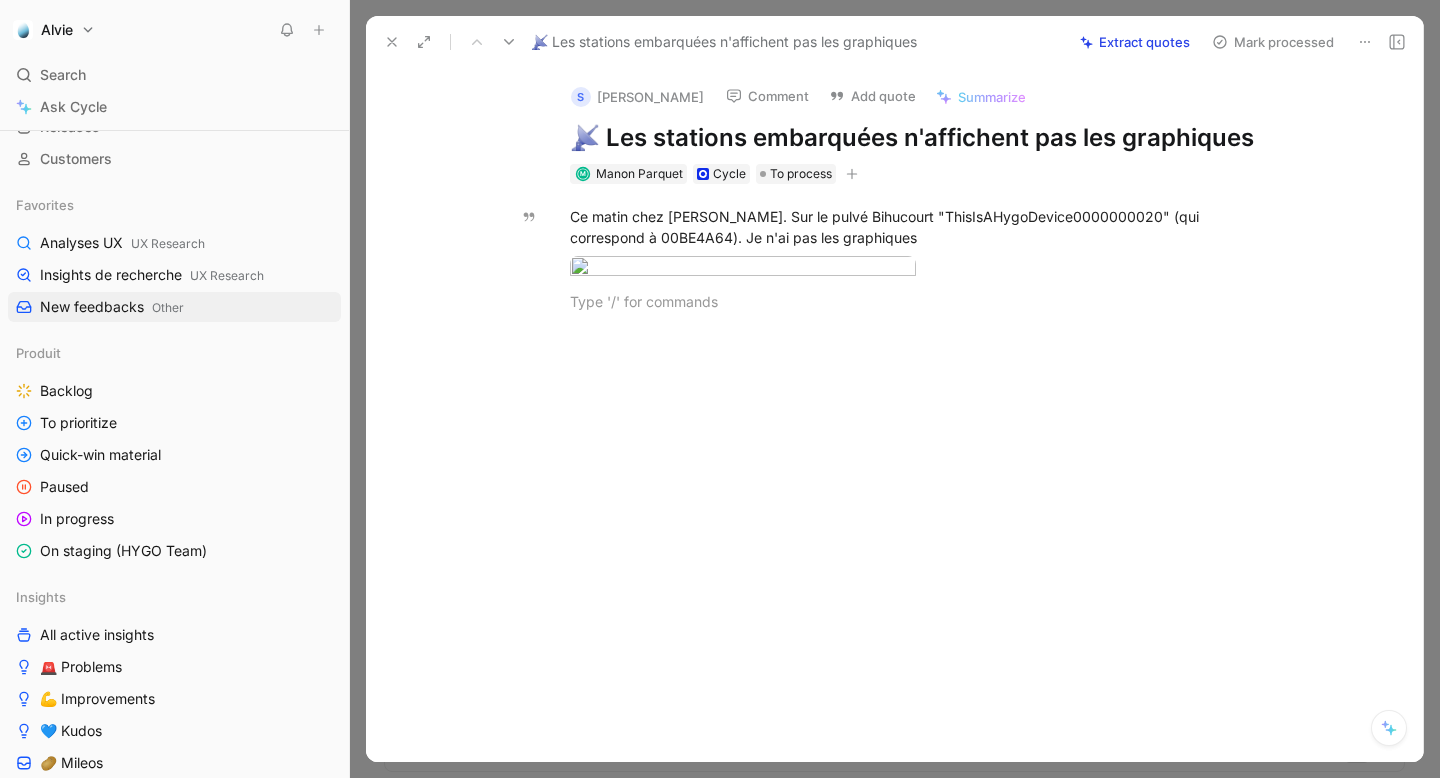 click on "📡 Les stations embarquées n'affichent pas les graphiques" at bounding box center (916, 138) 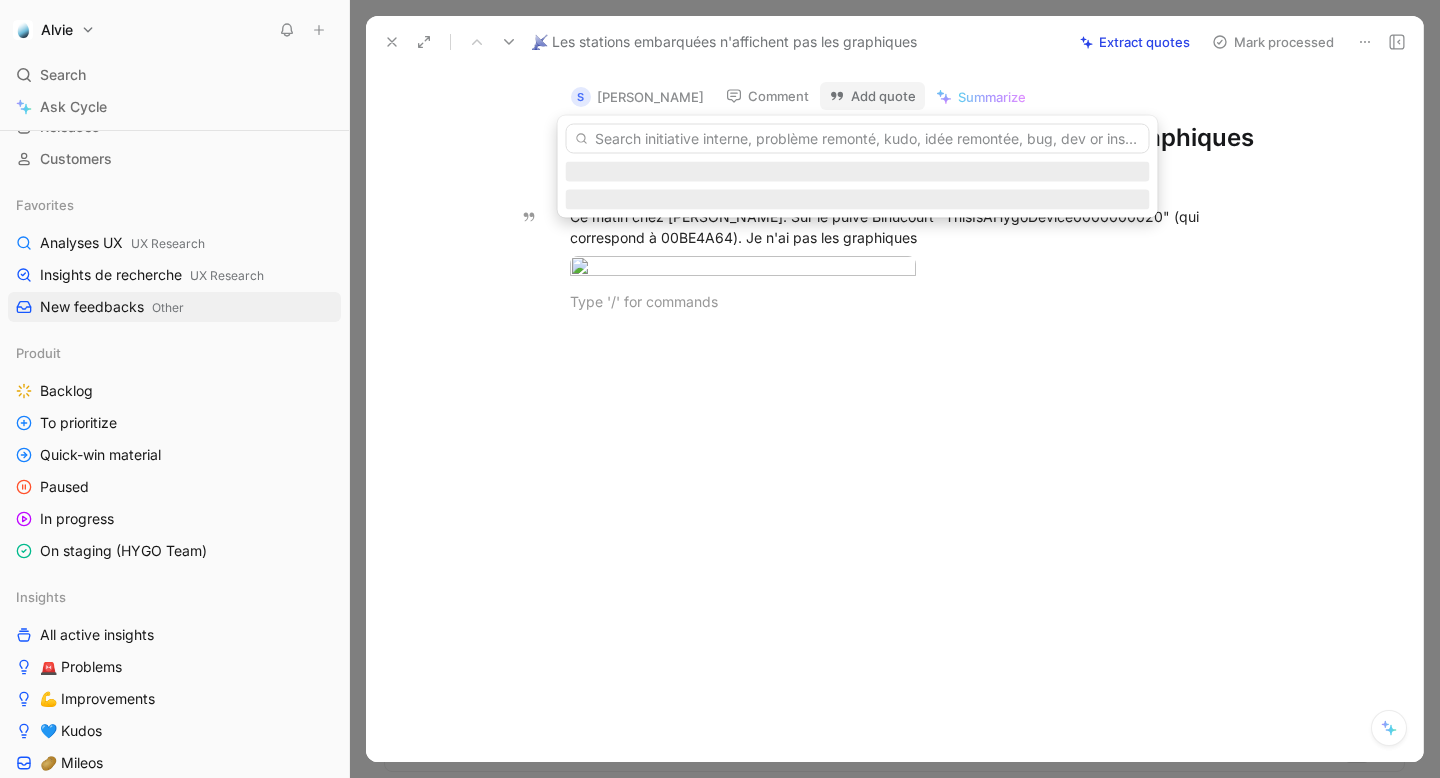 type on "L" 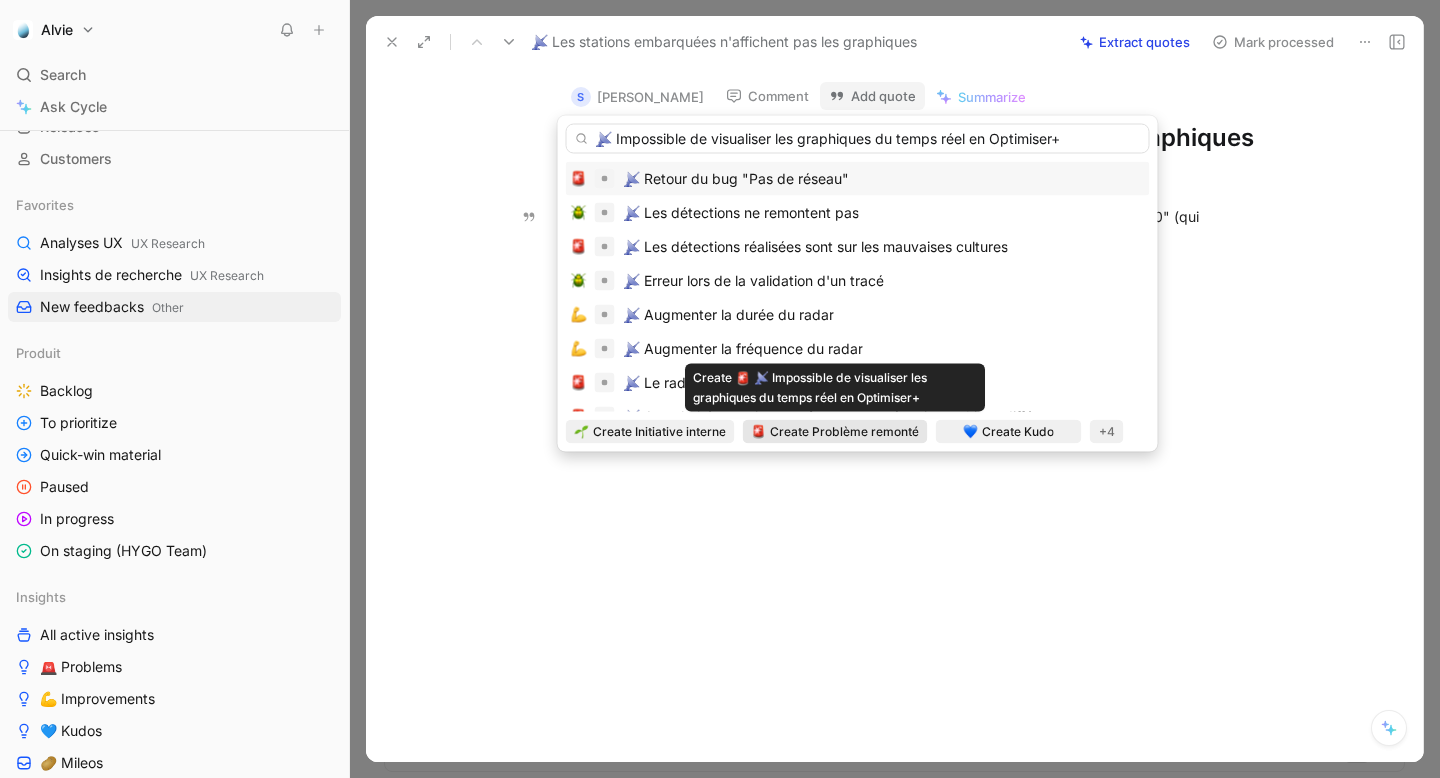 type on "📡 Impossible de visualiser les graphiques du temps réel en Optimiser+" 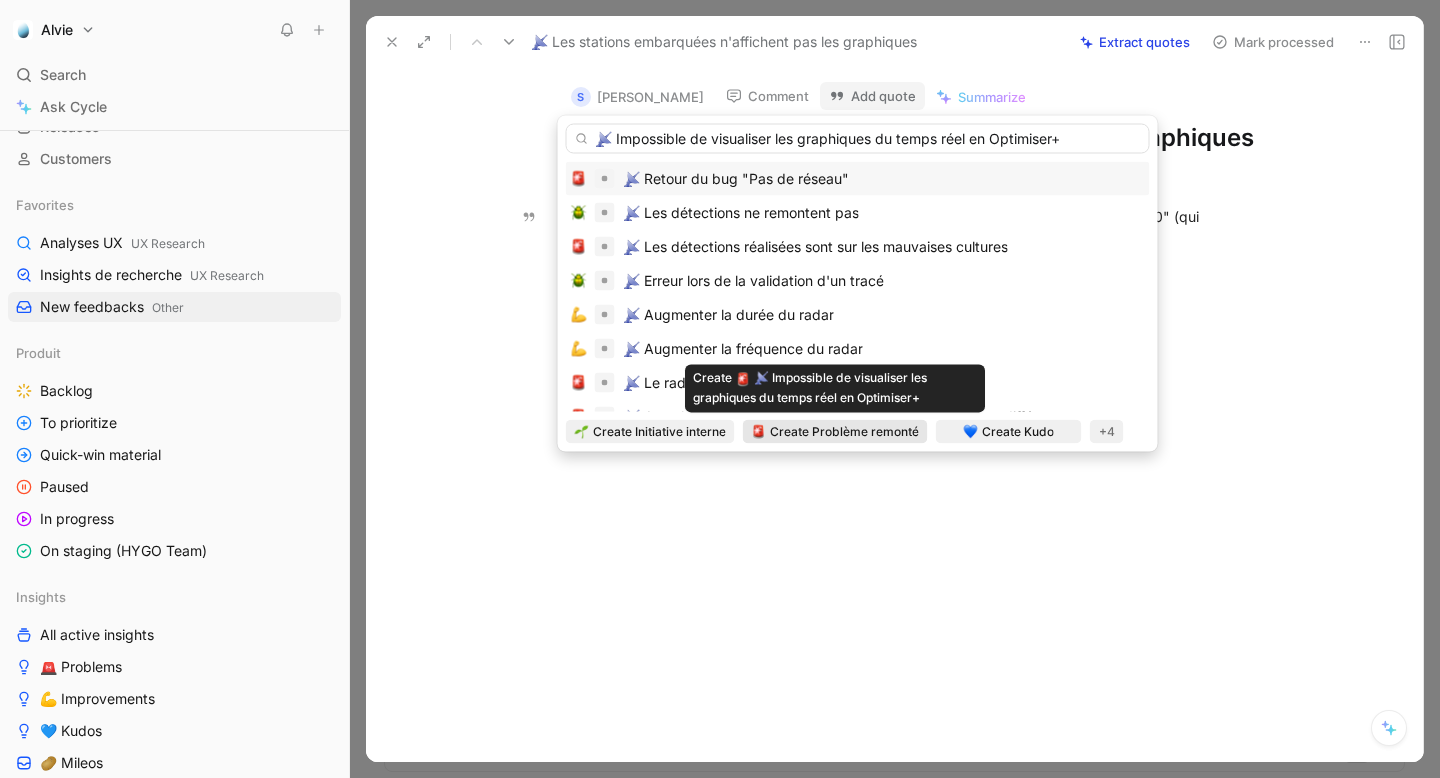 click on "Create Problème remonté" at bounding box center (844, 432) 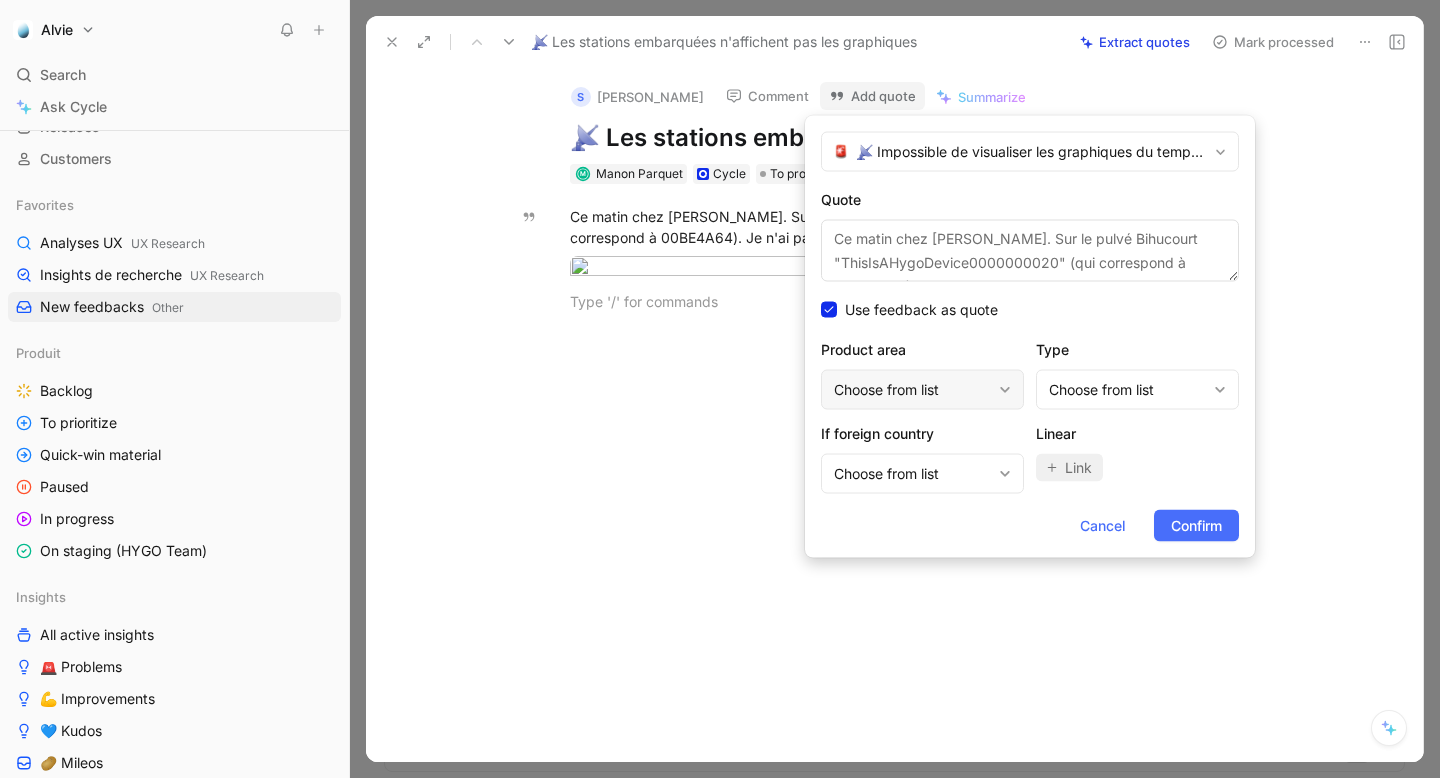 click on "Choose from list" at bounding box center (912, 390) 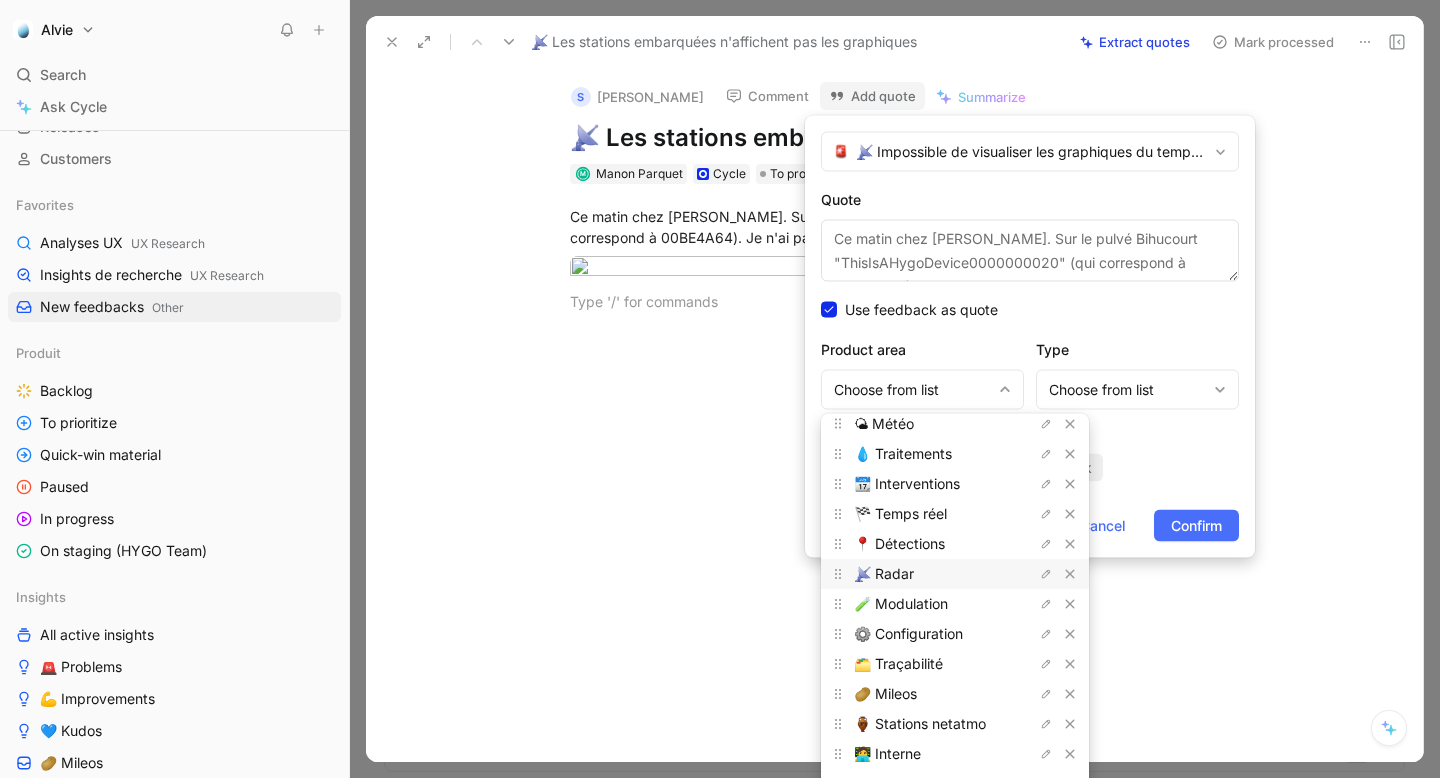scroll, scrollTop: 53, scrollLeft: 0, axis: vertical 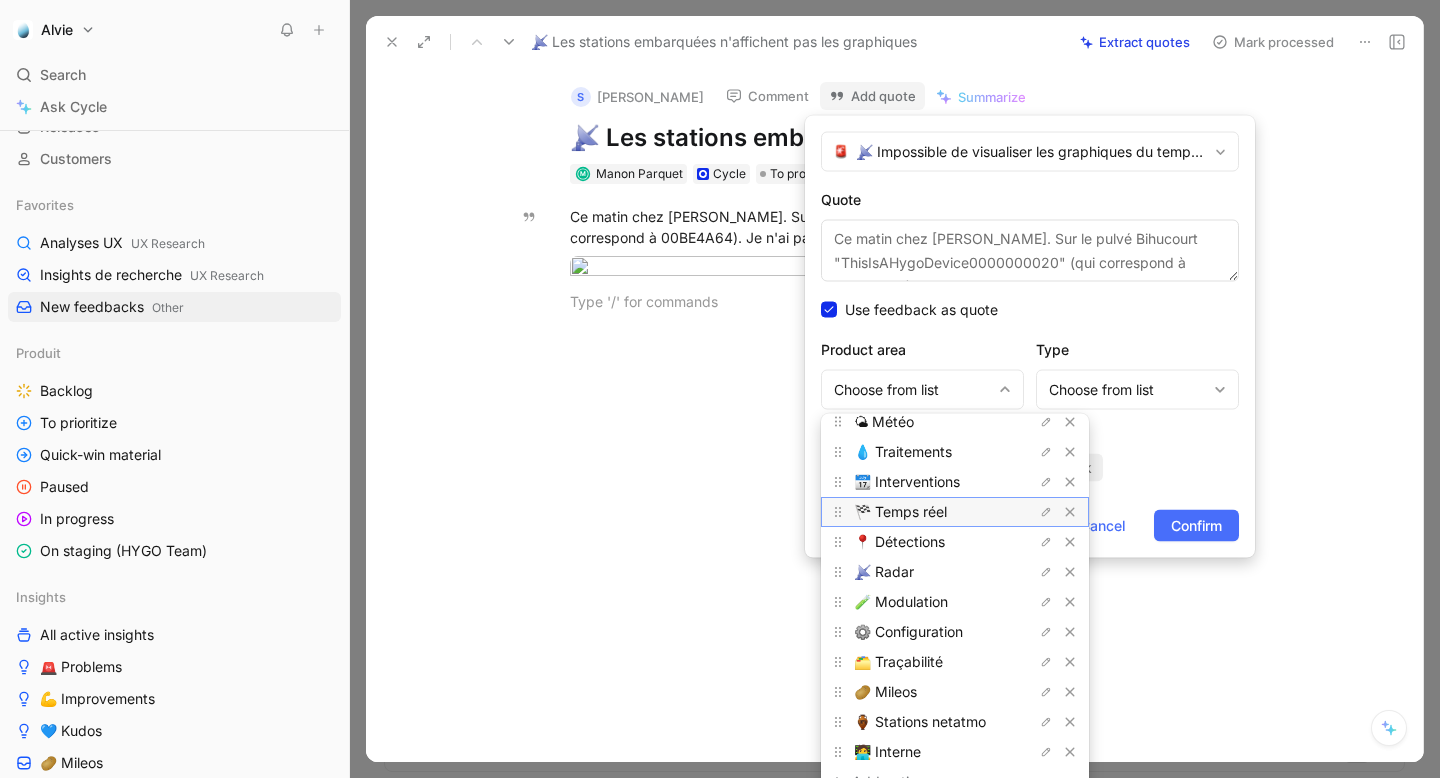 click on "🏁 Temps réel" at bounding box center [929, 512] 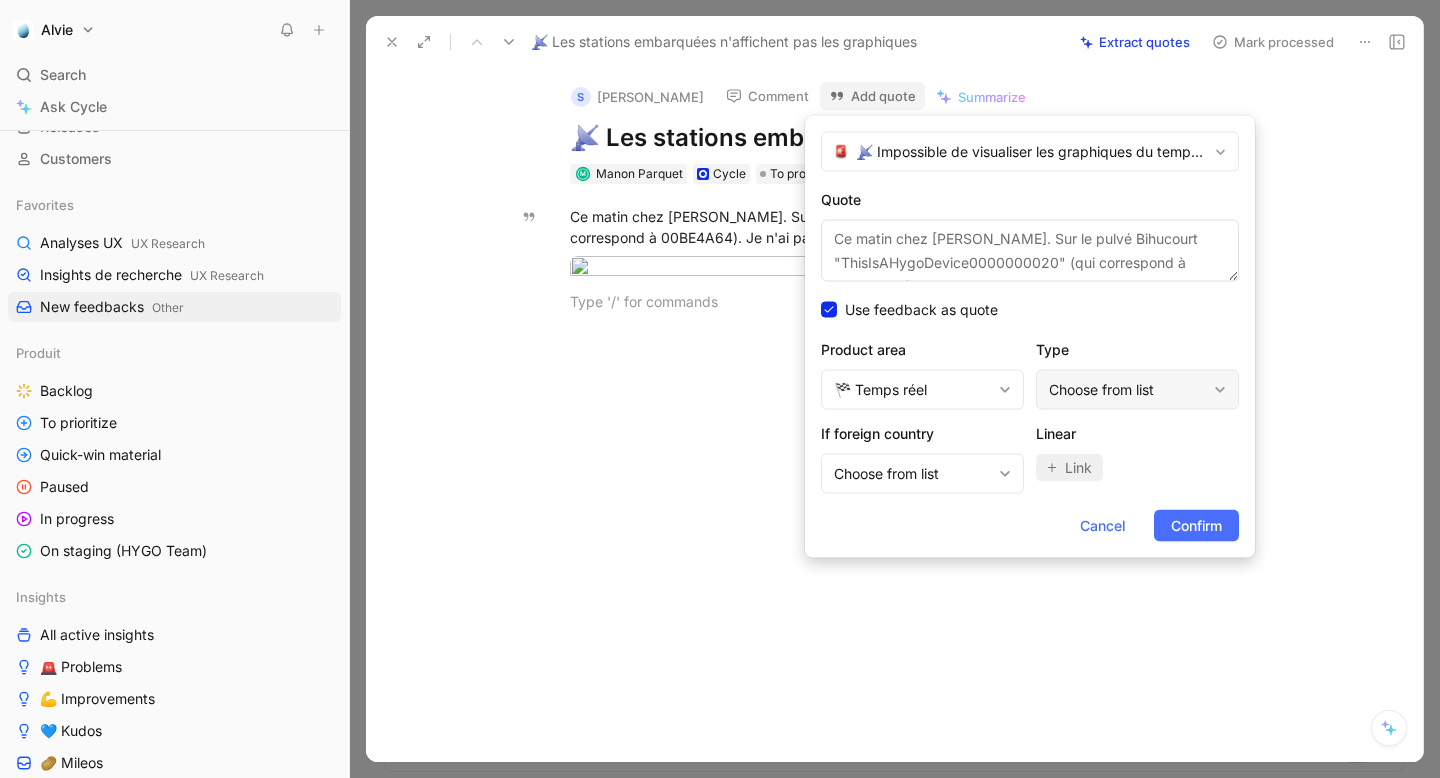 click on "Choose from list" at bounding box center [1137, 390] 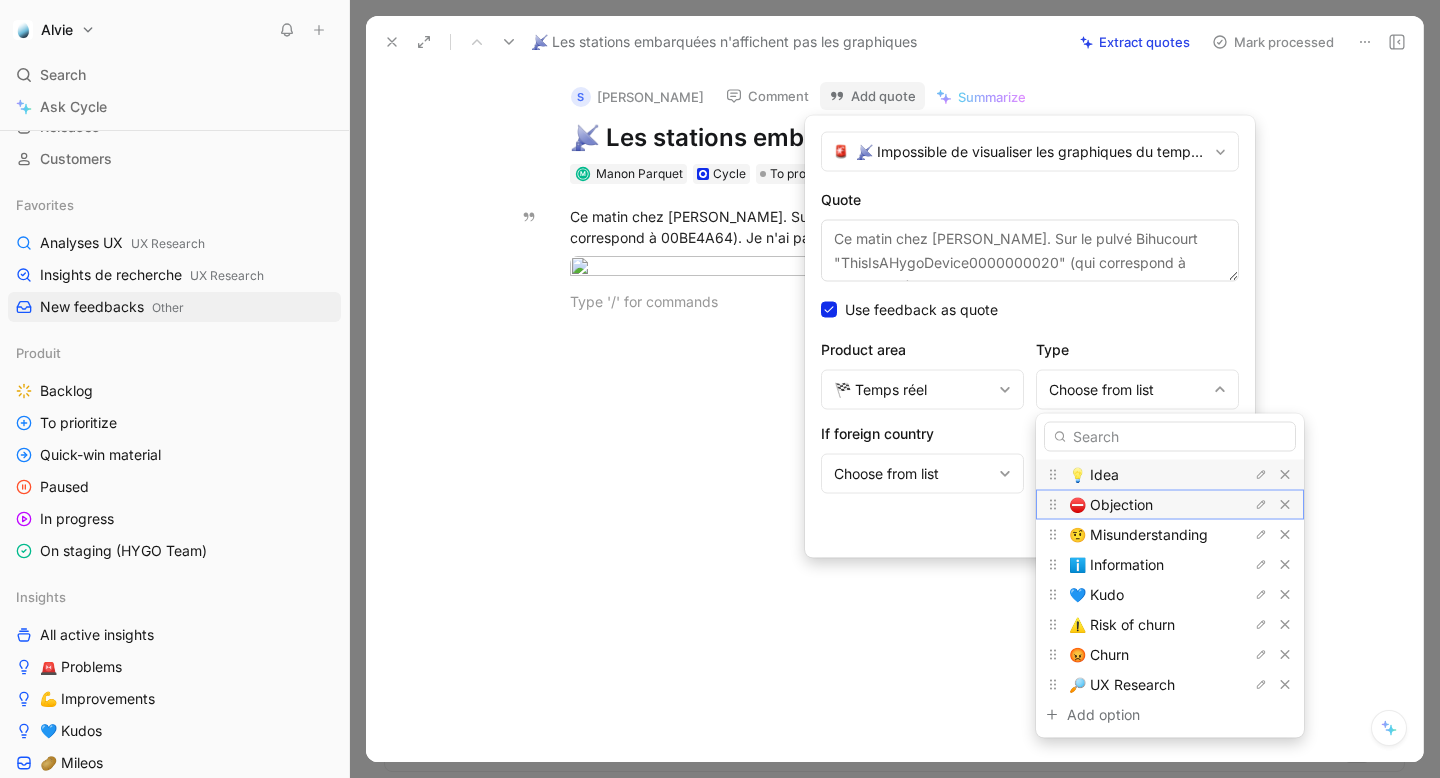 click on "⛔️ Objection" at bounding box center [1111, 504] 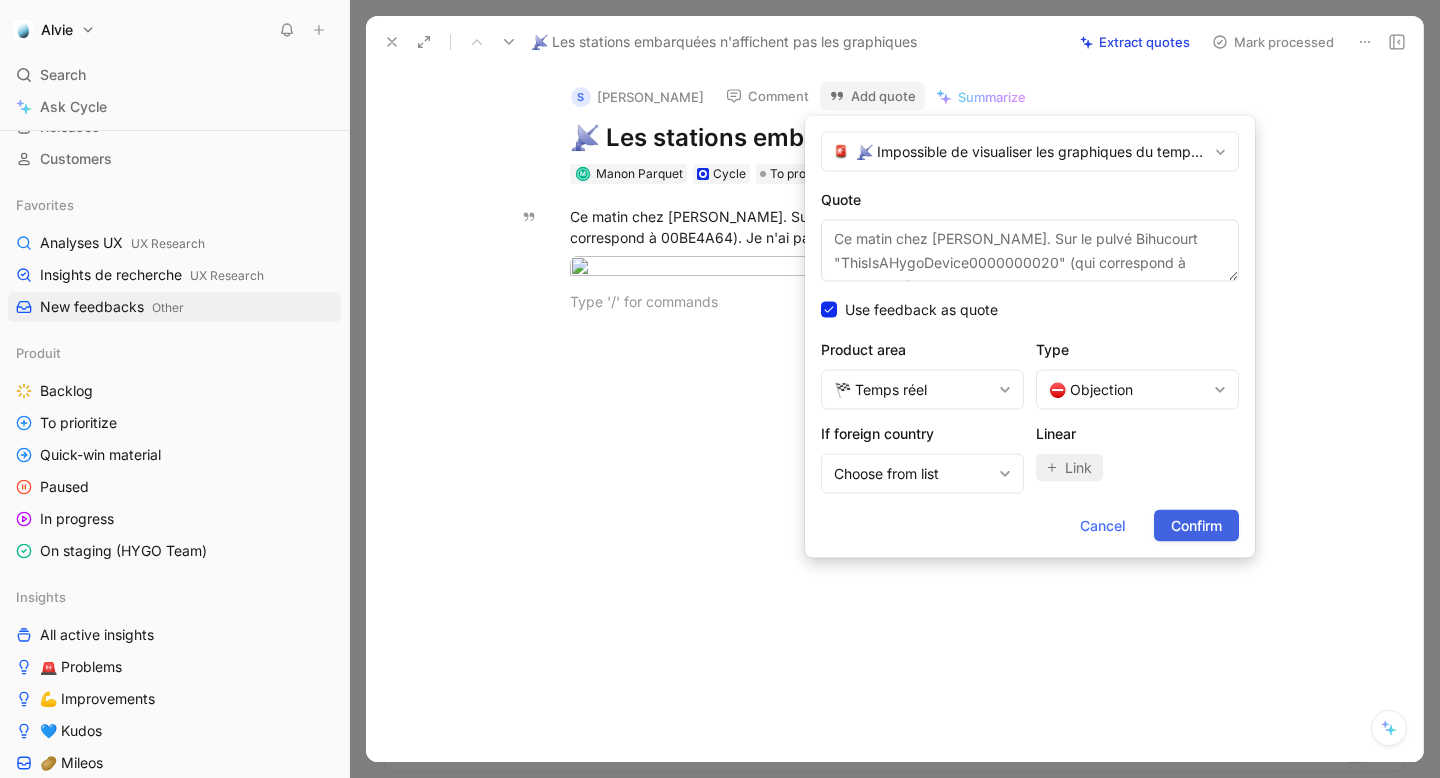 click on "Confirm" at bounding box center [1196, 526] 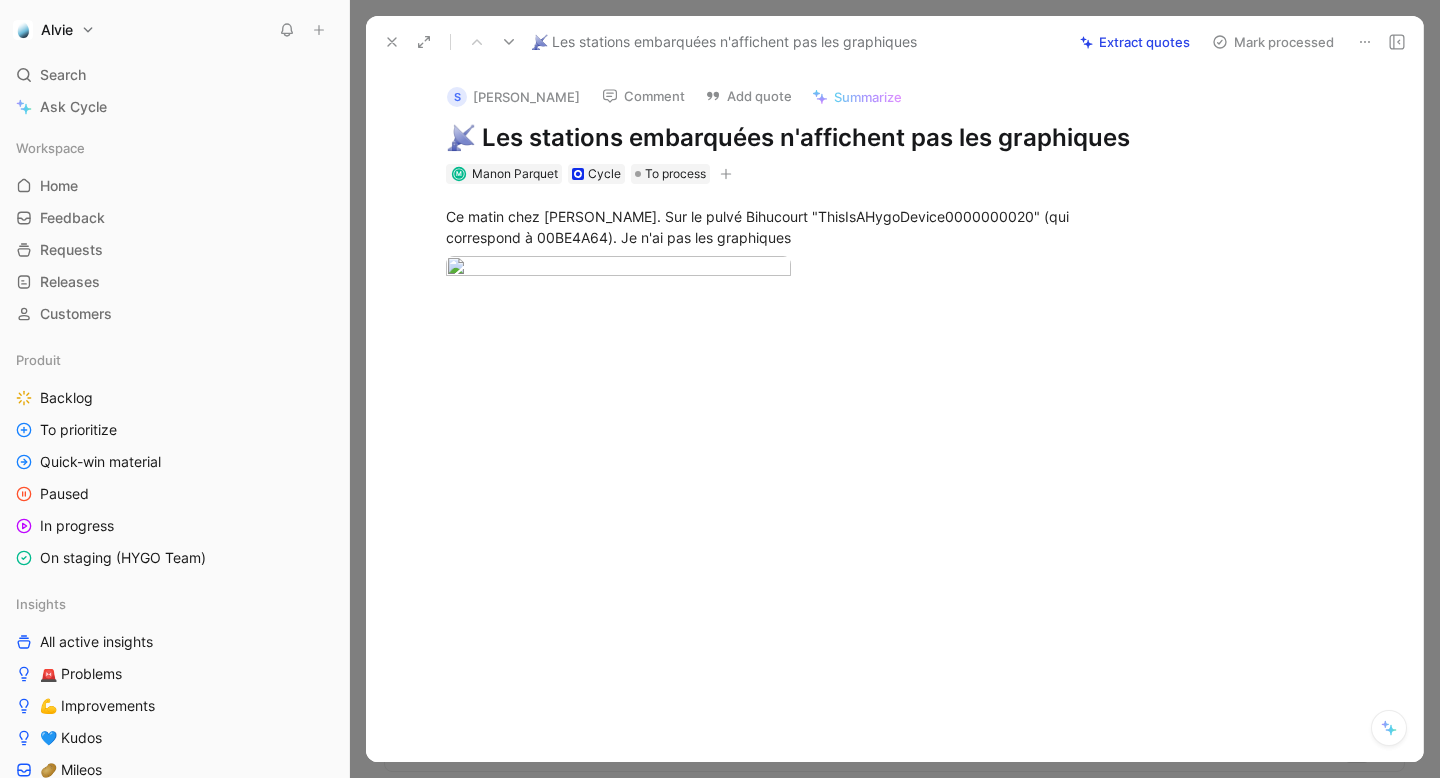 scroll, scrollTop: 0, scrollLeft: 0, axis: both 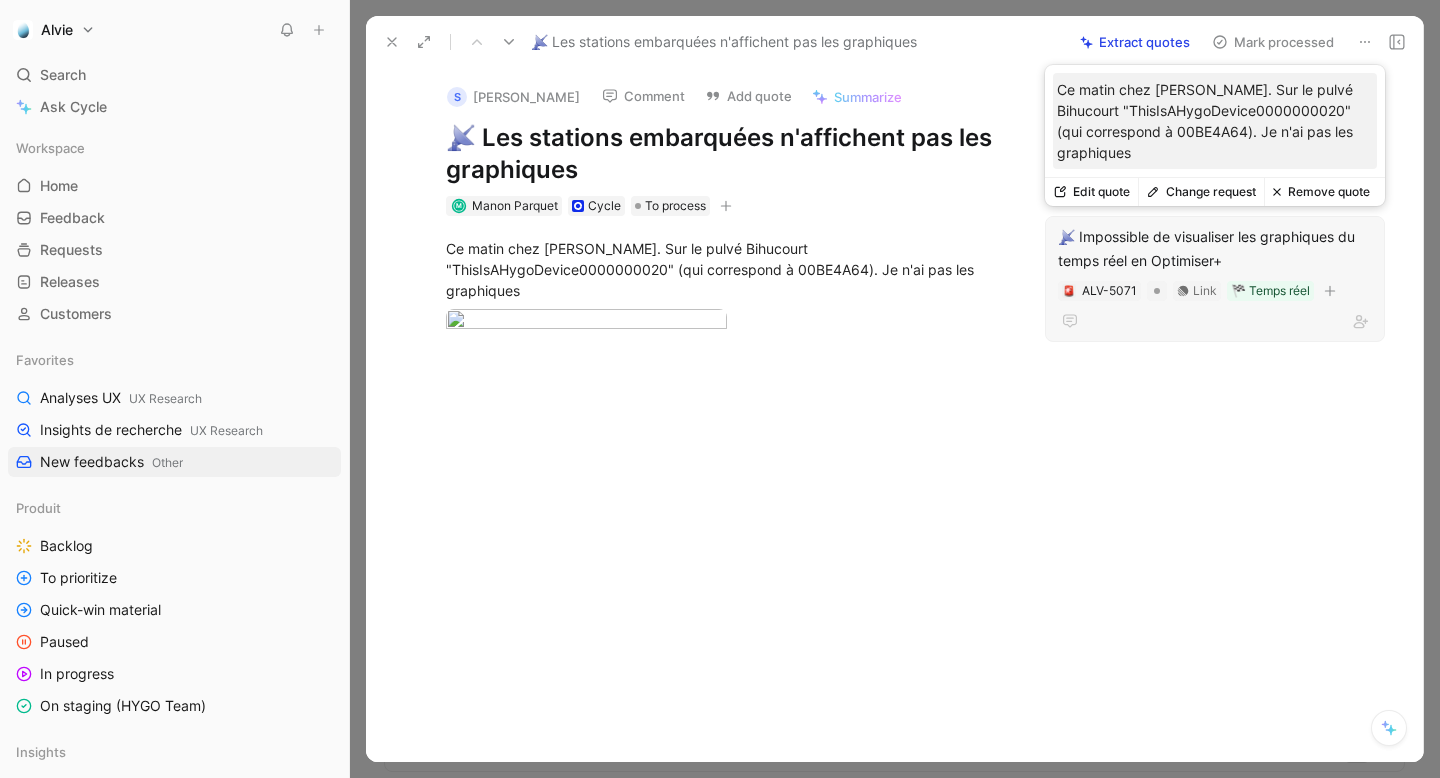 click on "📡 Impossible de visualiser les graphiques du temps réel en Optimiser+" at bounding box center (1215, 249) 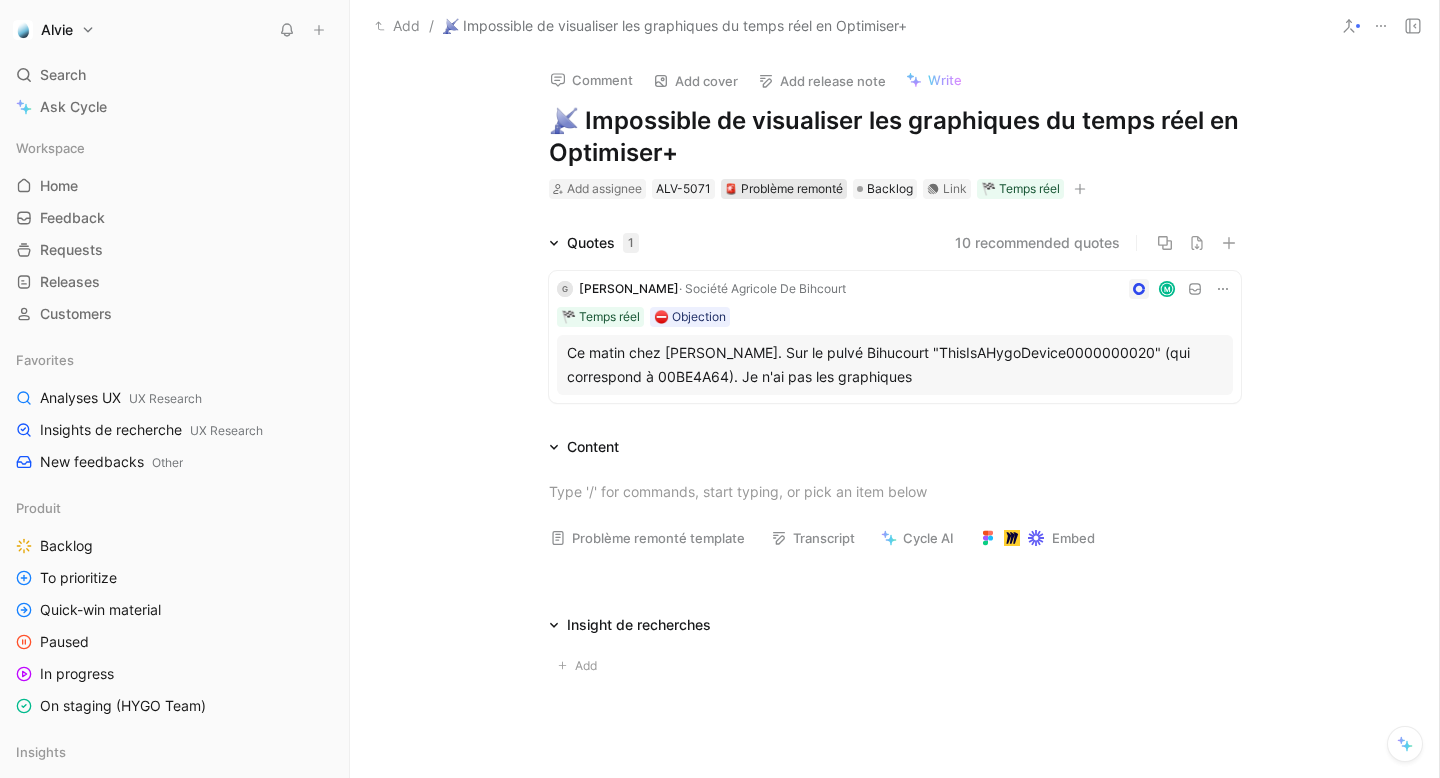 click on "Problème remonté" at bounding box center [784, 189] 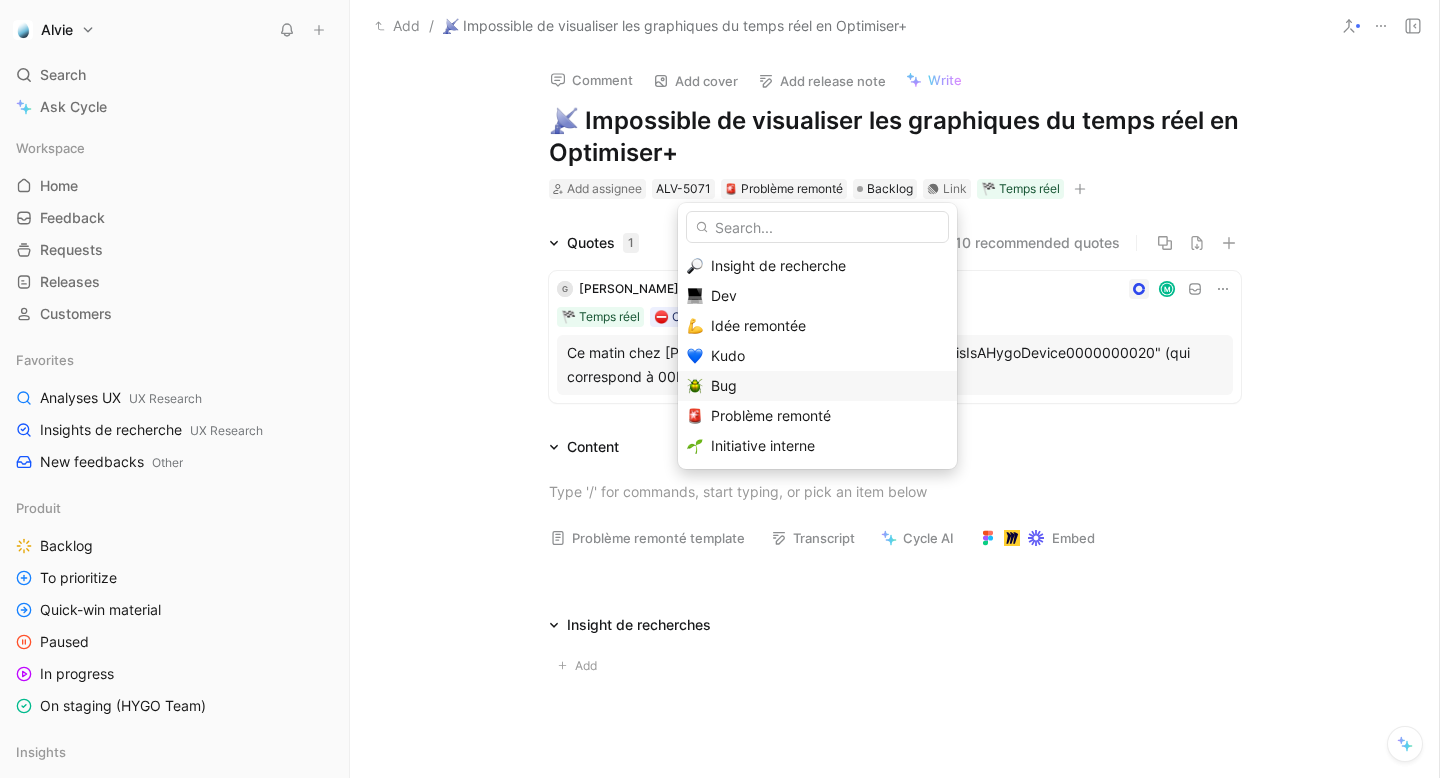 click on "Bug" at bounding box center (724, 385) 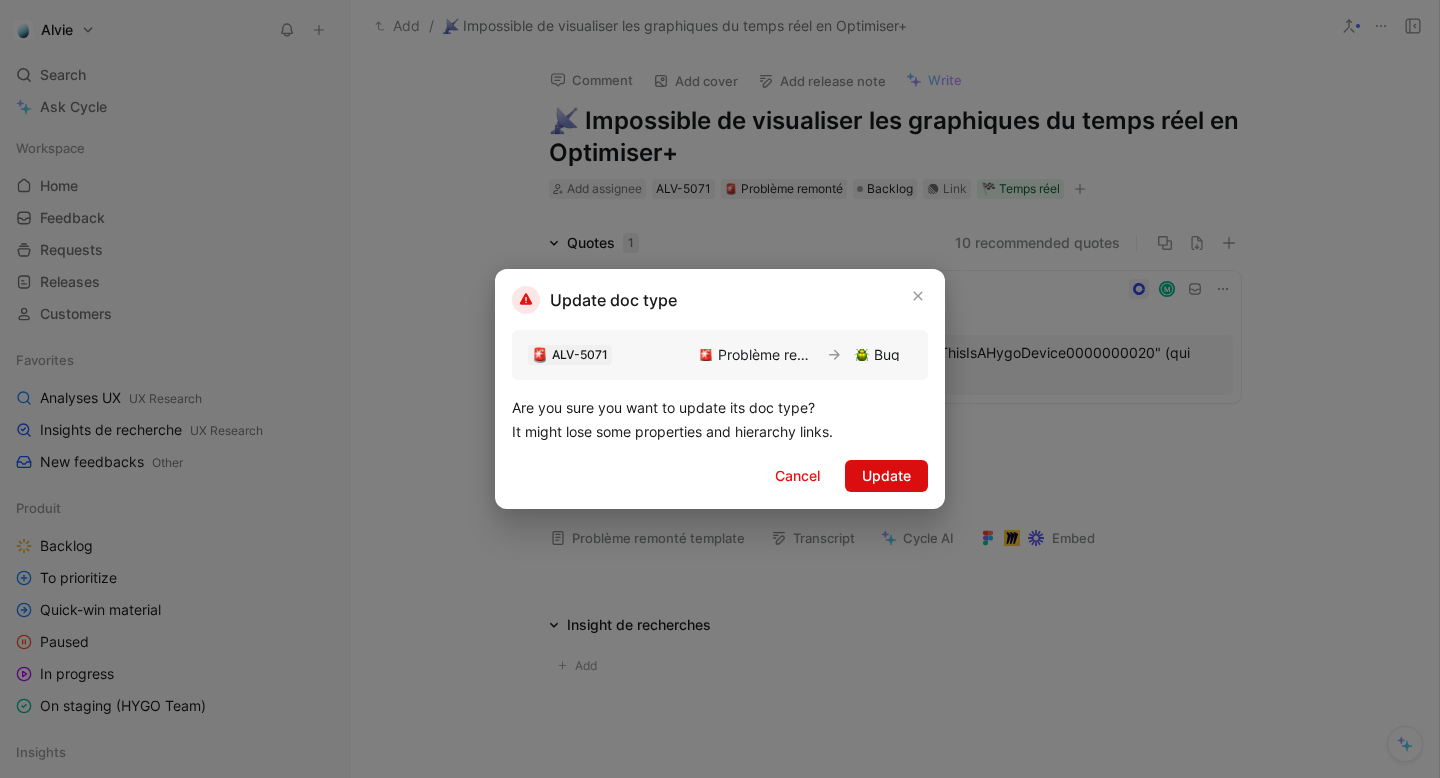 click on "Update" at bounding box center (886, 476) 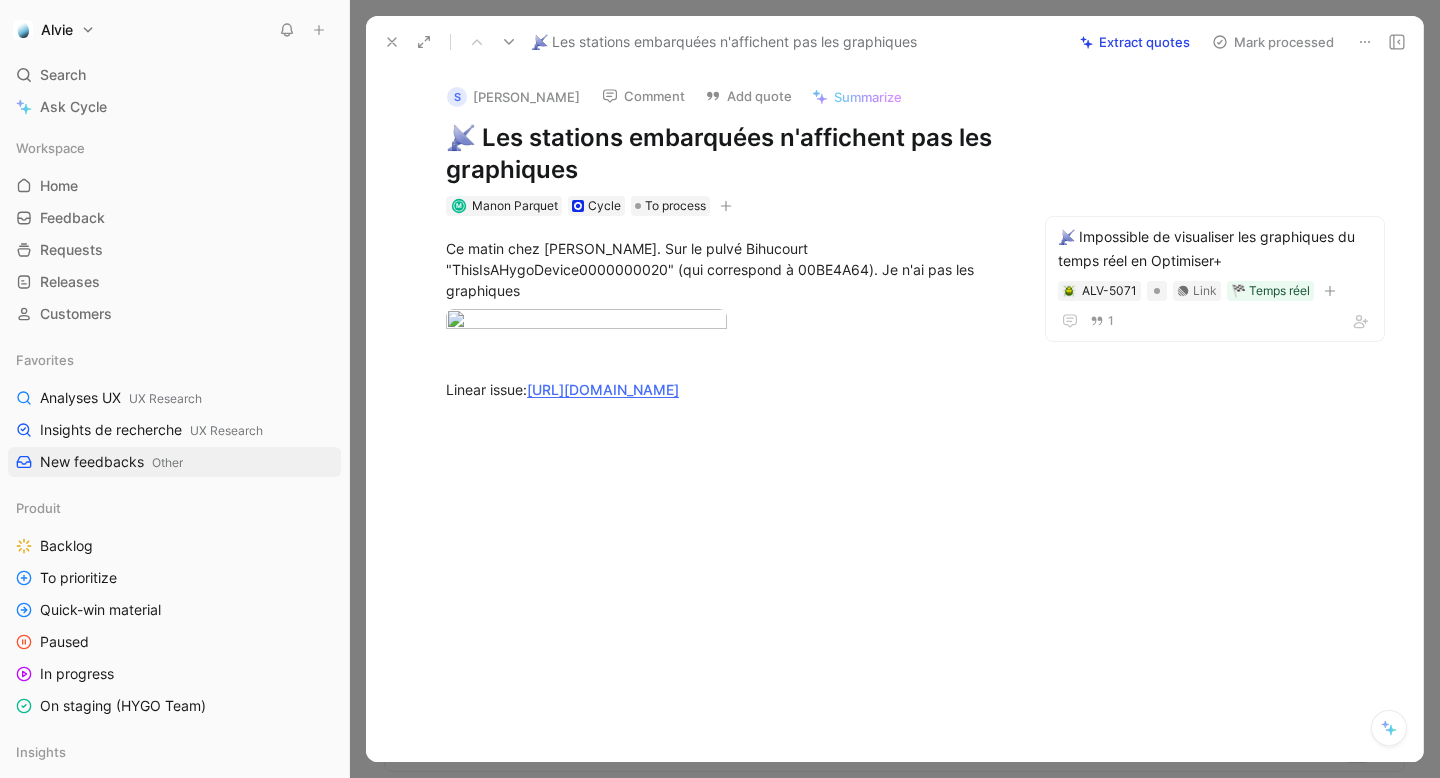 click 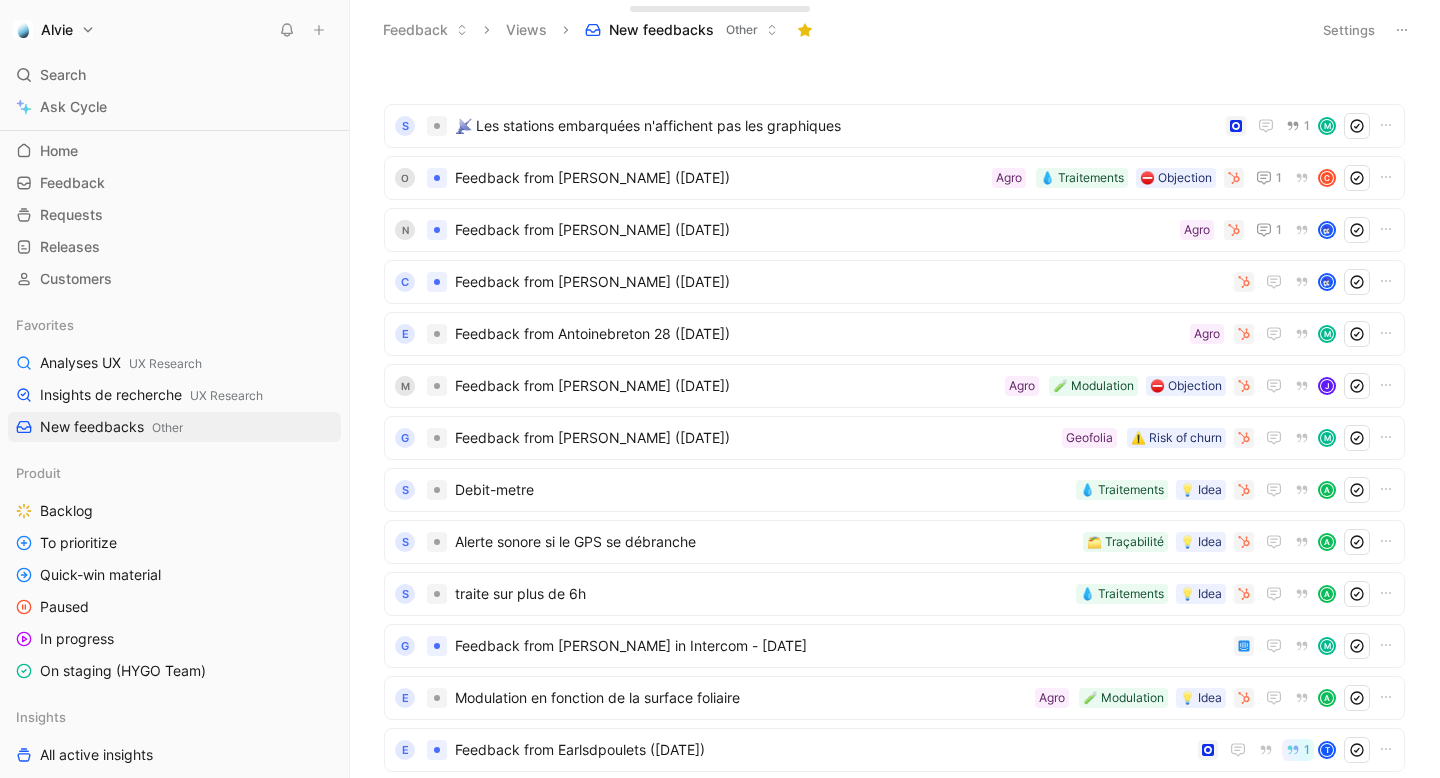 scroll, scrollTop: 0, scrollLeft: 0, axis: both 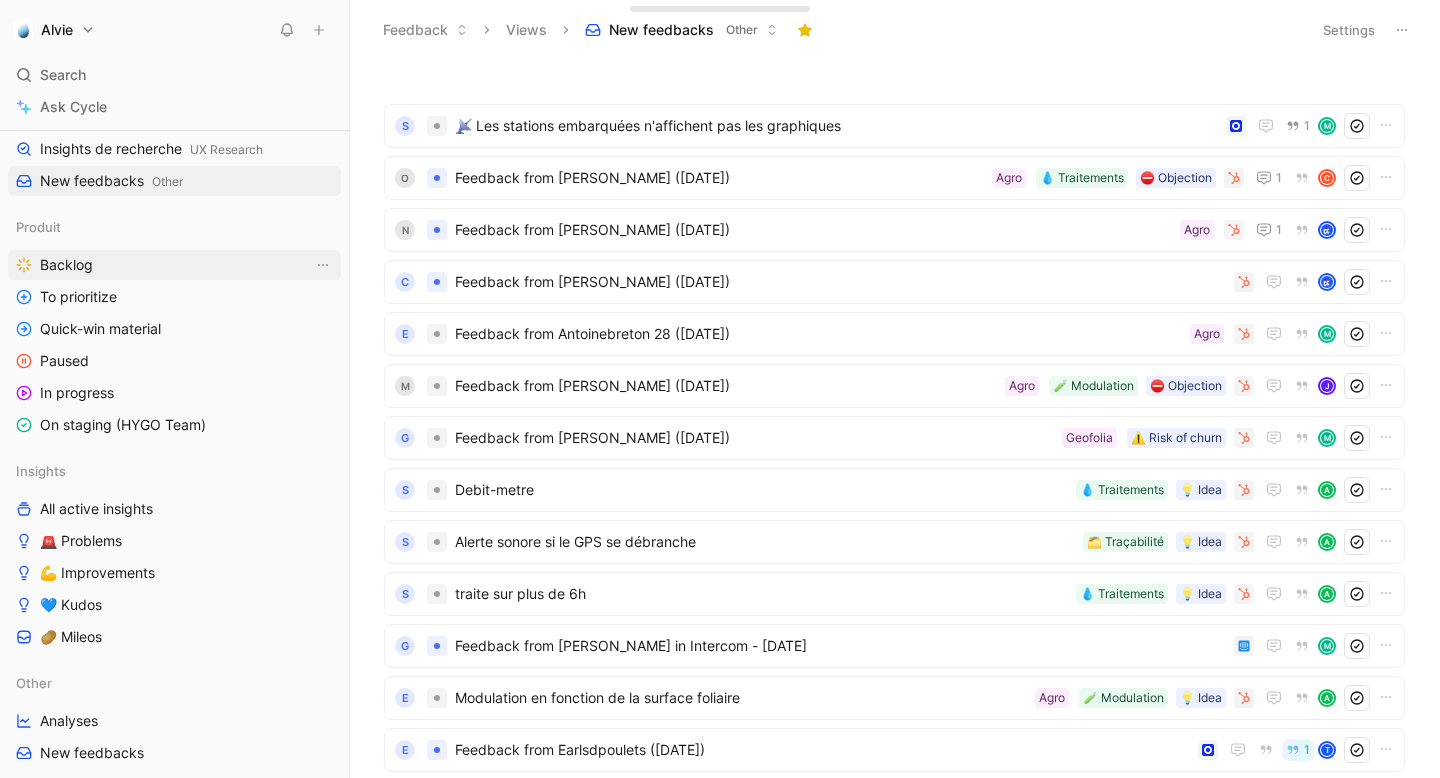 click on "Backlog" at bounding box center [174, 265] 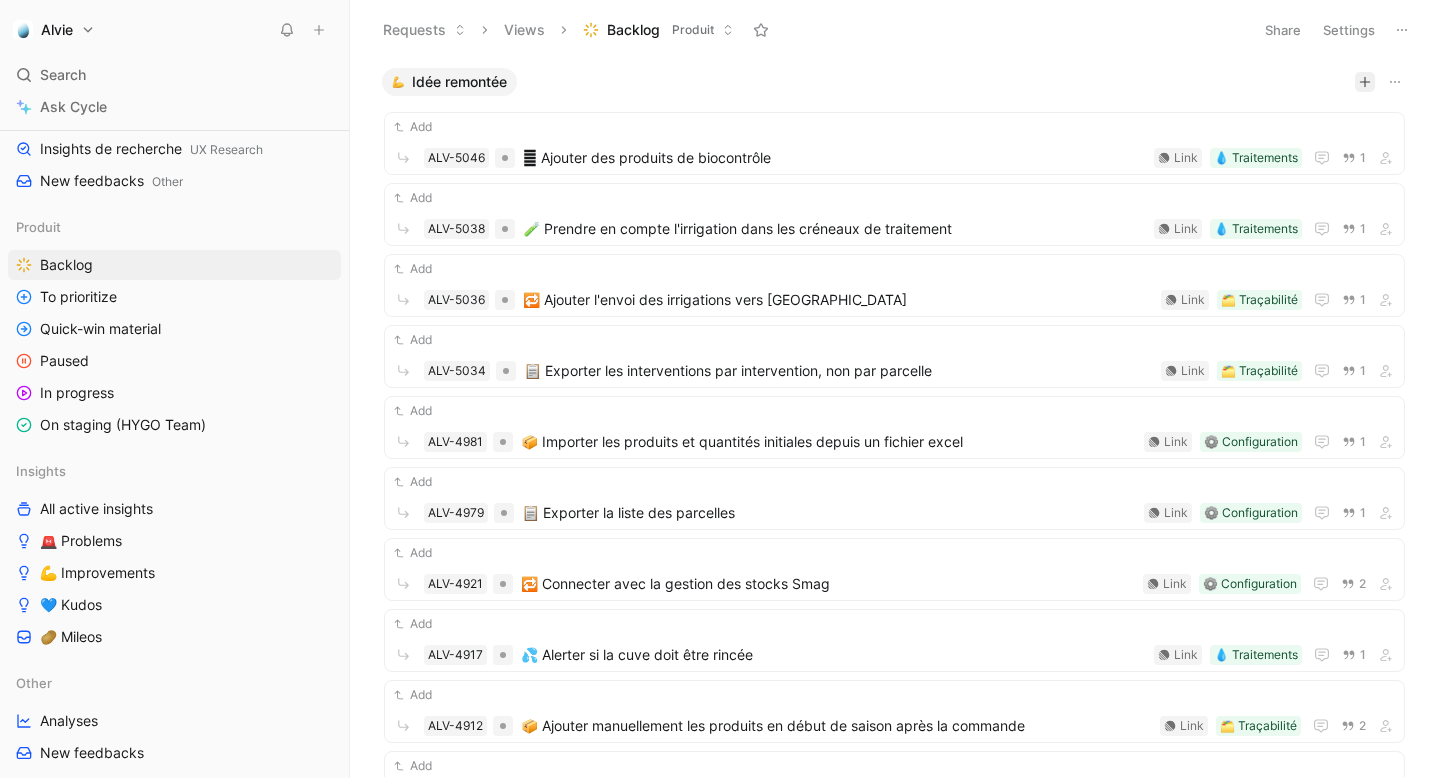 click 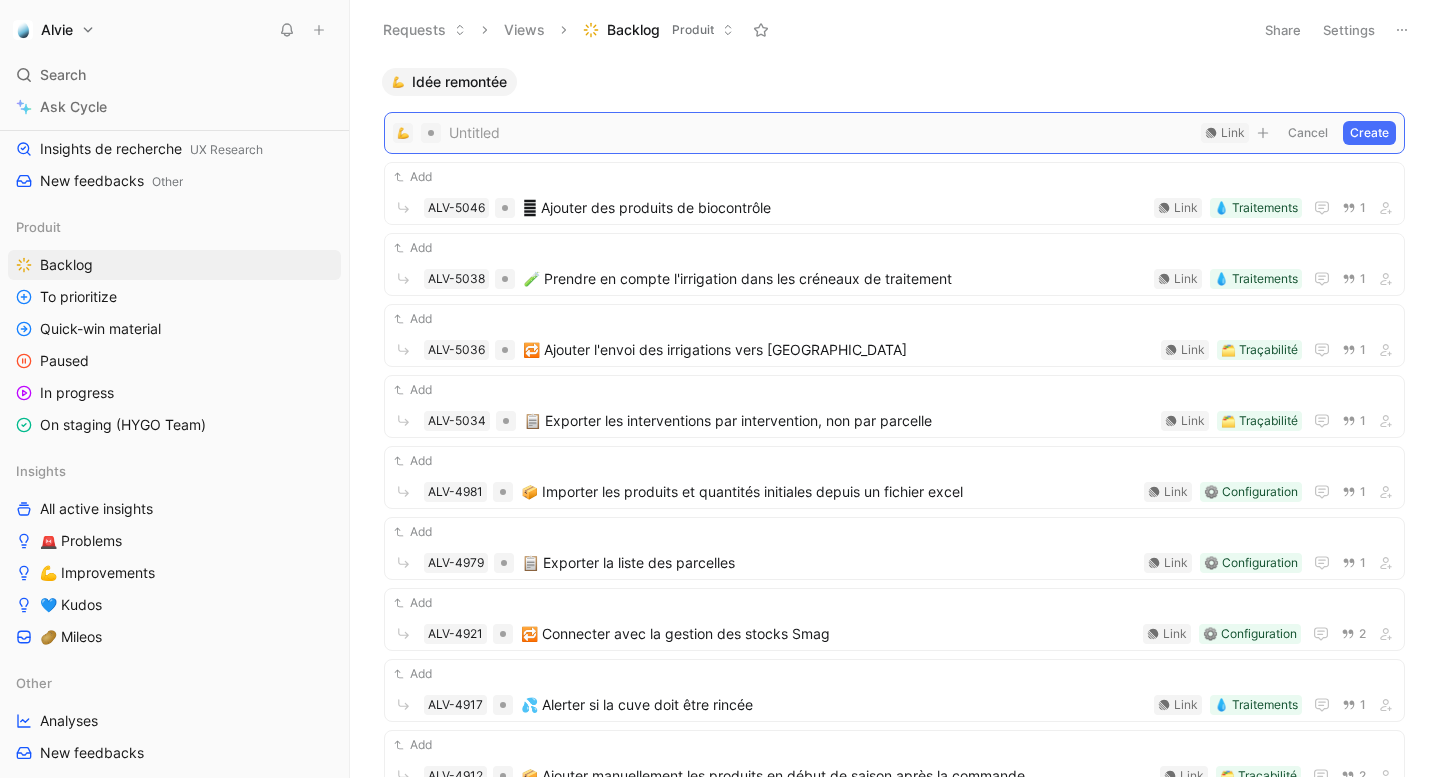 click at bounding box center (403, 133) 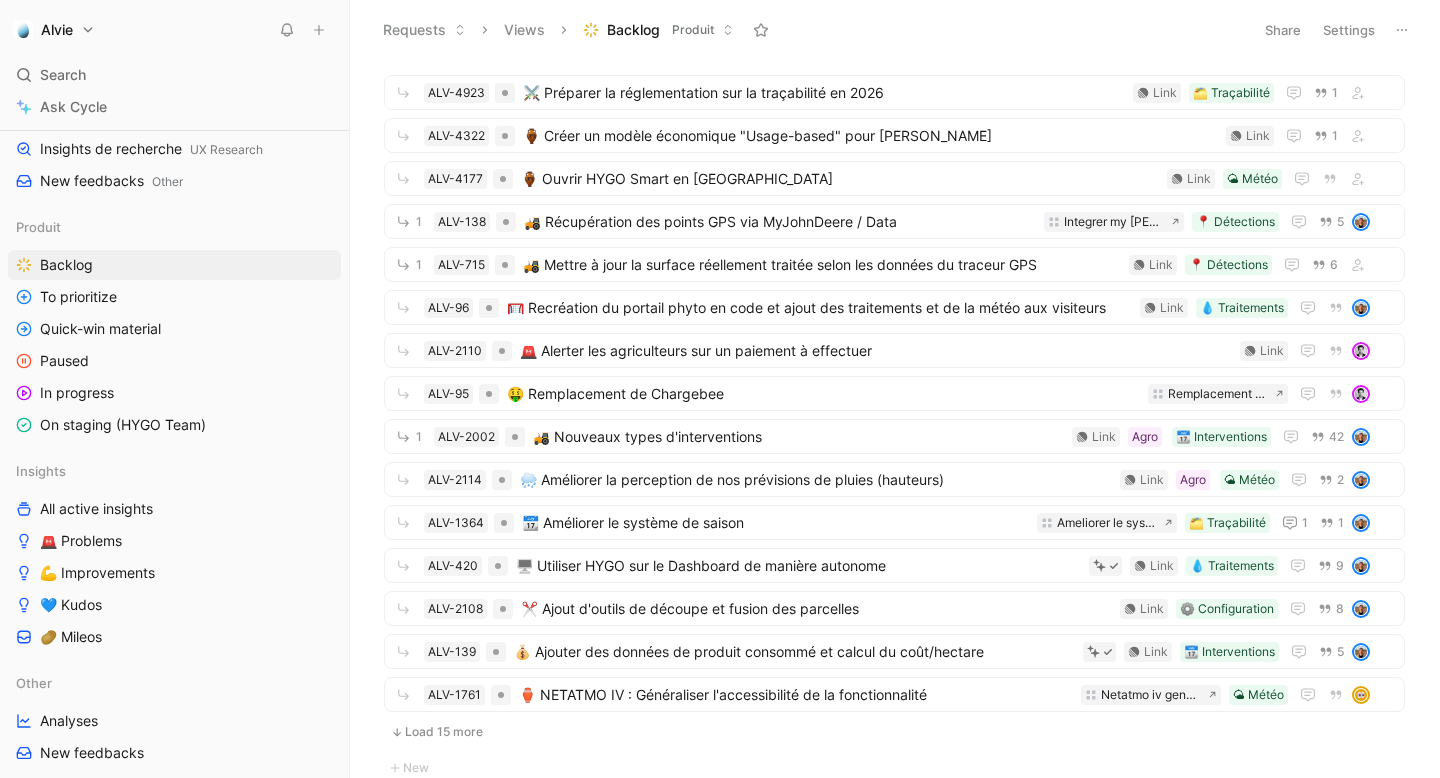 scroll, scrollTop: 2232, scrollLeft: 0, axis: vertical 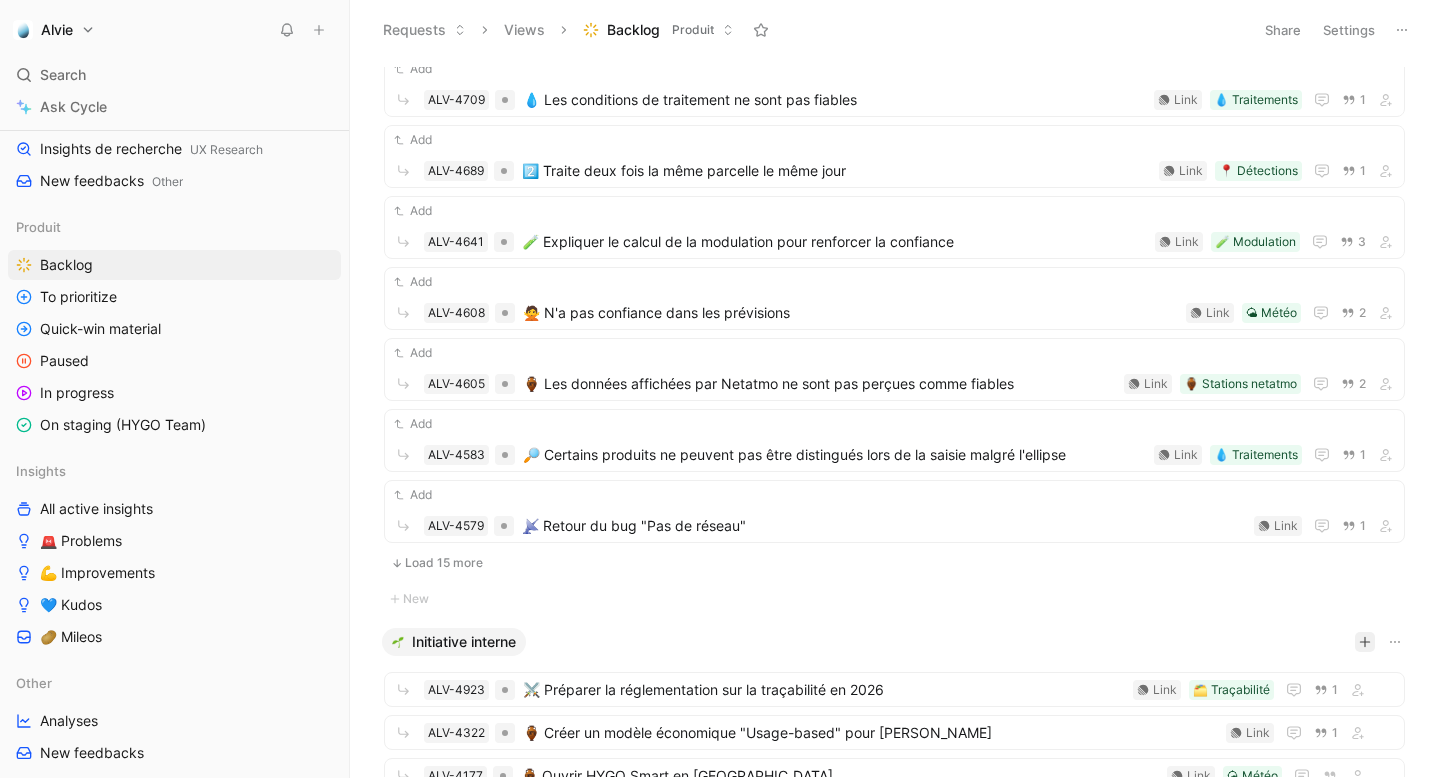 click 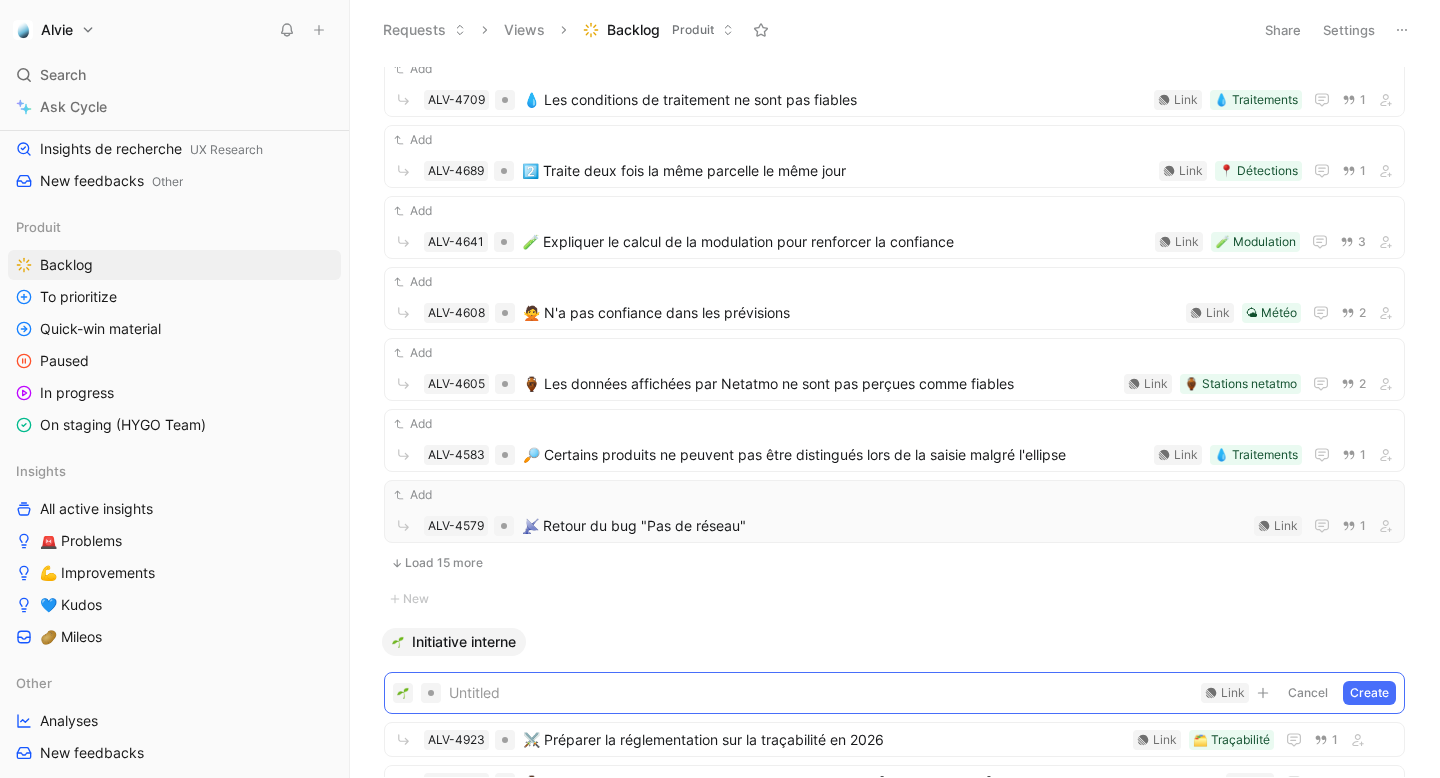 scroll, scrollTop: 2468, scrollLeft: 0, axis: vertical 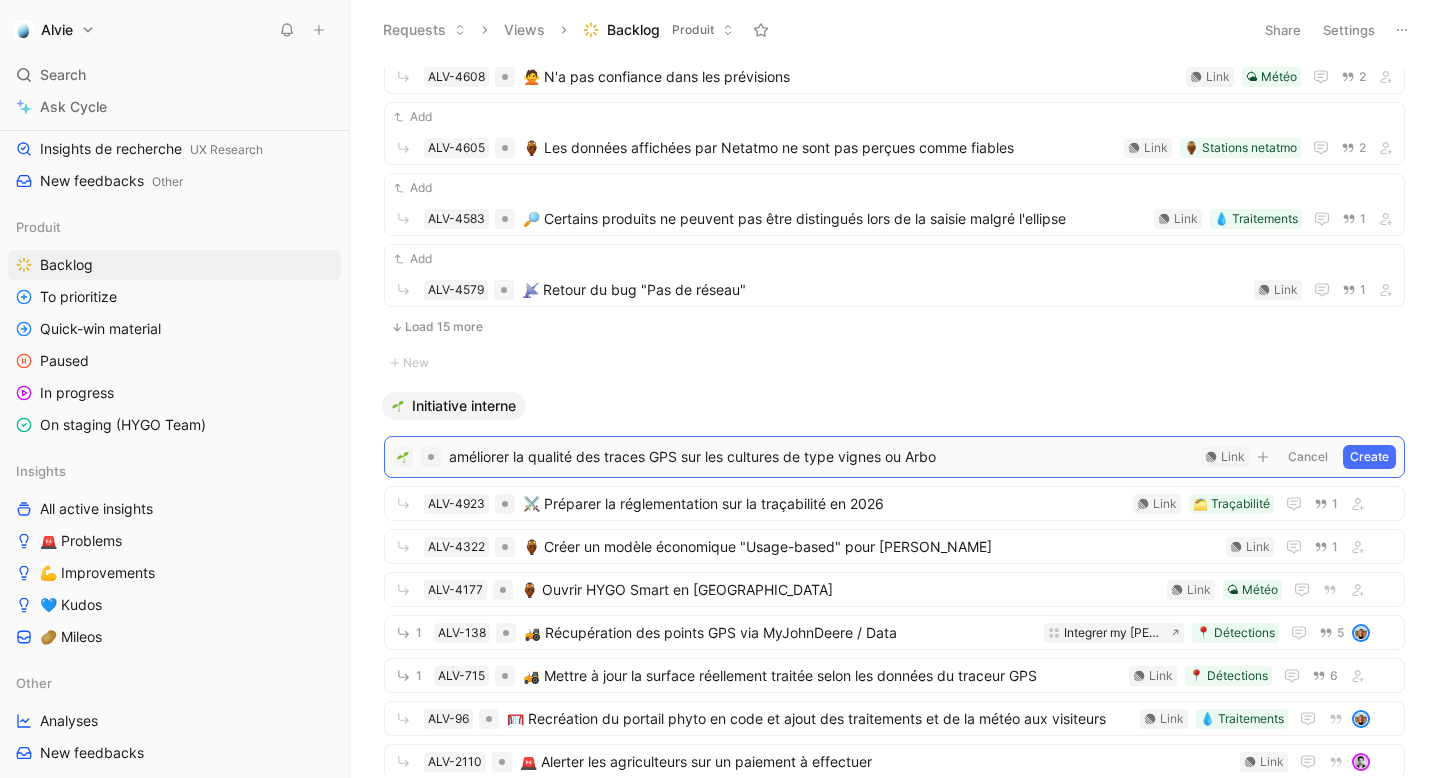 click on "améliorer la qualité des traces GPS sur les cultures de type vignes ou Arbo" at bounding box center [821, 457] 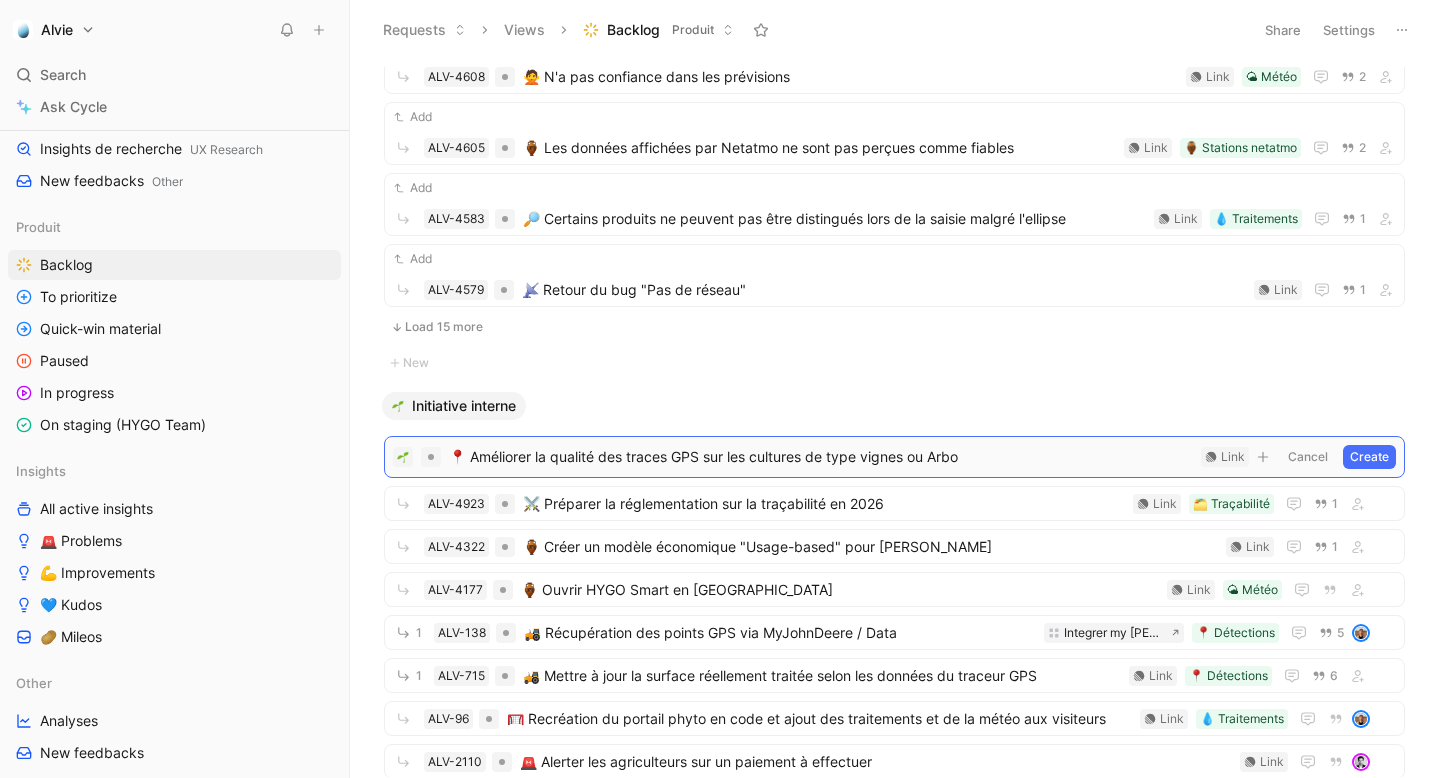 click on "📍 Améliorer la qualité des traces GPS sur les cultures de type vignes ou Arbo" at bounding box center (821, 457) 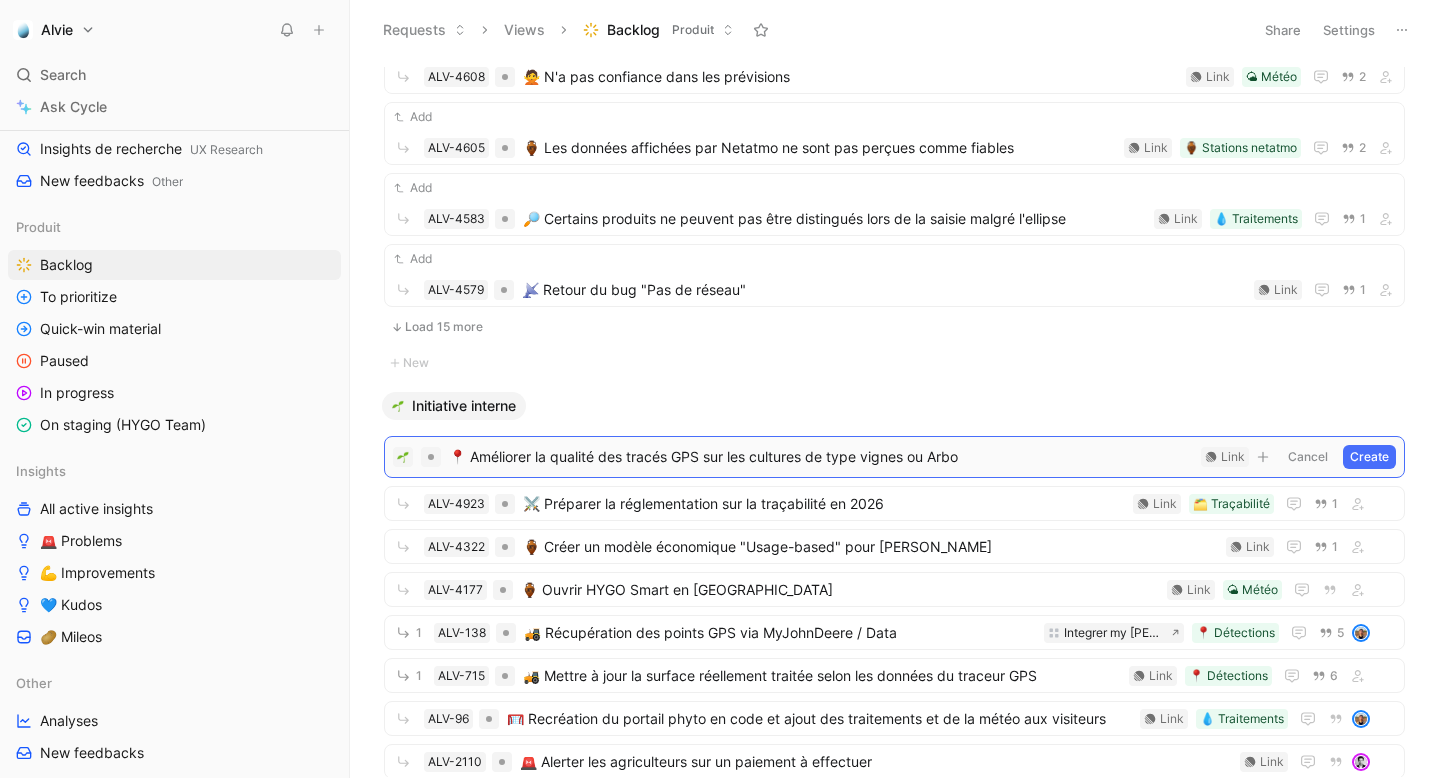 click on "📍 Améliorer la qualité des tracés GPS sur les cultures de type vignes ou Arbo" at bounding box center [821, 457] 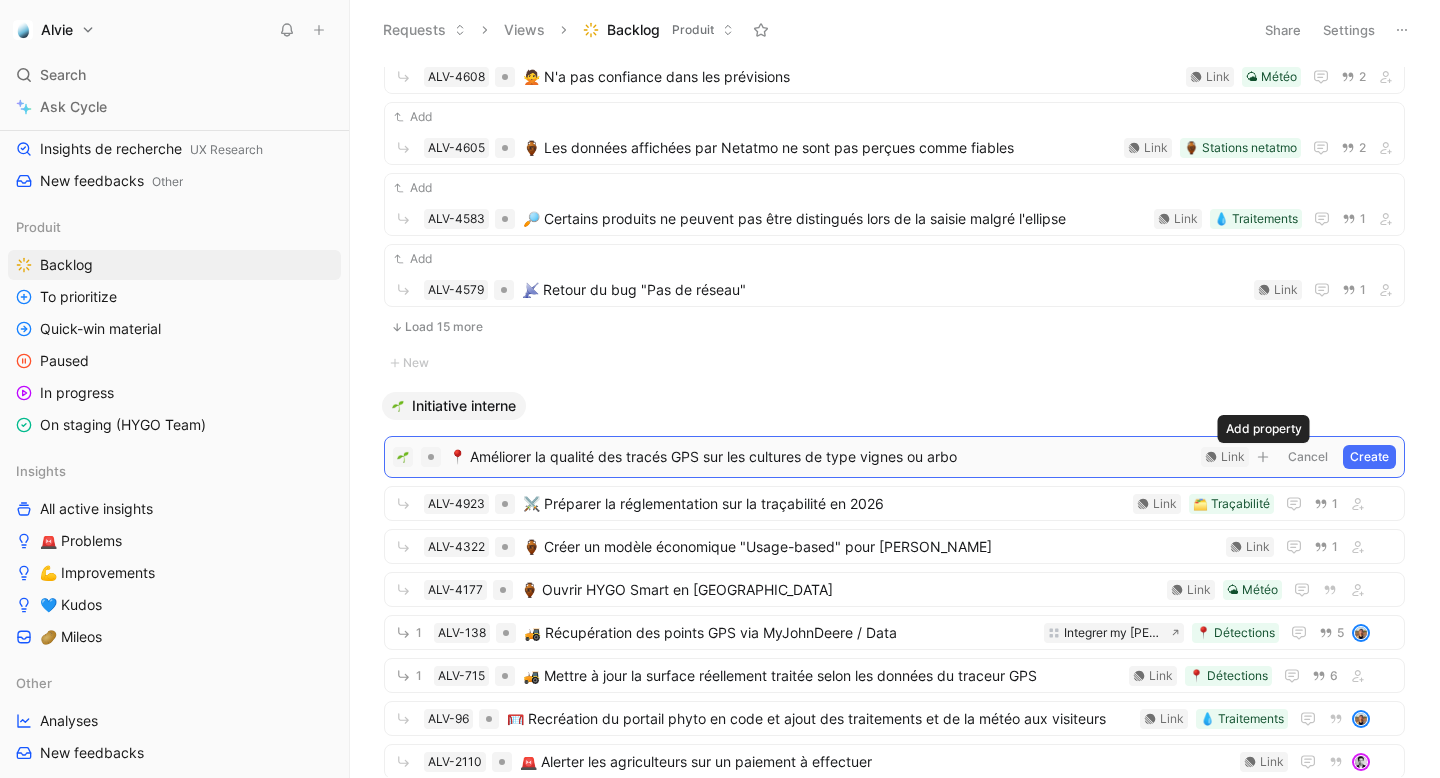 click 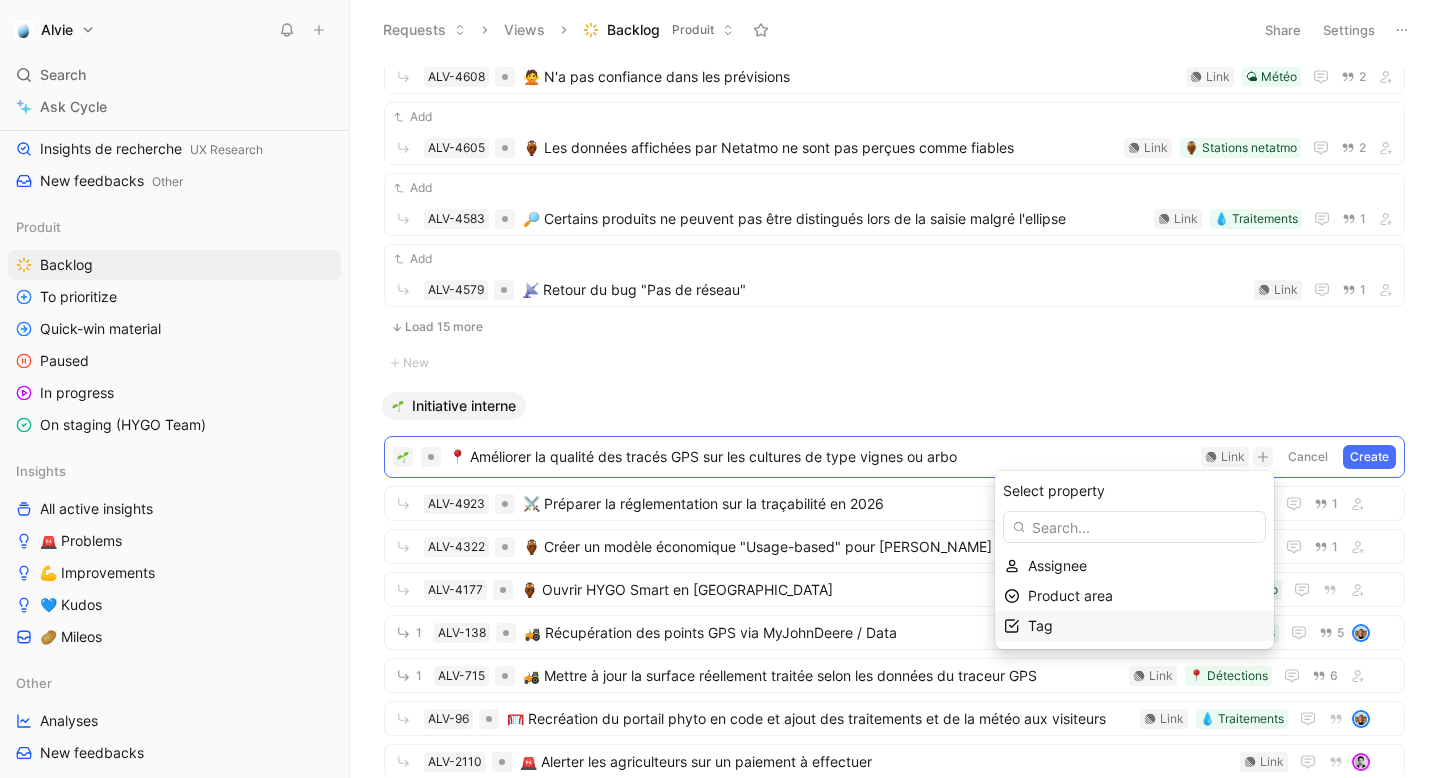 click on "Tag" at bounding box center (1146, 626) 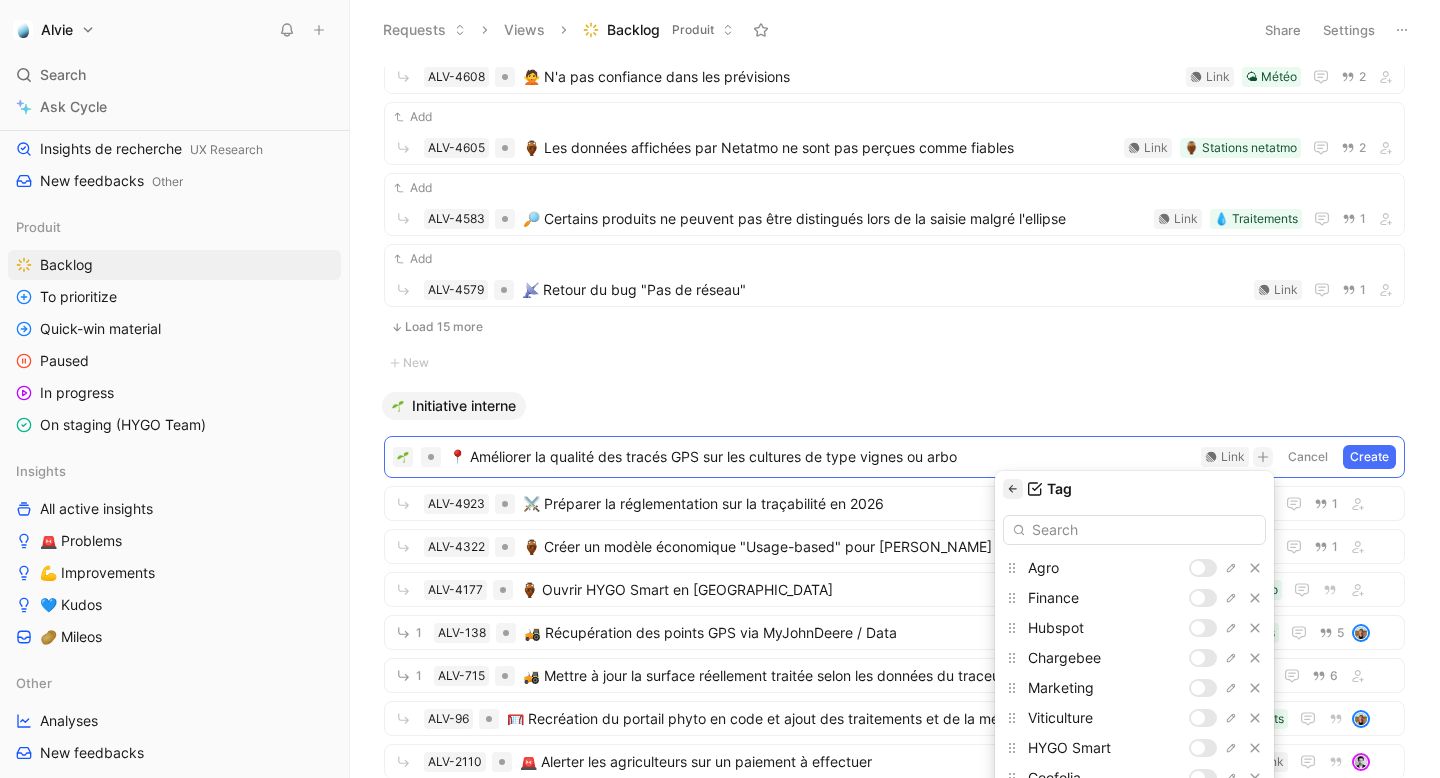 click 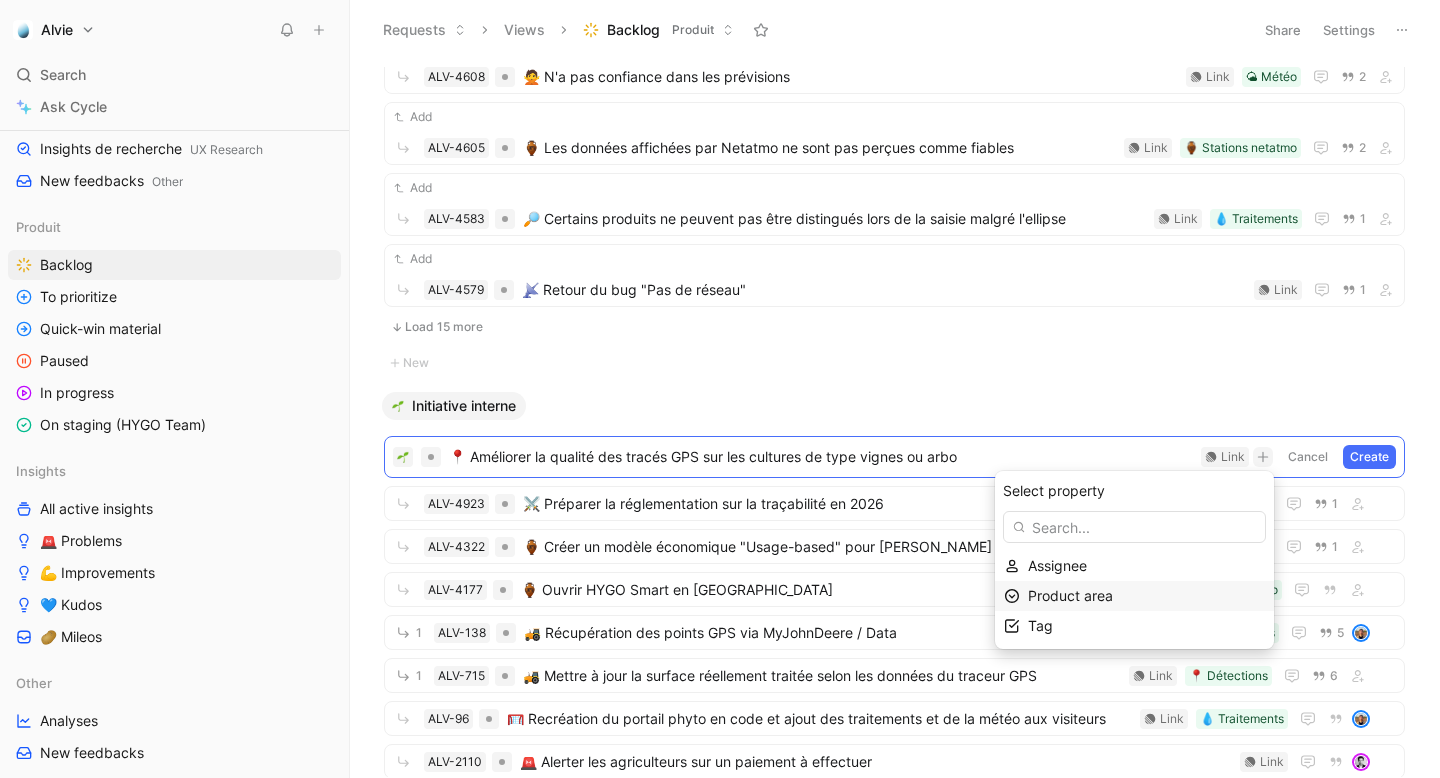 click on "Product area" at bounding box center [1070, 595] 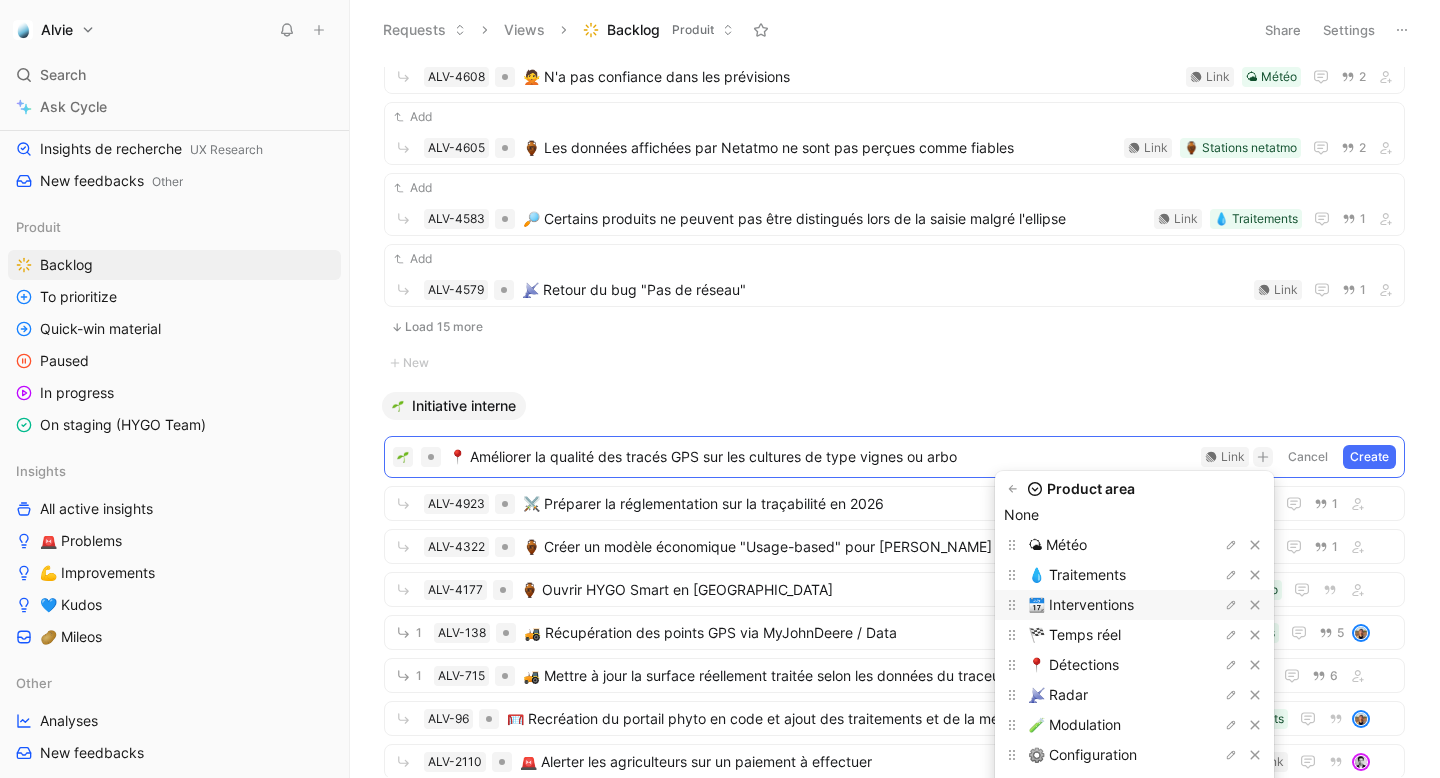scroll, scrollTop: 54, scrollLeft: 0, axis: vertical 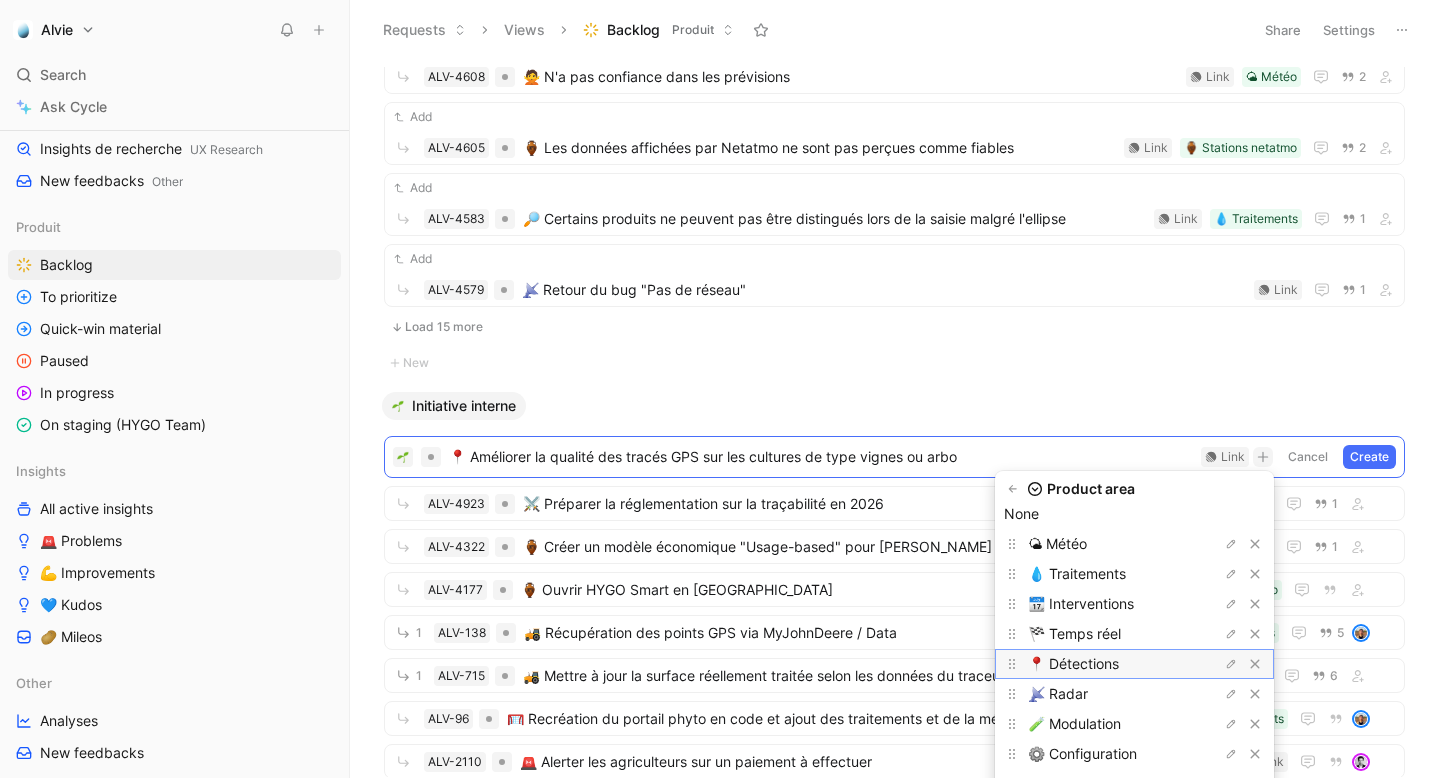 click on "📍 Détections" at bounding box center [1073, 663] 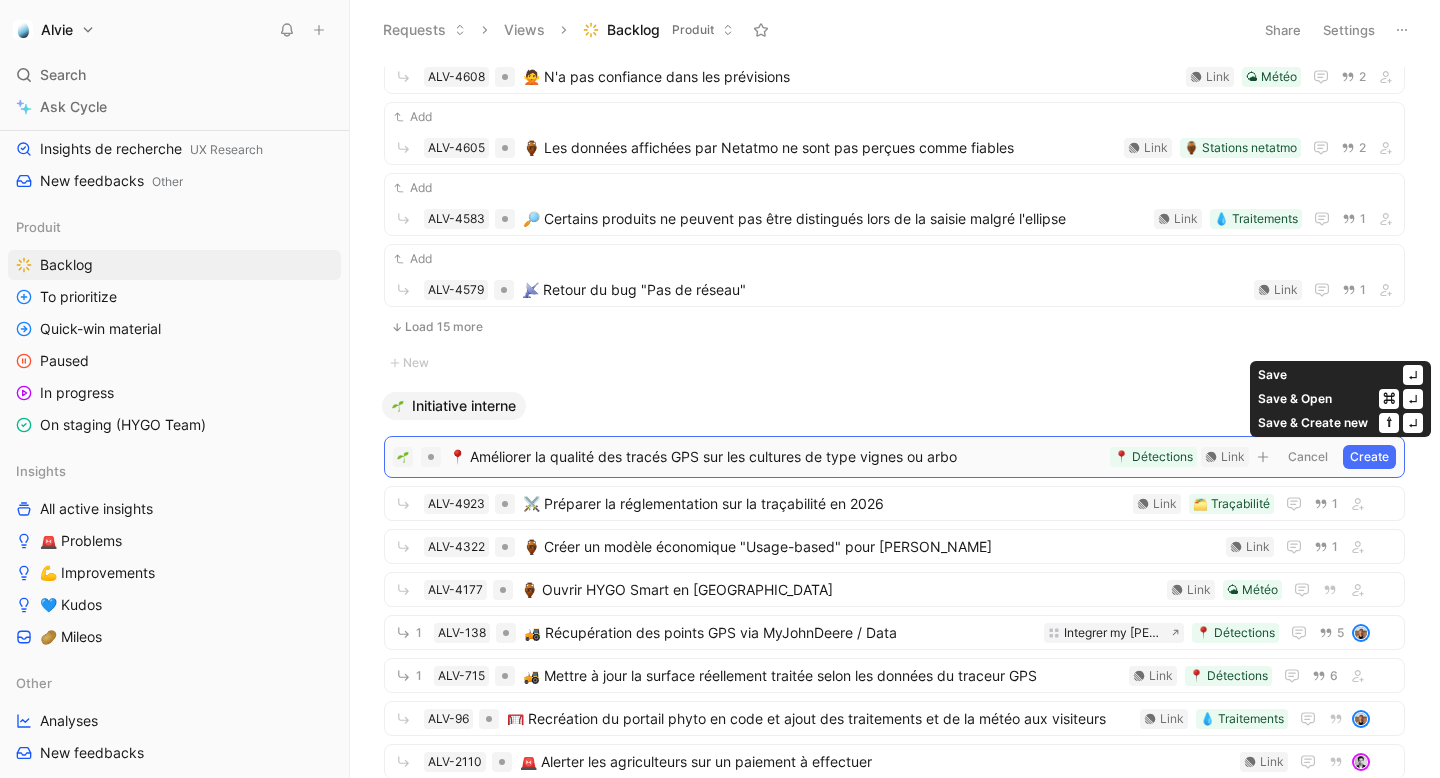click on "Create" at bounding box center [1369, 457] 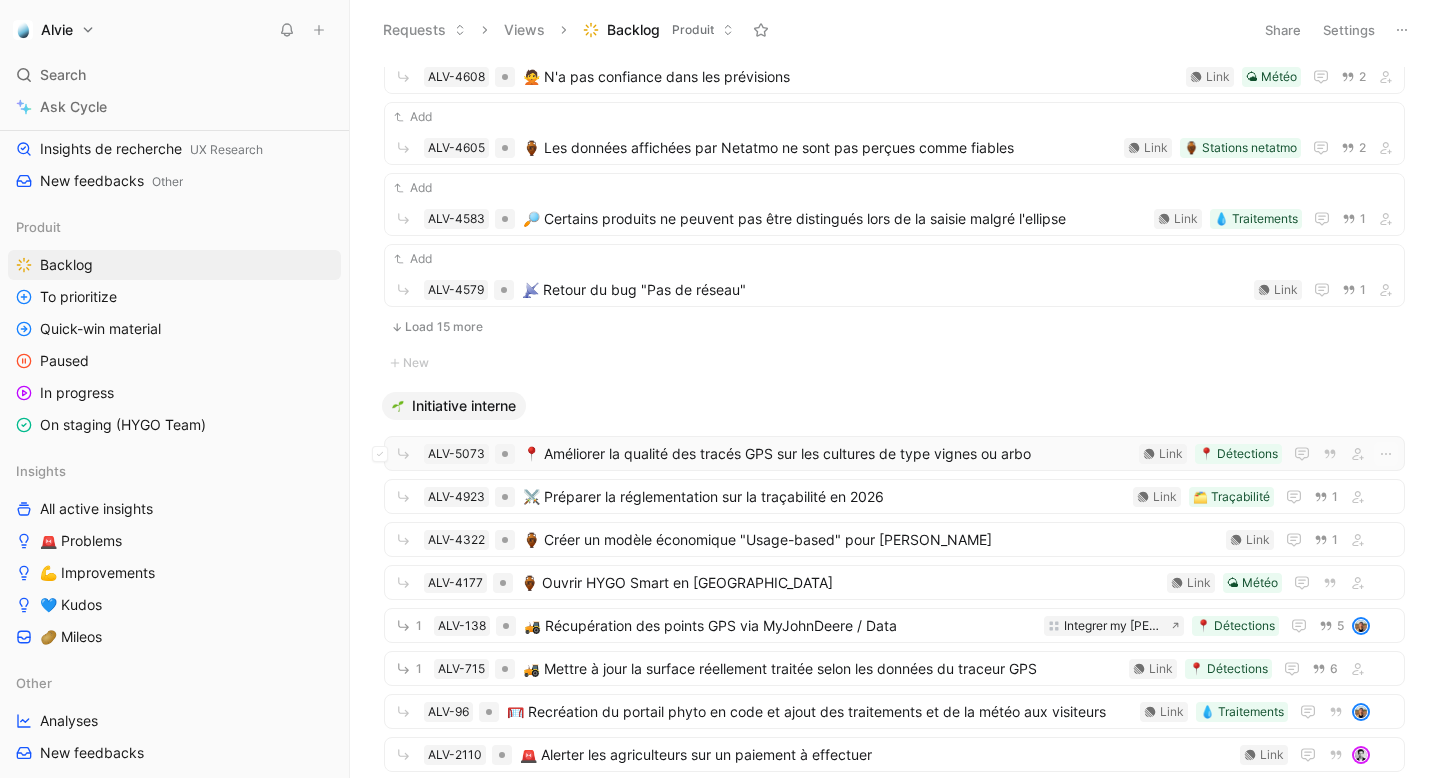 click on "📍 Améliorer la qualité des tracés GPS sur les cultures de type vignes ou arbo" at bounding box center [827, 454] 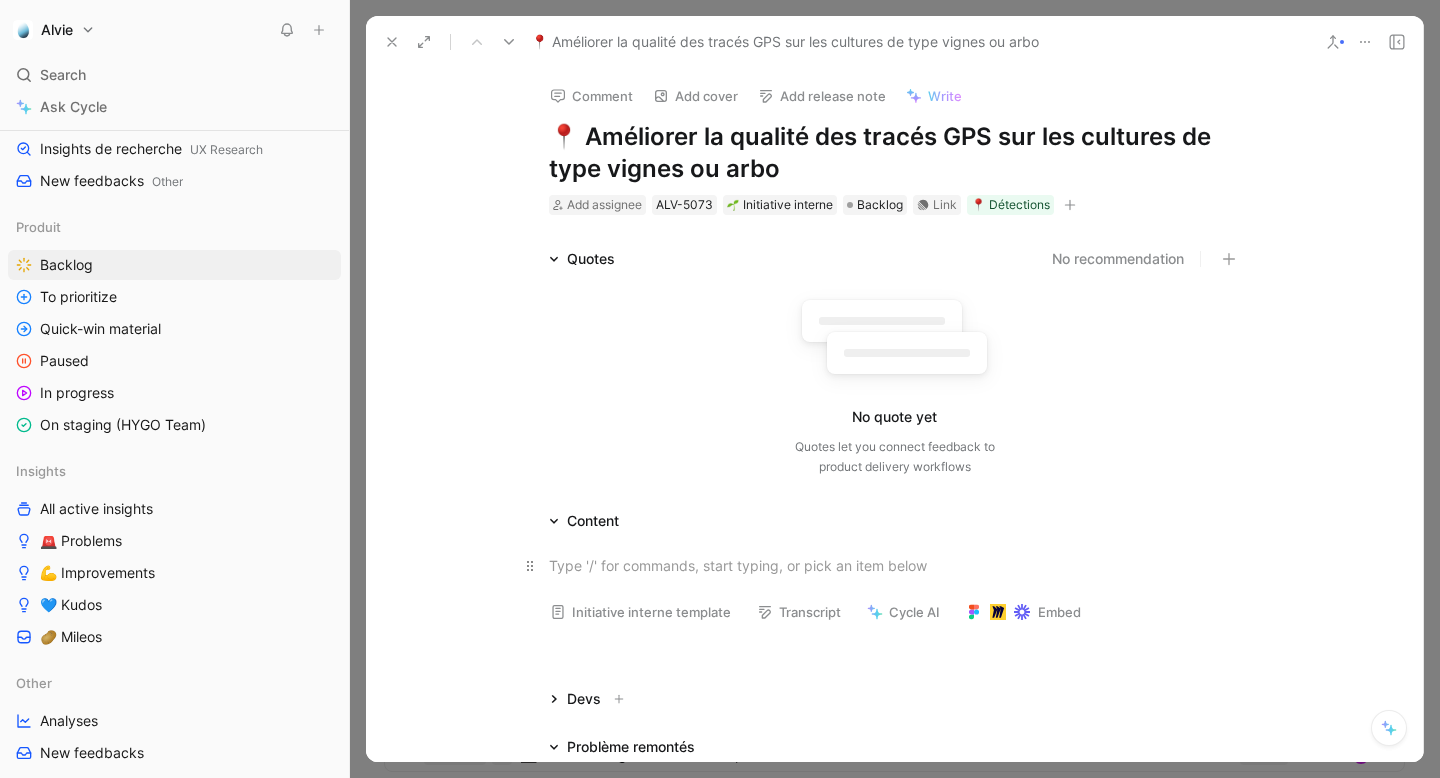 click at bounding box center (895, 565) 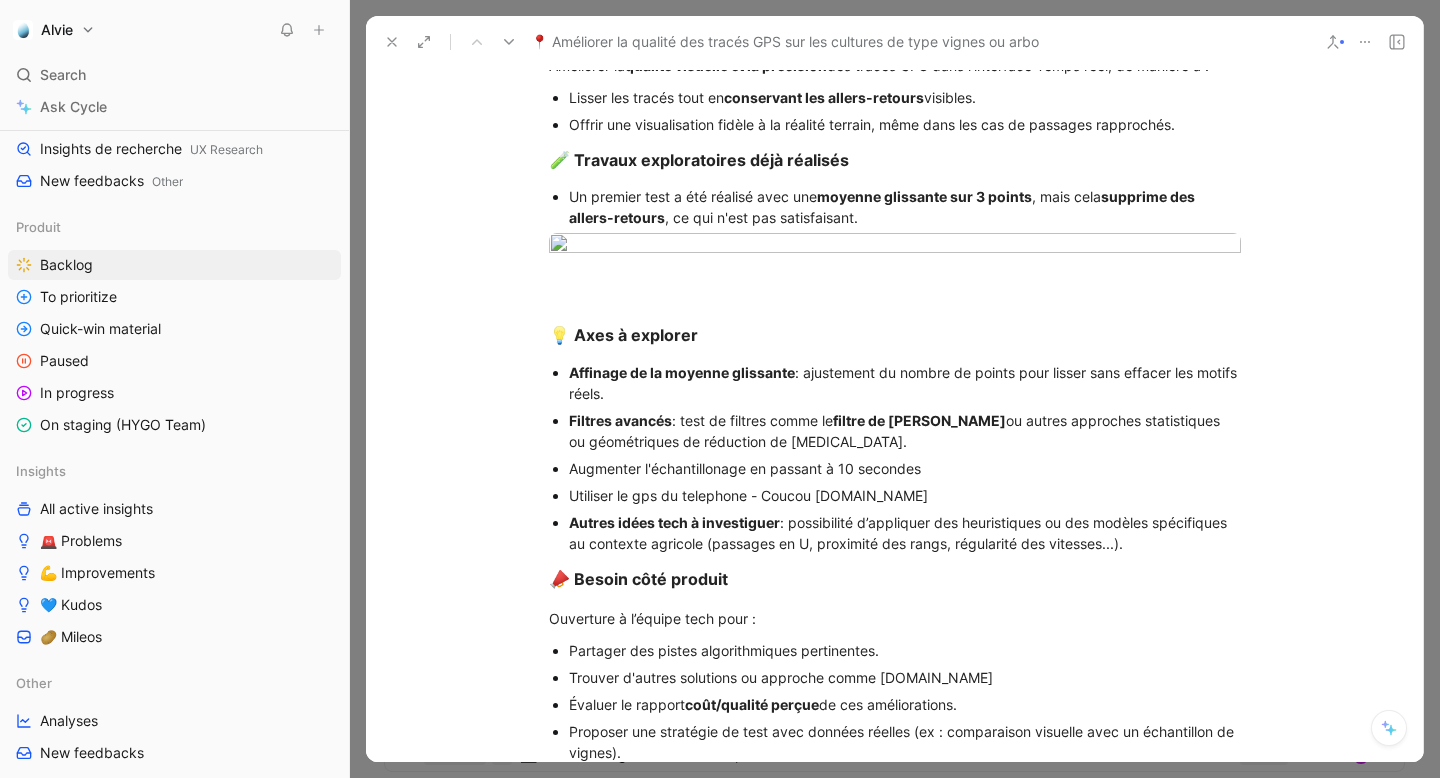 scroll, scrollTop: 885, scrollLeft: 0, axis: vertical 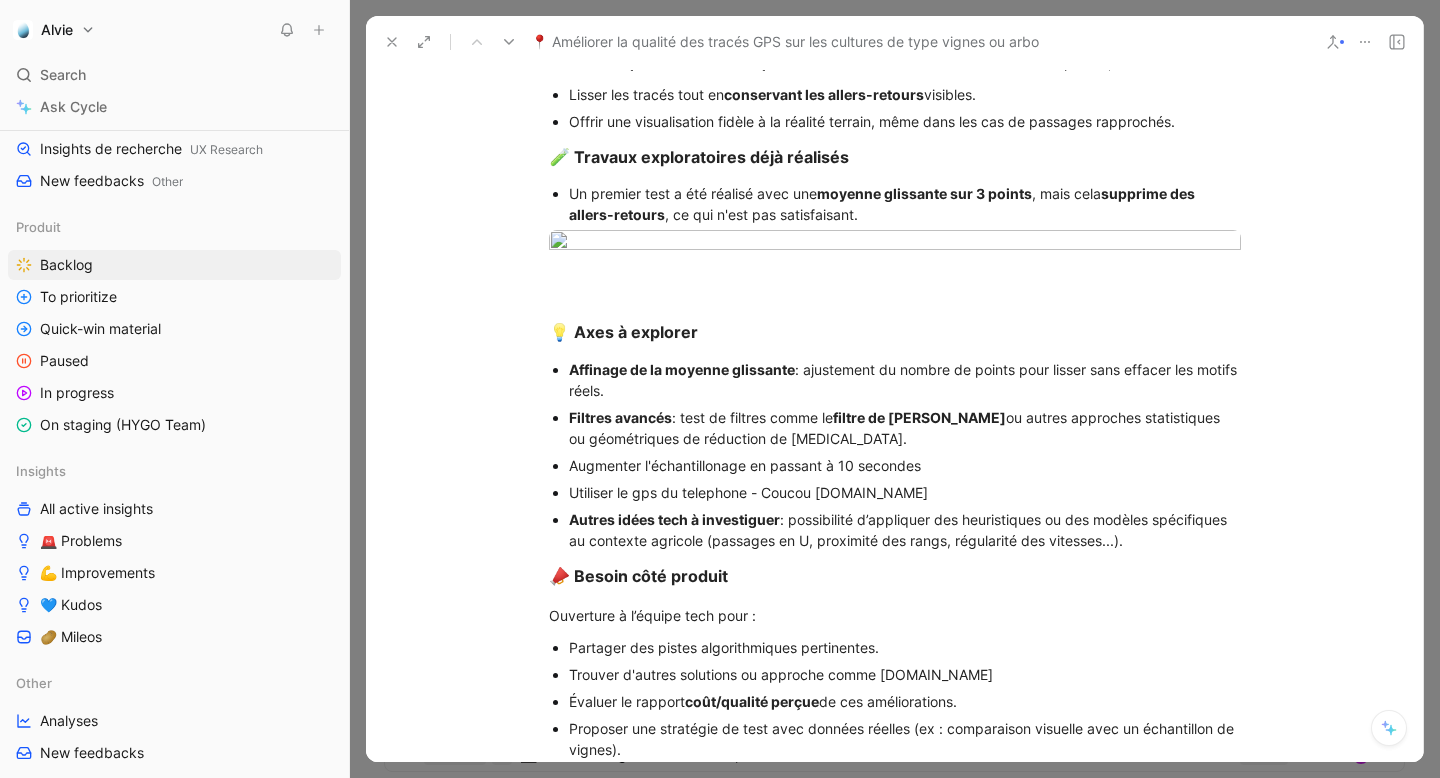 click at bounding box center (895, -70) 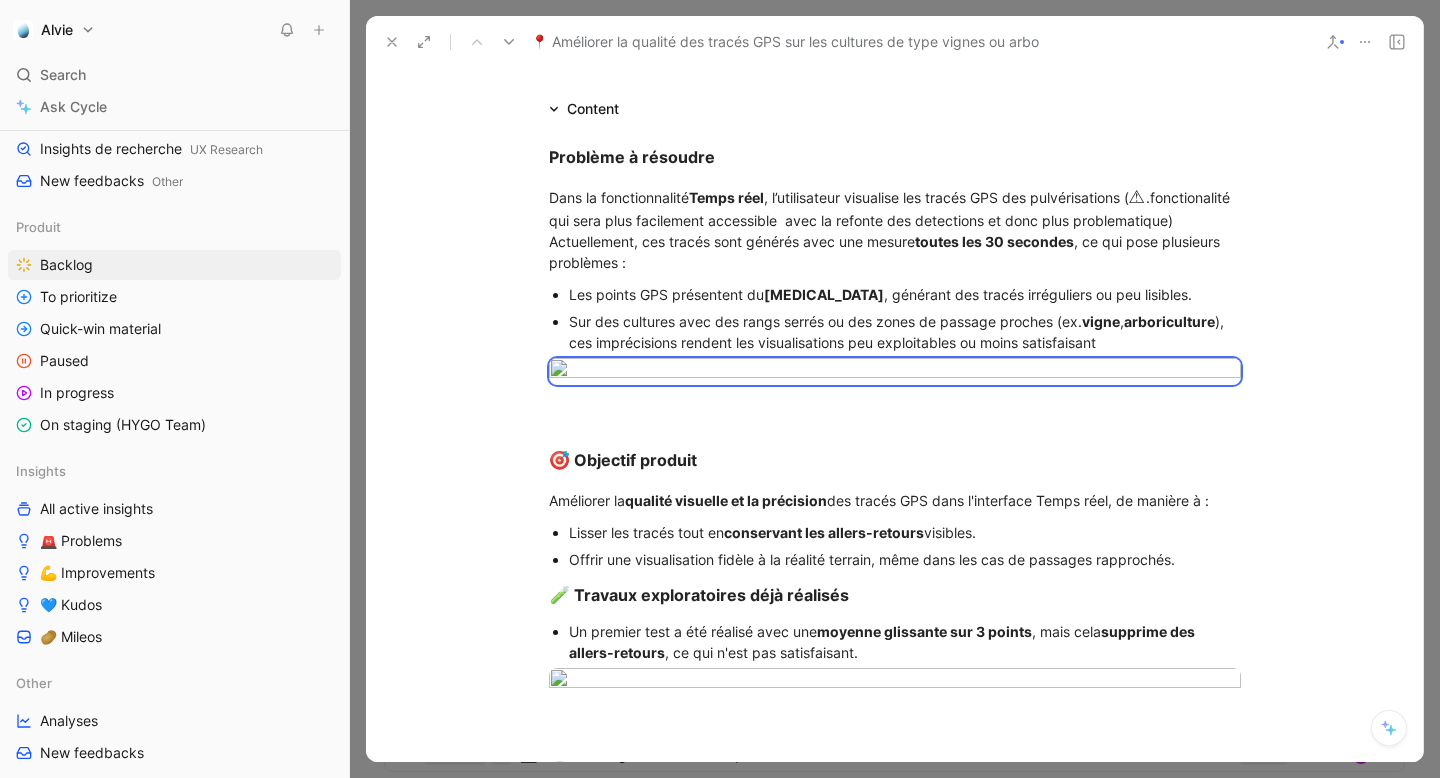 scroll, scrollTop: 0, scrollLeft: 0, axis: both 